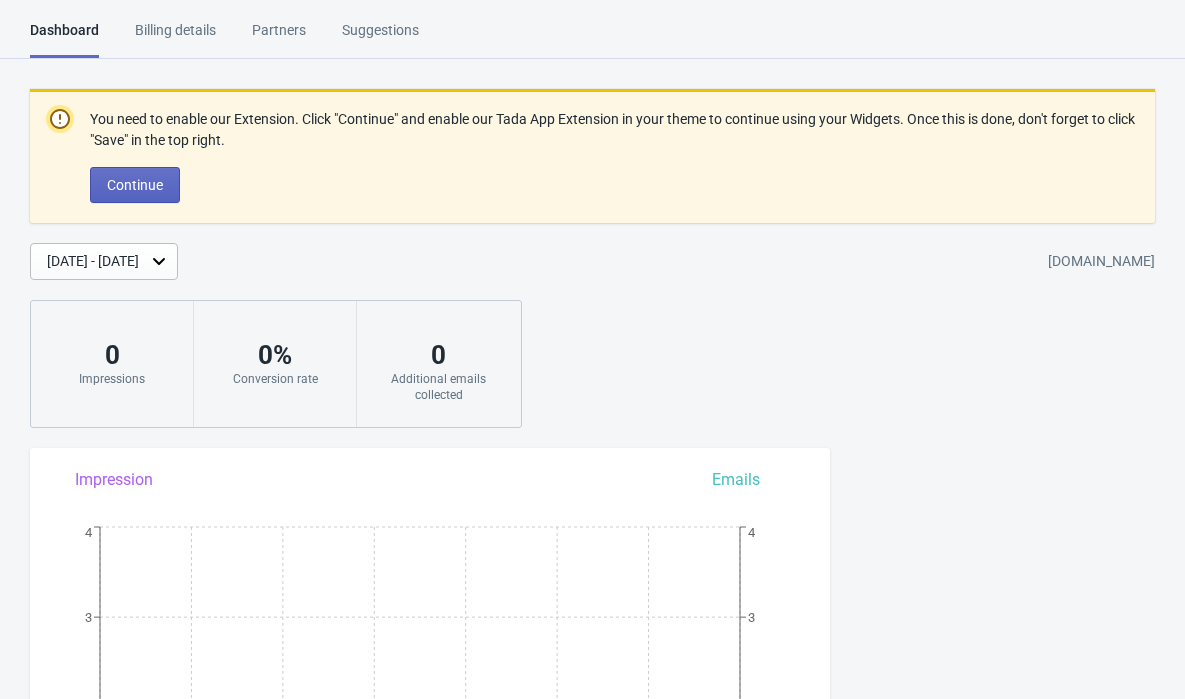 scroll, scrollTop: 0, scrollLeft: 0, axis: both 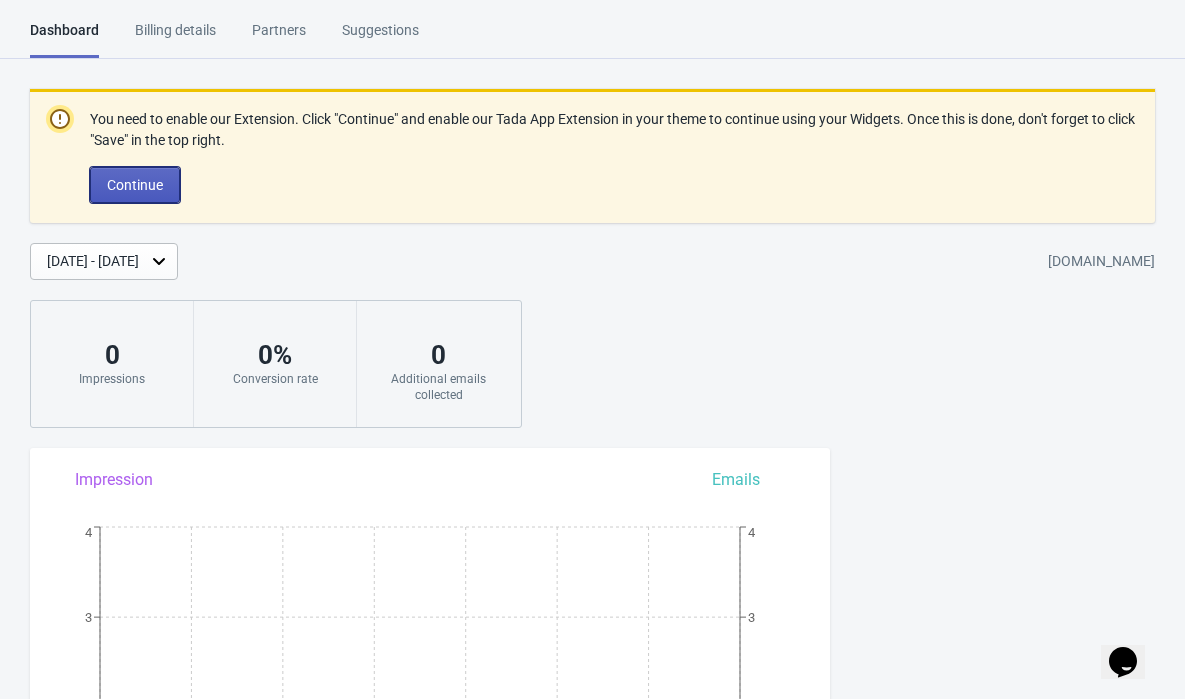 click on "Continue" at bounding box center (135, 185) 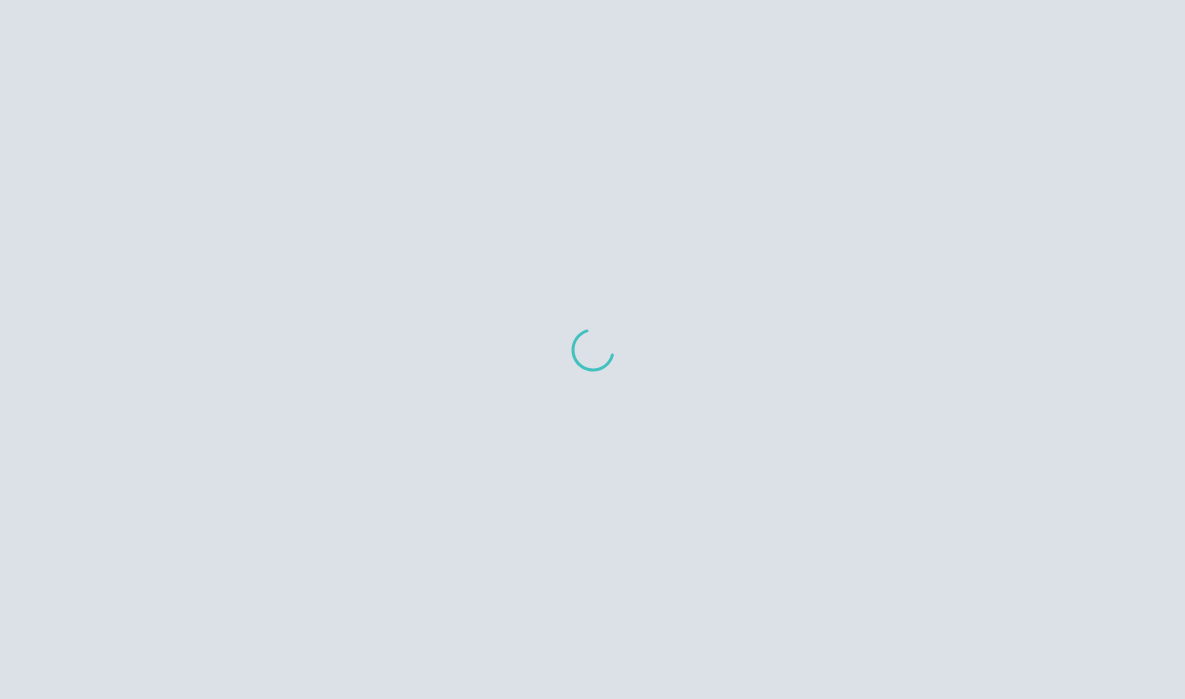 scroll, scrollTop: 0, scrollLeft: 0, axis: both 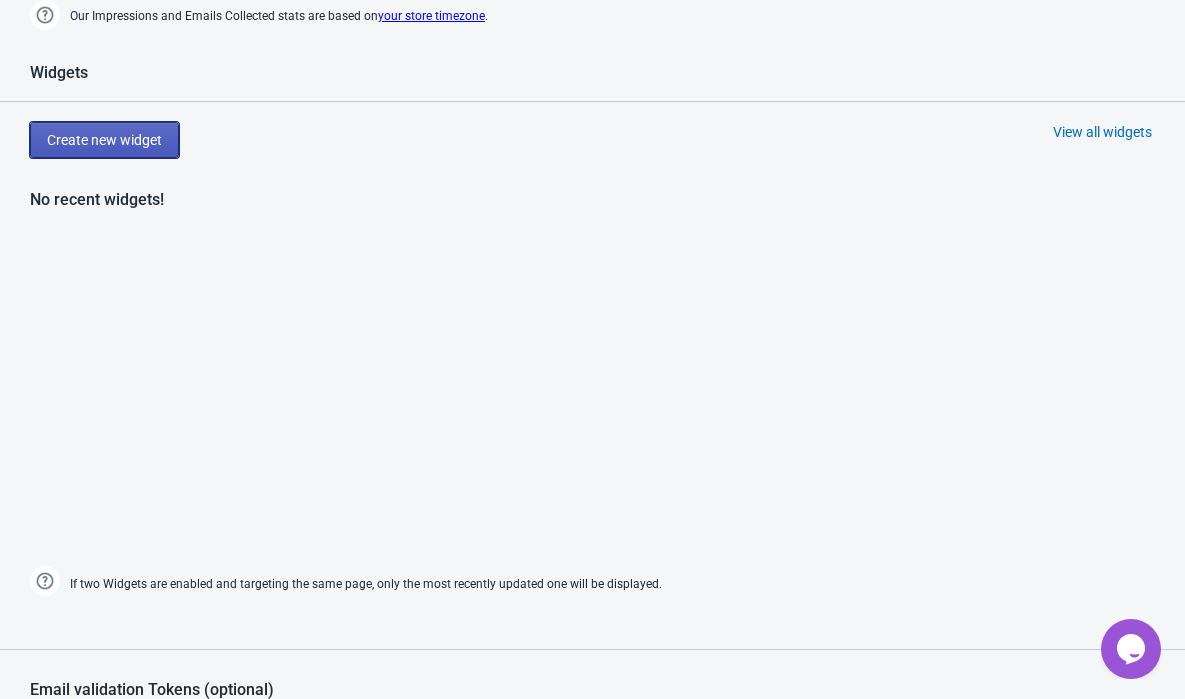 click on "Create new widget" at bounding box center [104, 140] 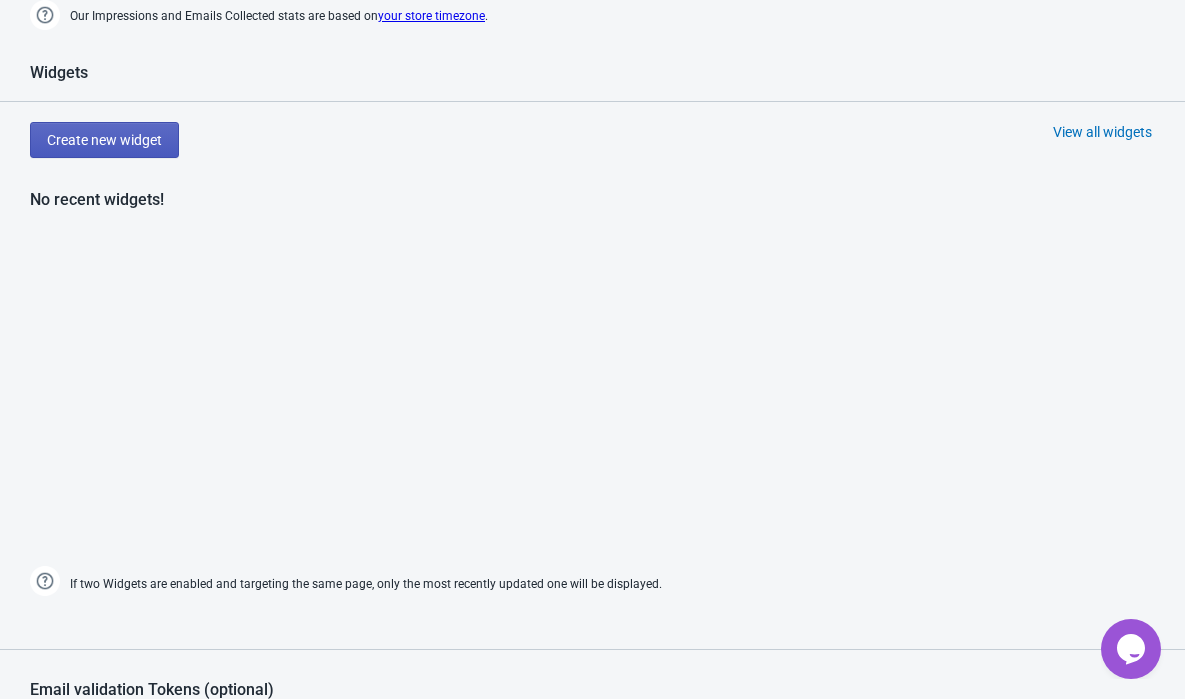 scroll, scrollTop: 20, scrollLeft: 0, axis: vertical 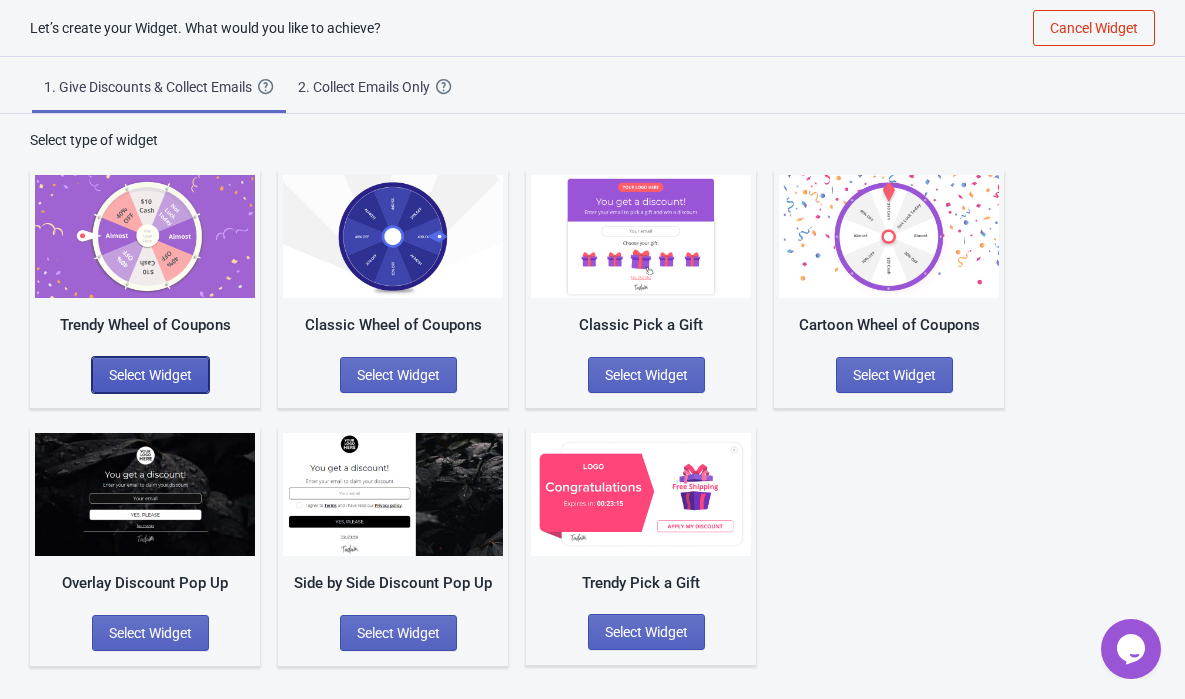 click on "Select Widget" at bounding box center (150, 375) 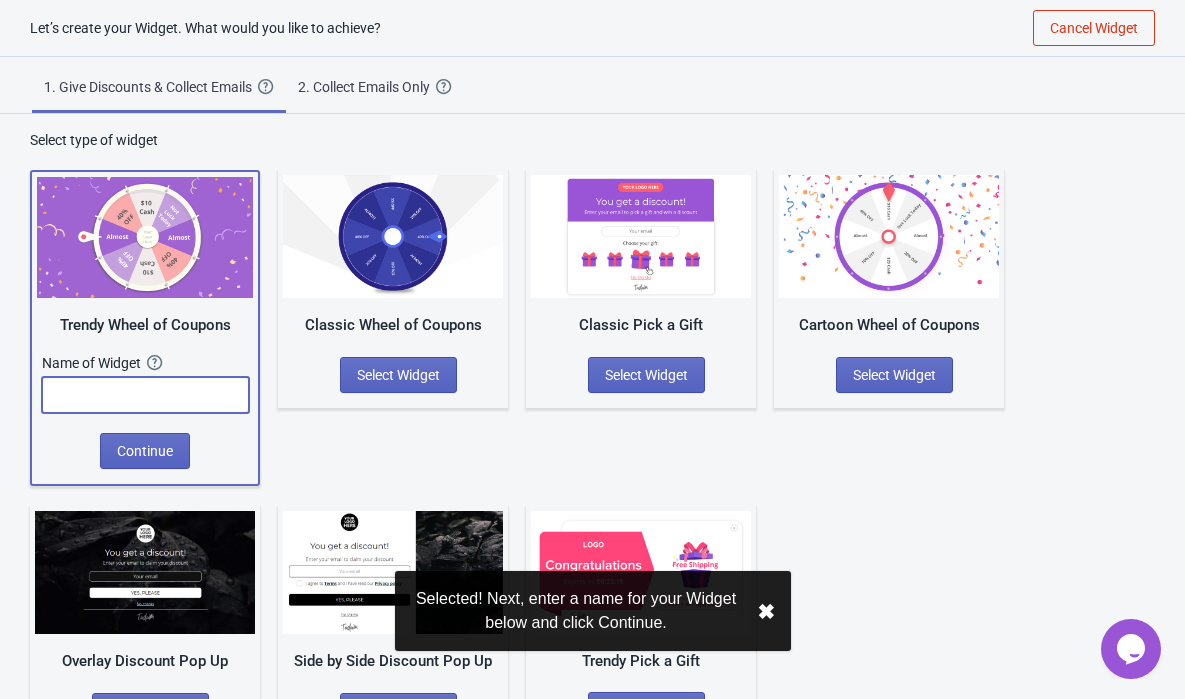 click at bounding box center (145, 395) 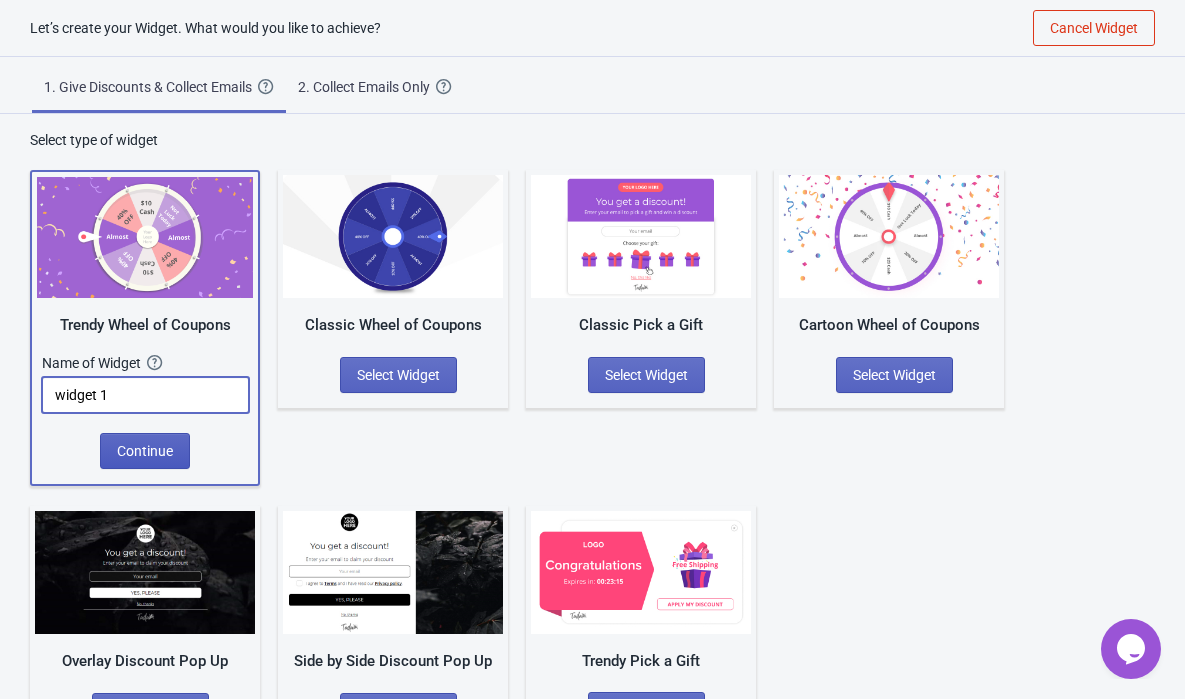 type on "widget 1" 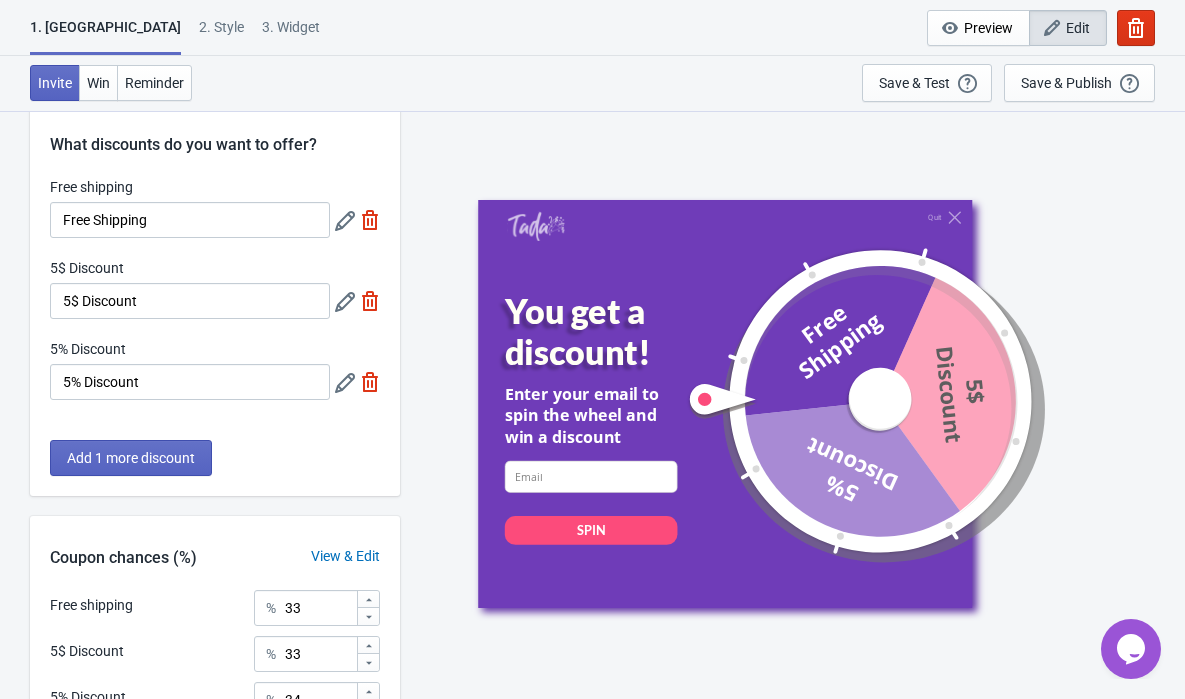 scroll, scrollTop: 38, scrollLeft: 0, axis: vertical 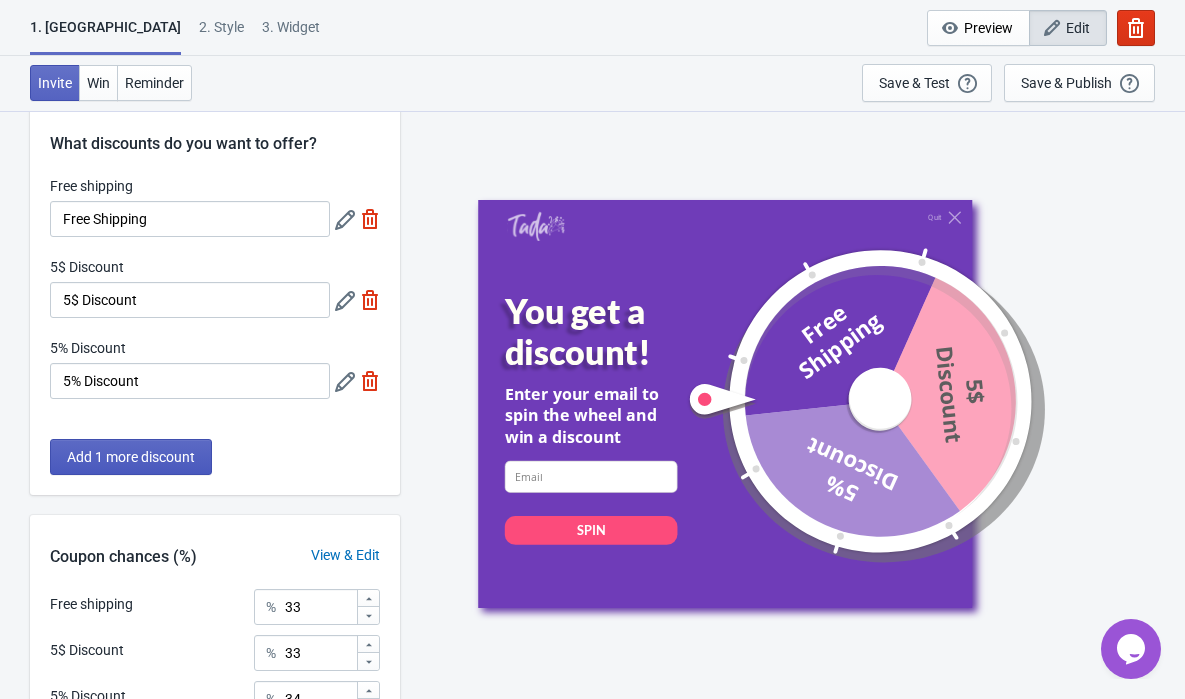 click on "Add 1 more discount" at bounding box center (131, 457) 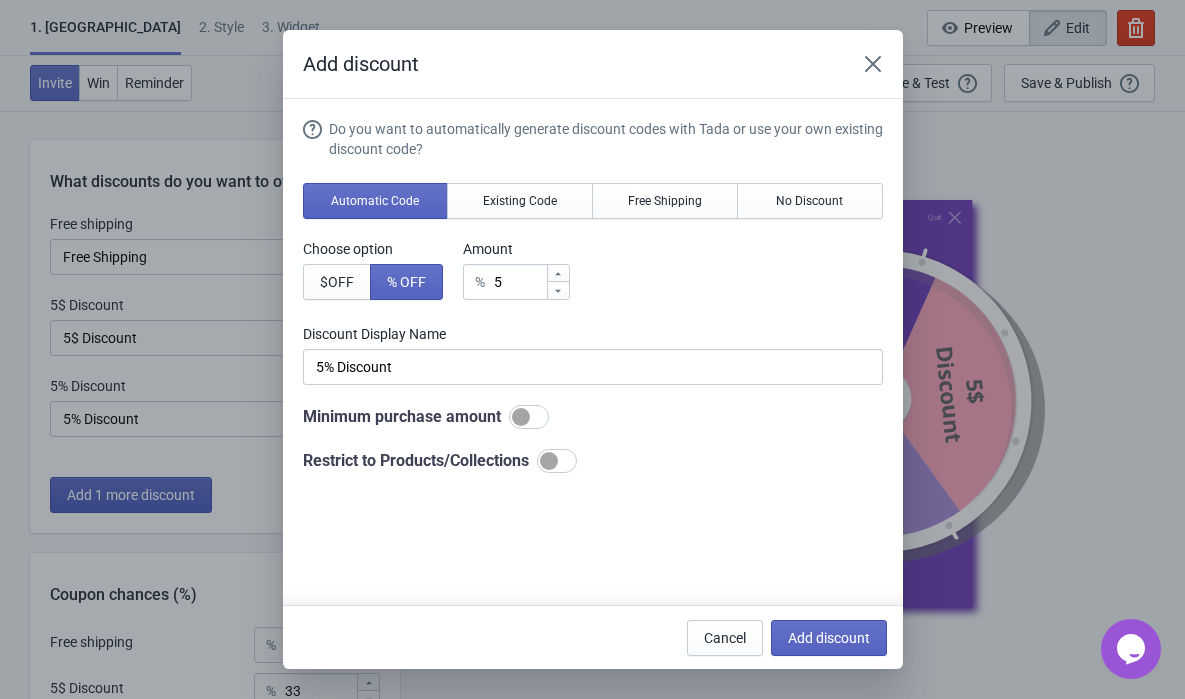 scroll, scrollTop: 0, scrollLeft: 0, axis: both 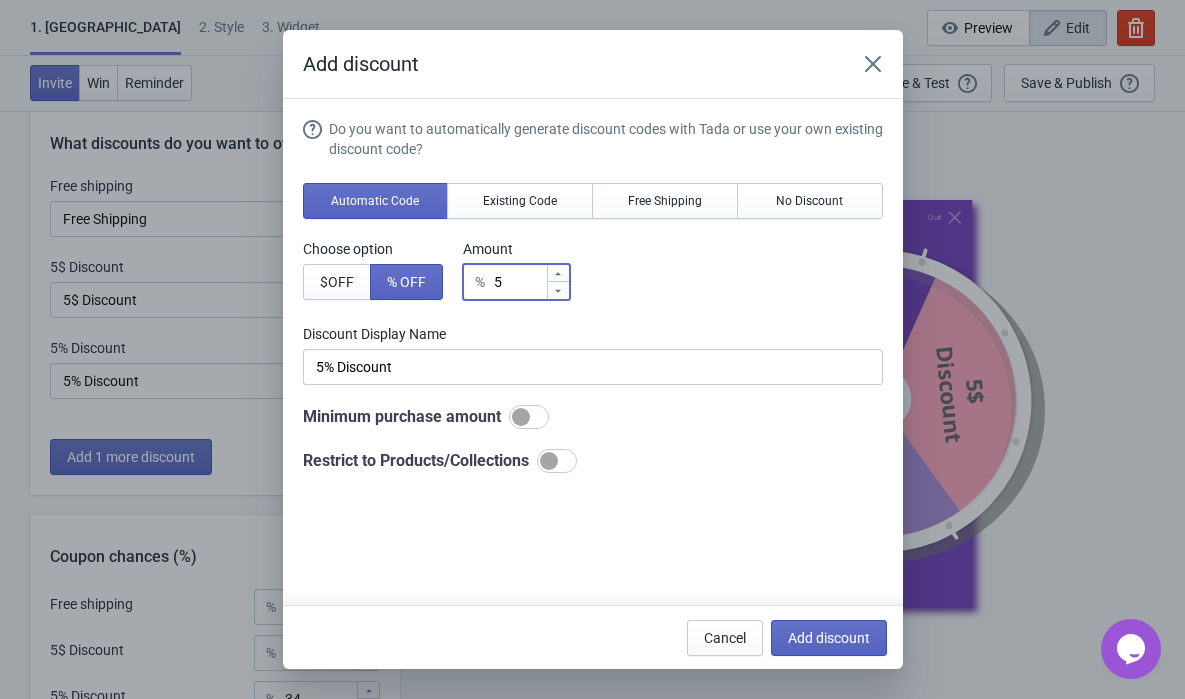 click on "5" at bounding box center [519, 282] 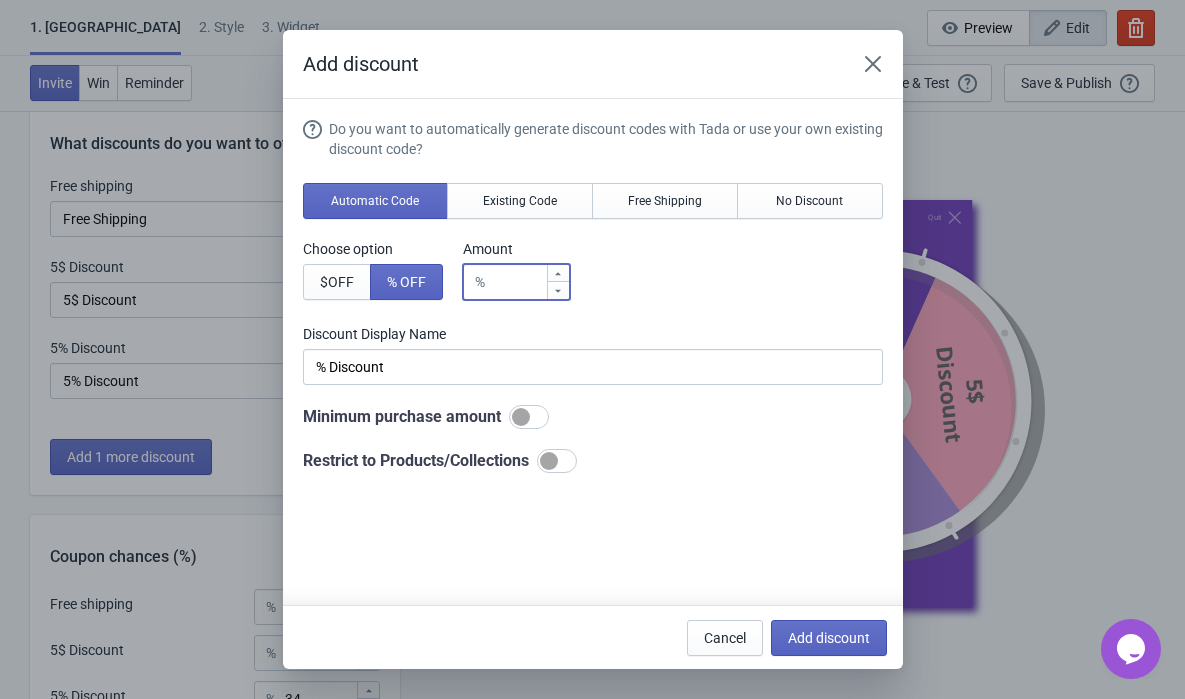 type on "2" 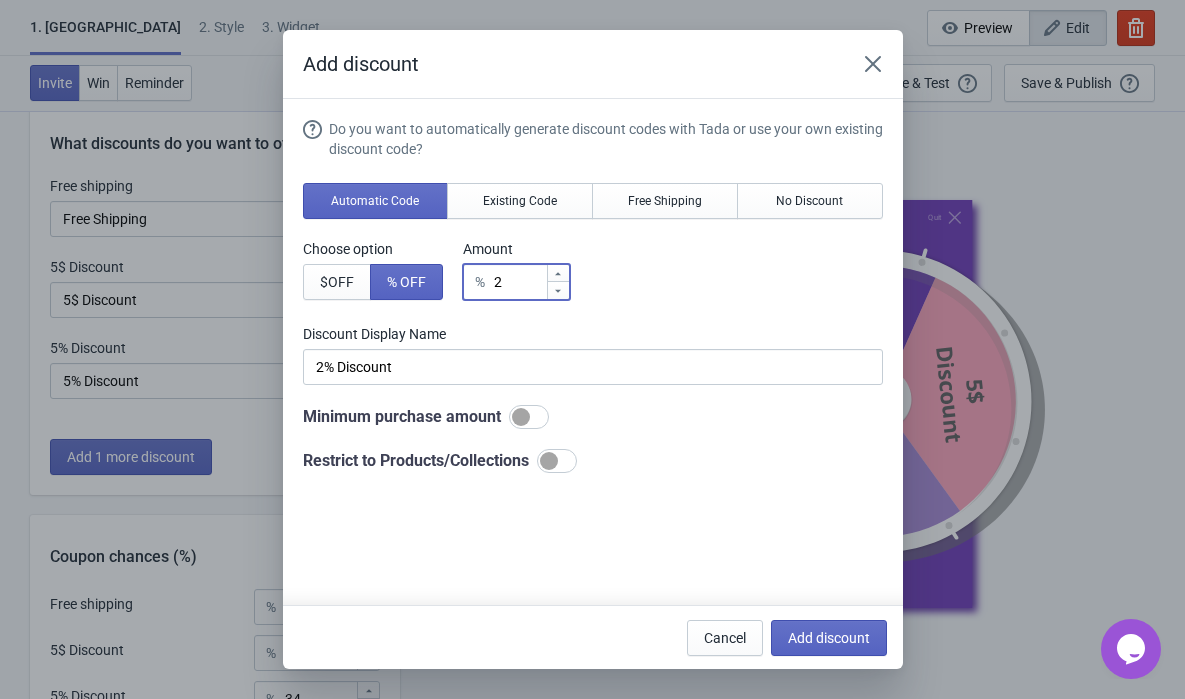type on "20" 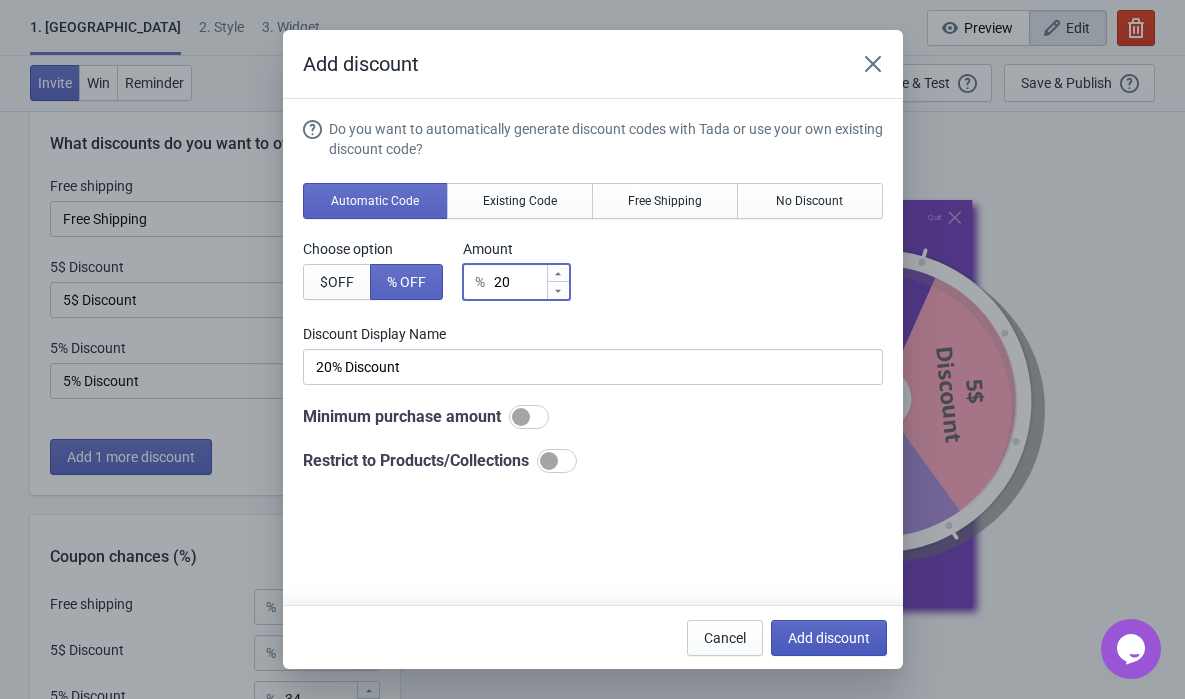 type on "20" 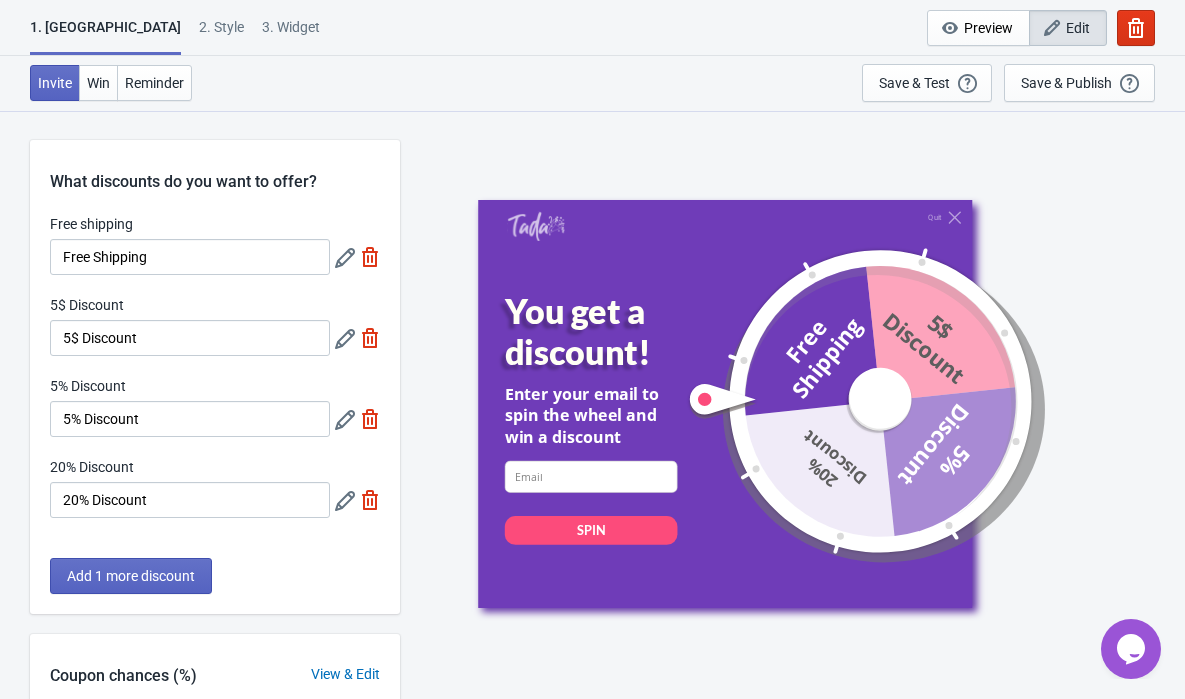 scroll, scrollTop: 38, scrollLeft: 0, axis: vertical 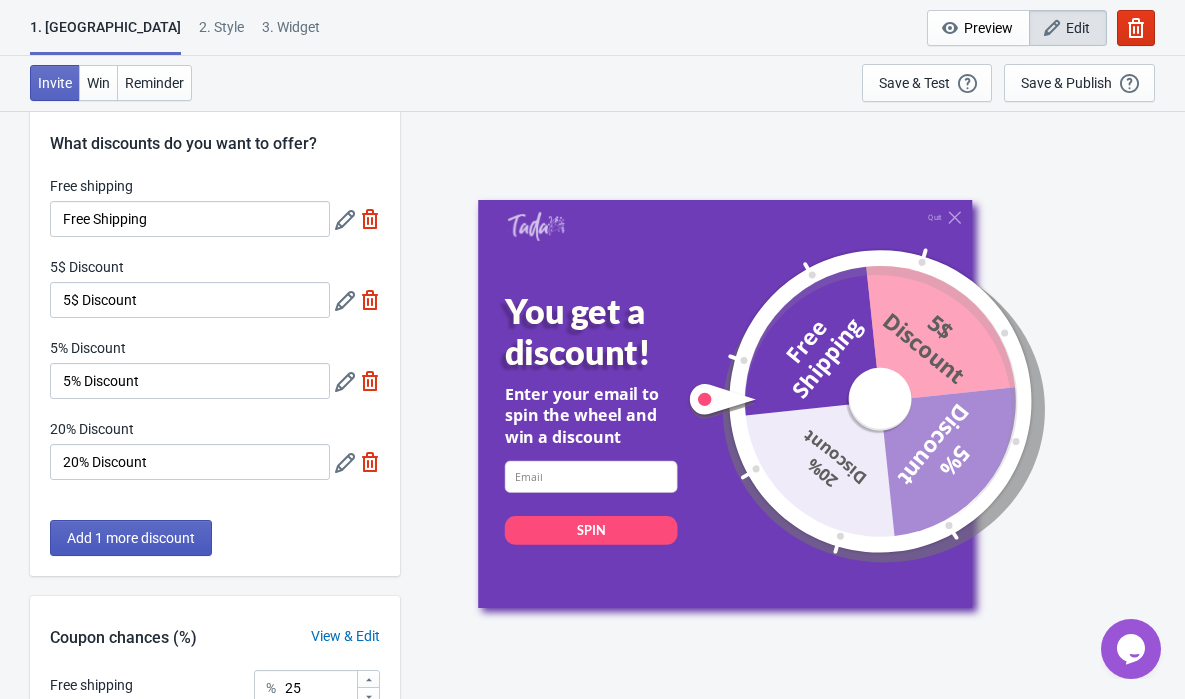 click on "Add 1 more discount" at bounding box center (131, 538) 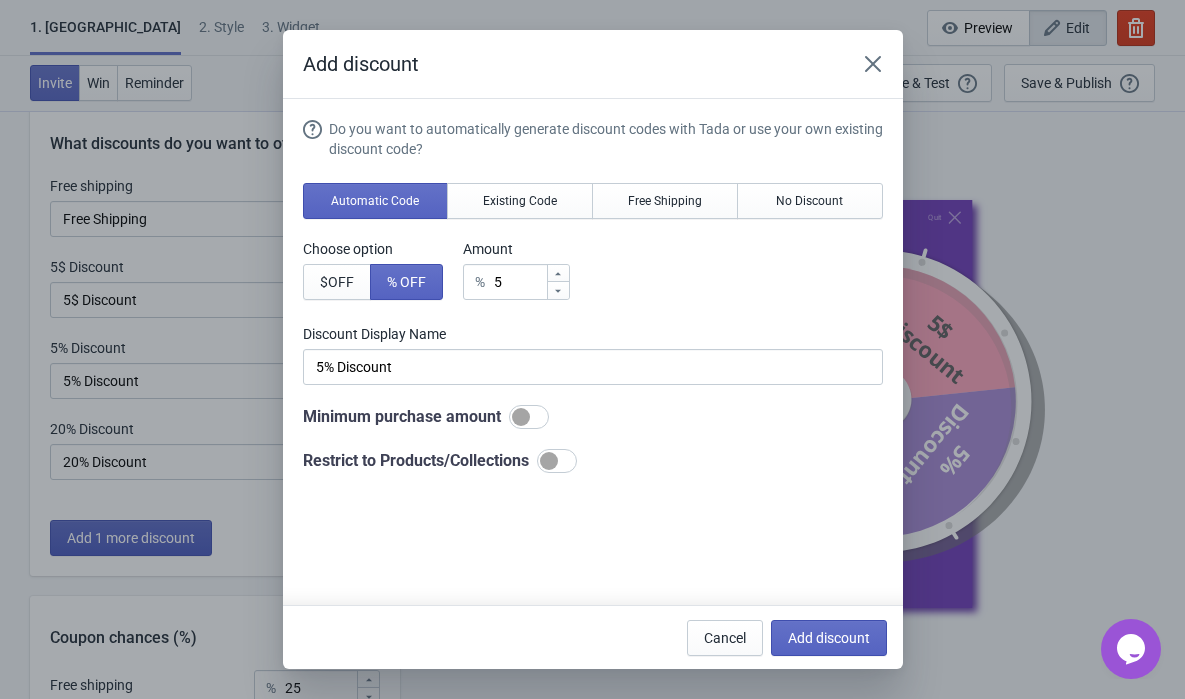 scroll, scrollTop: 0, scrollLeft: 0, axis: both 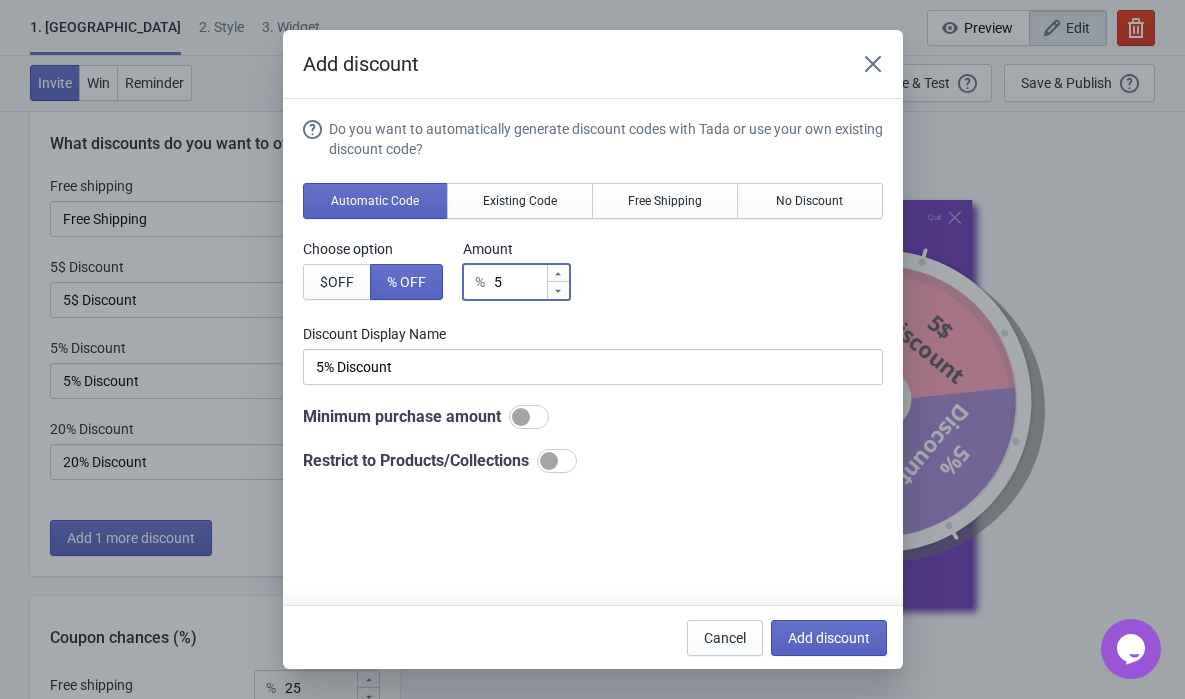 click on "5" at bounding box center (519, 282) 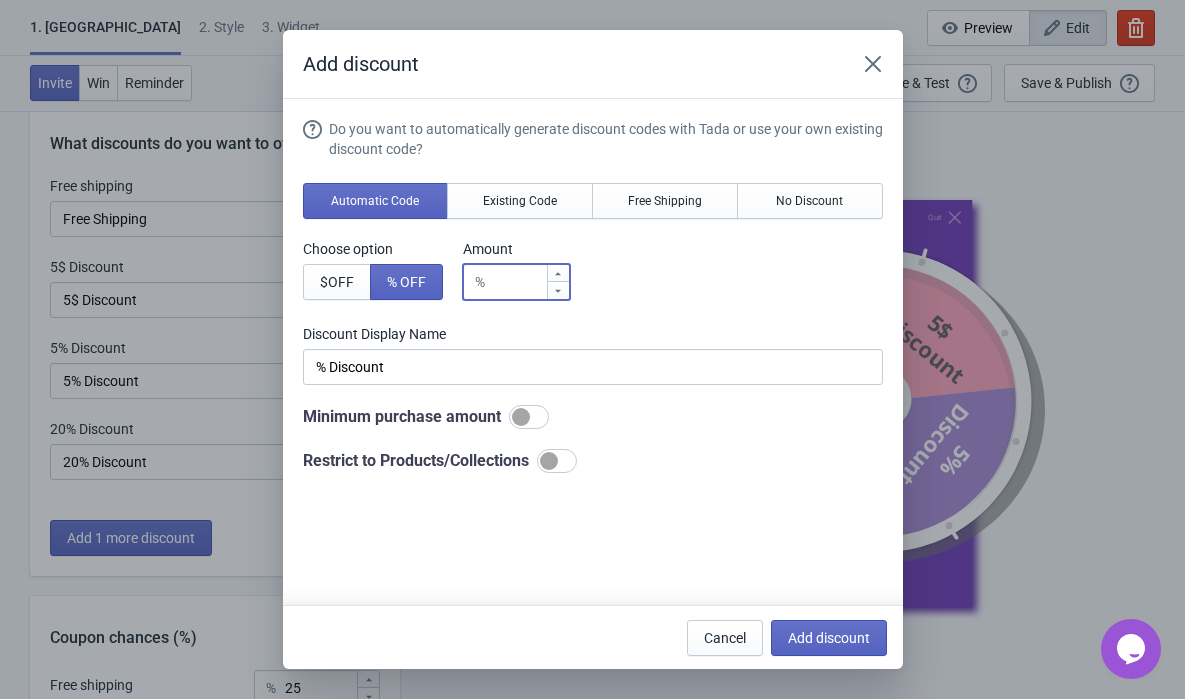 type on "2" 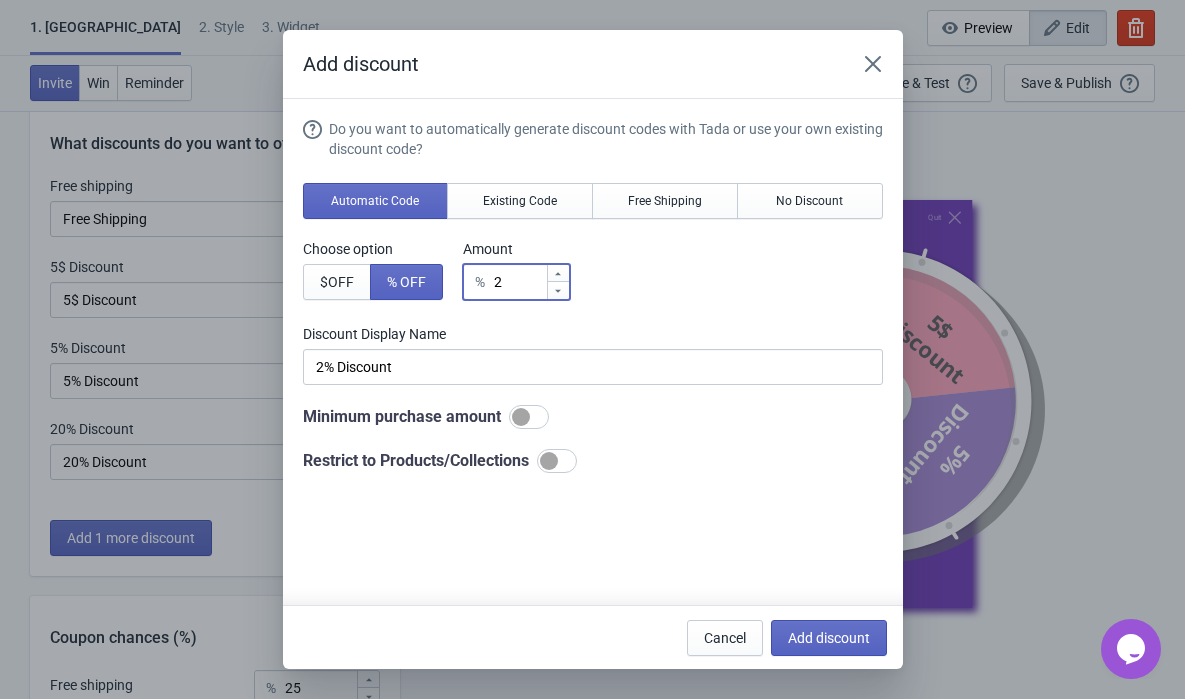 type on "25" 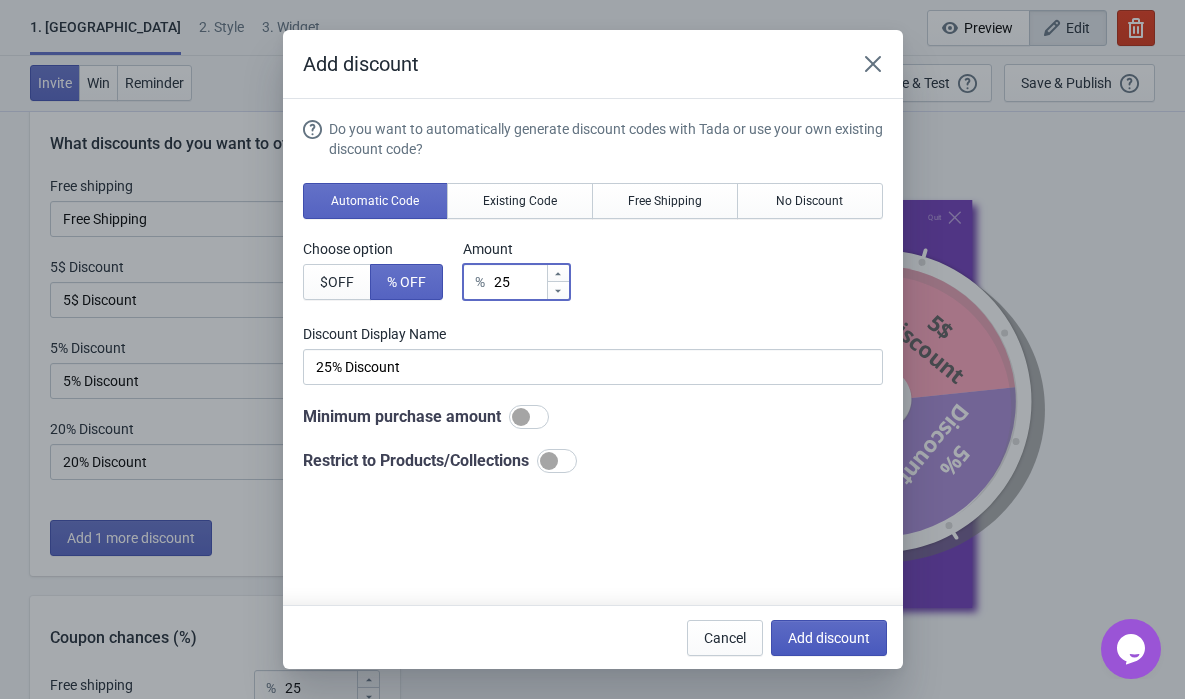 type on "25" 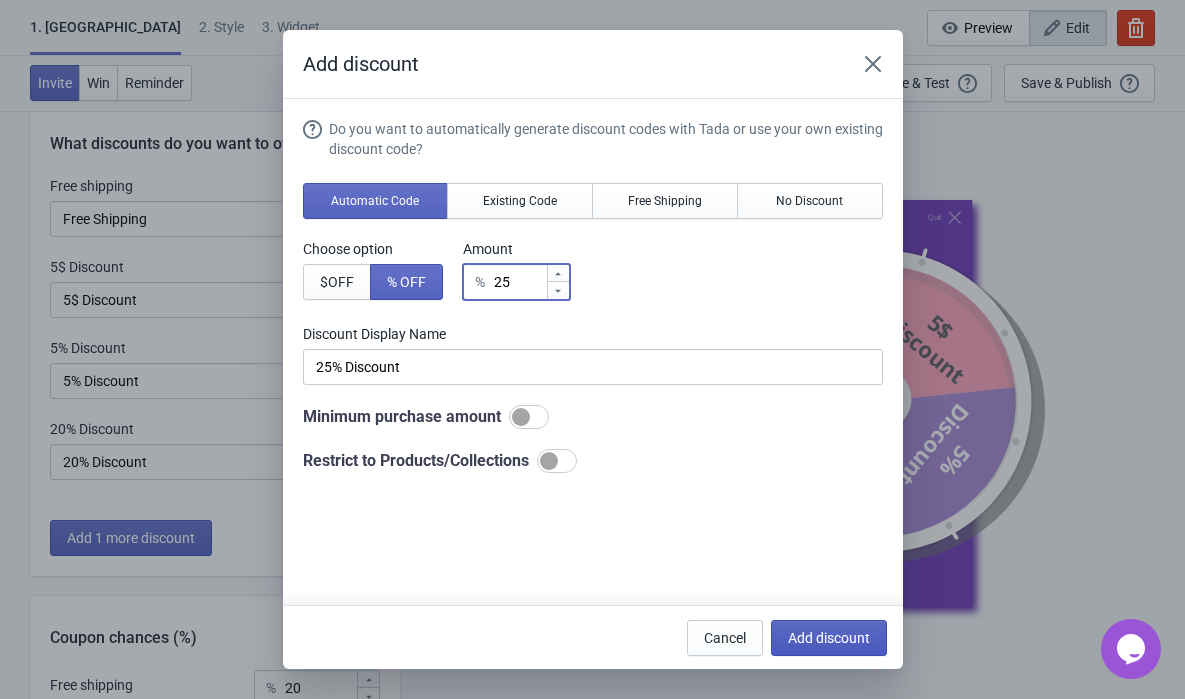 scroll, scrollTop: 38, scrollLeft: 0, axis: vertical 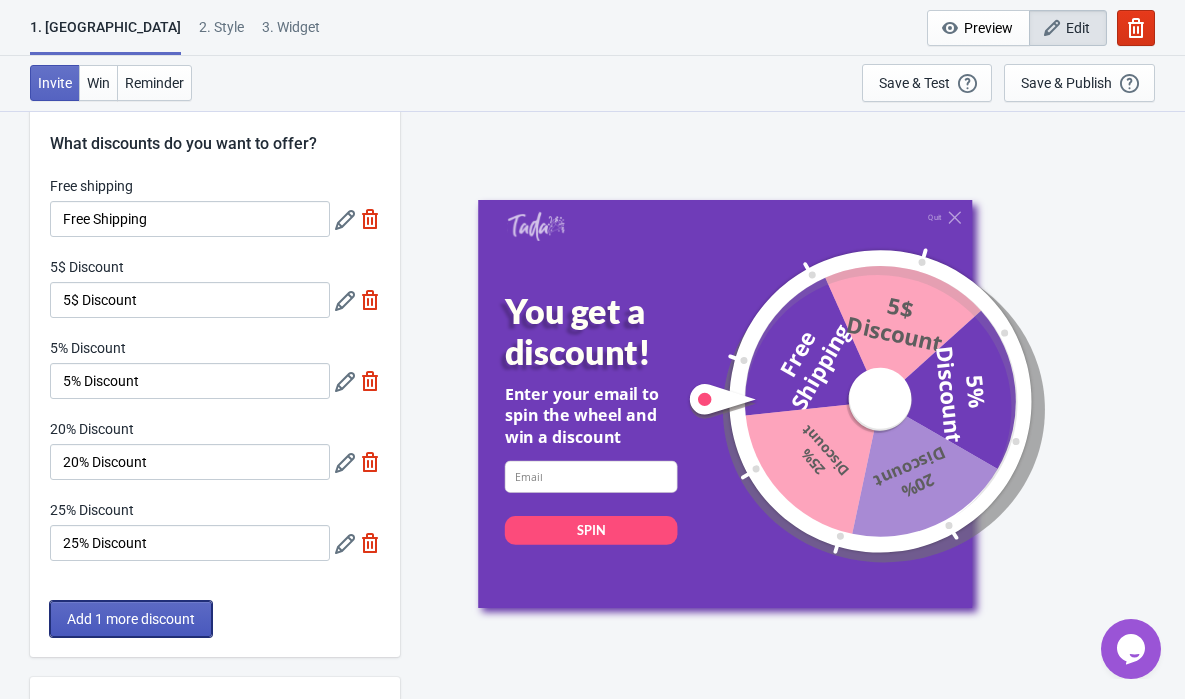 click on "Add 1 more discount" at bounding box center (131, 619) 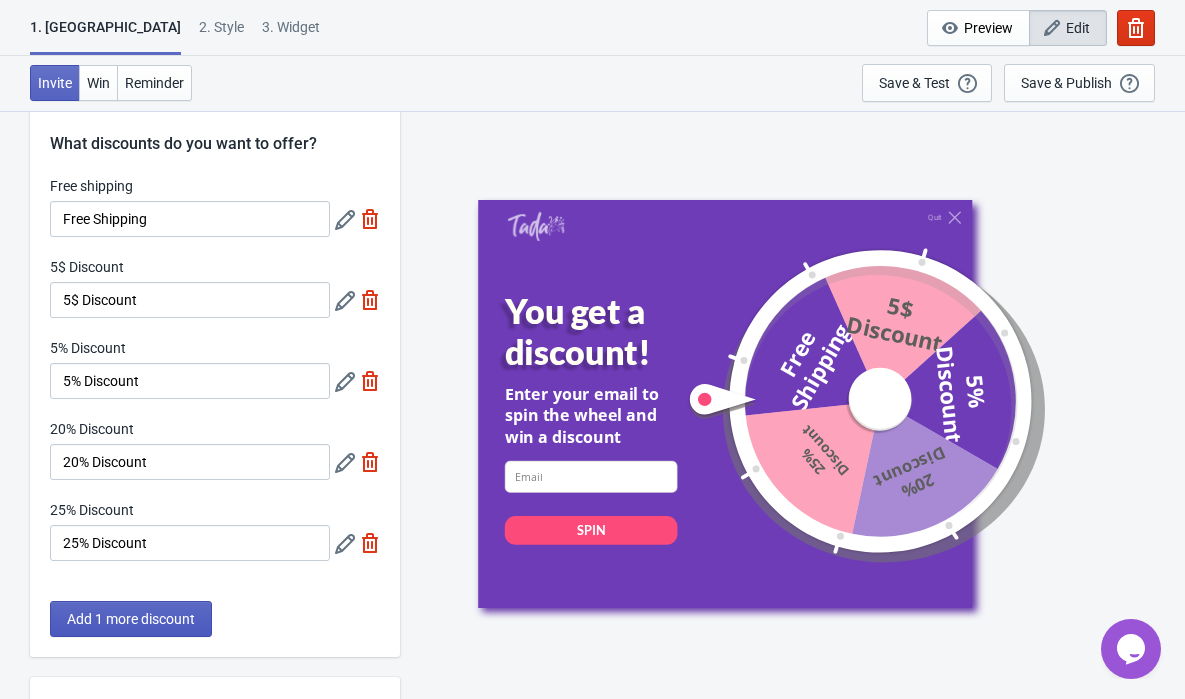 scroll, scrollTop: 0, scrollLeft: 0, axis: both 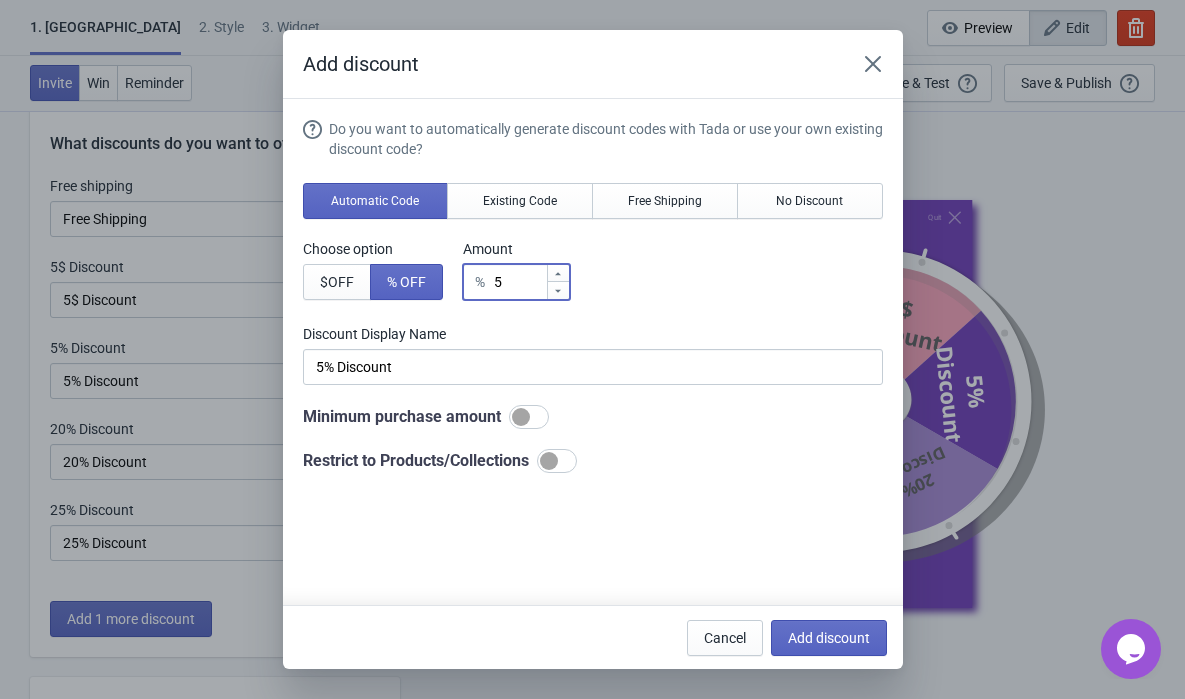 click on "5" at bounding box center (519, 282) 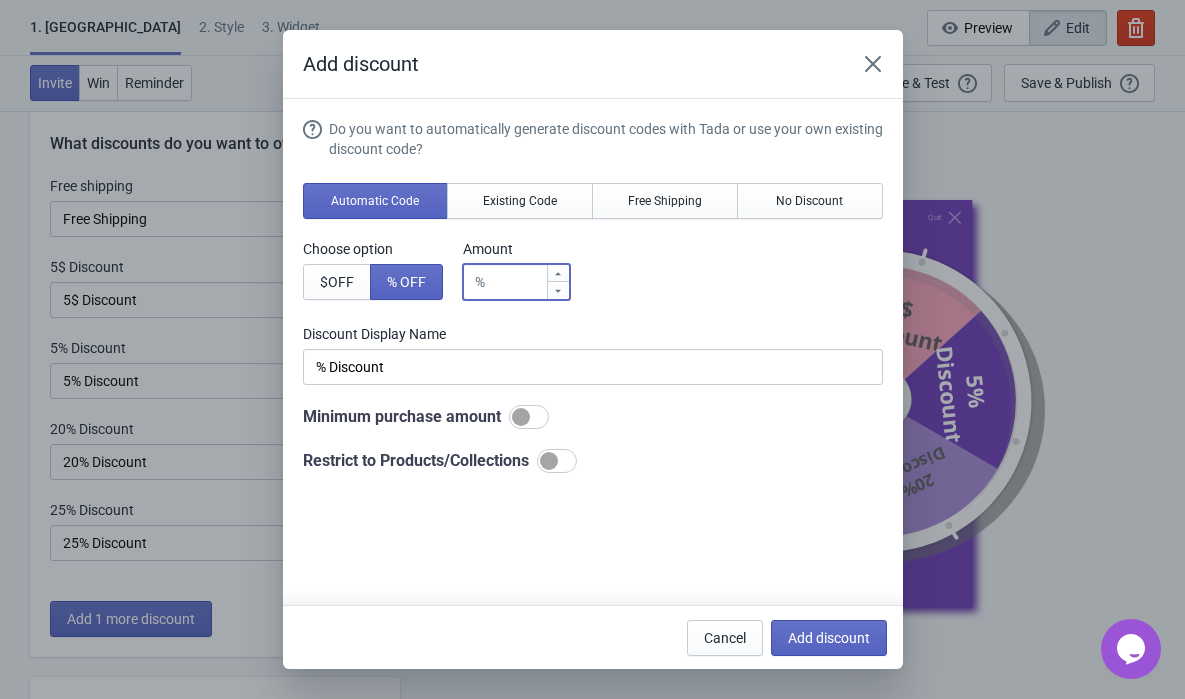 type on "3" 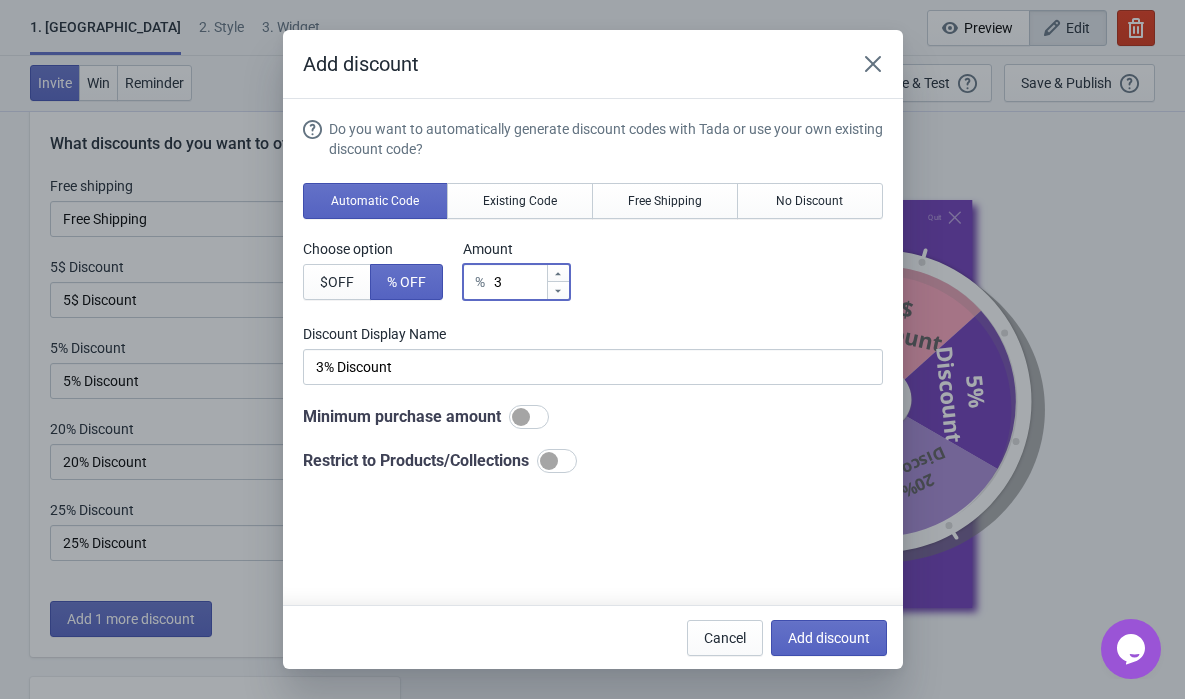 type on "30" 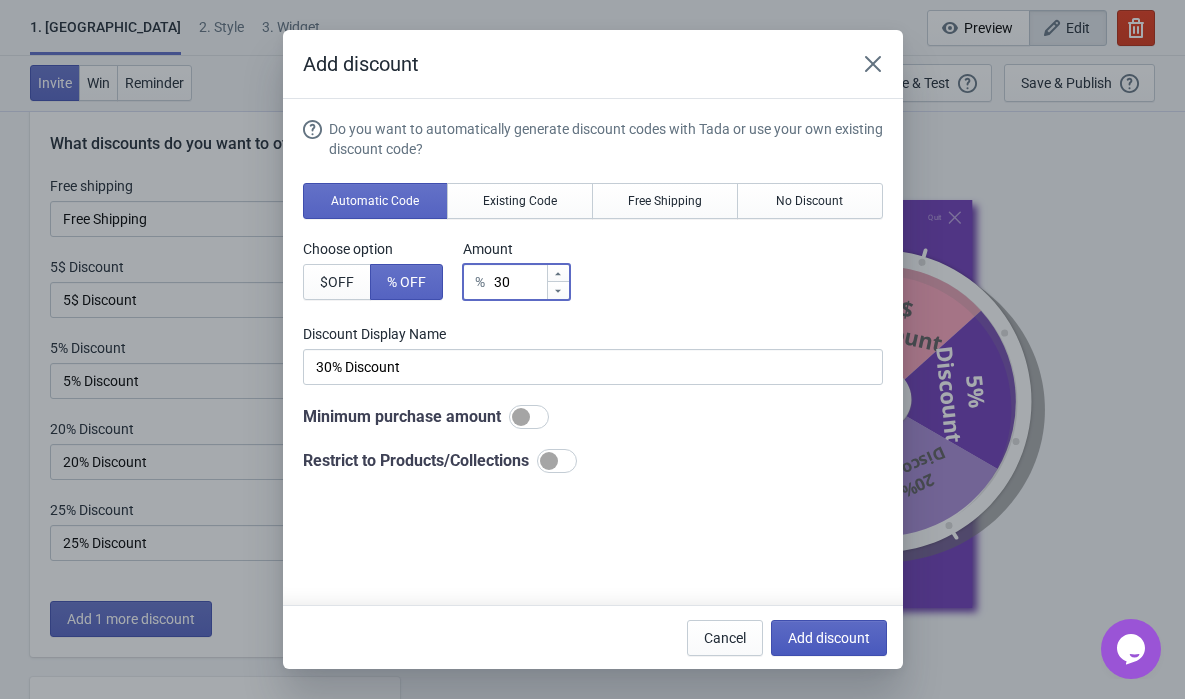 type on "30" 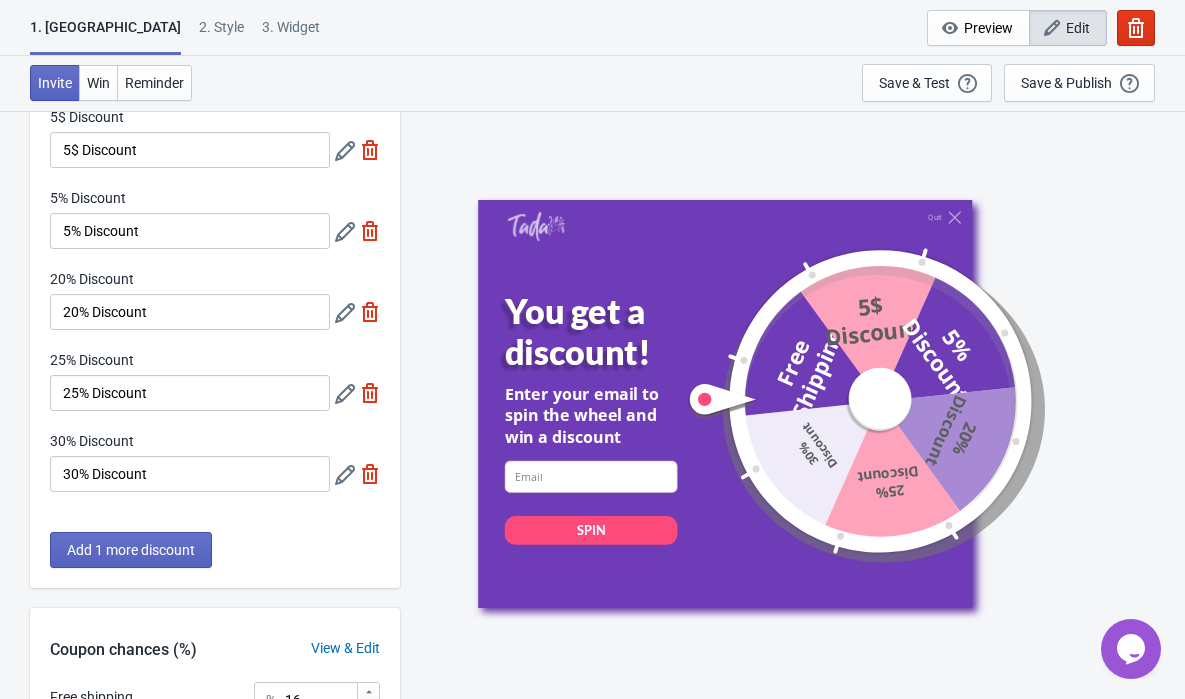 scroll, scrollTop: 220, scrollLeft: 0, axis: vertical 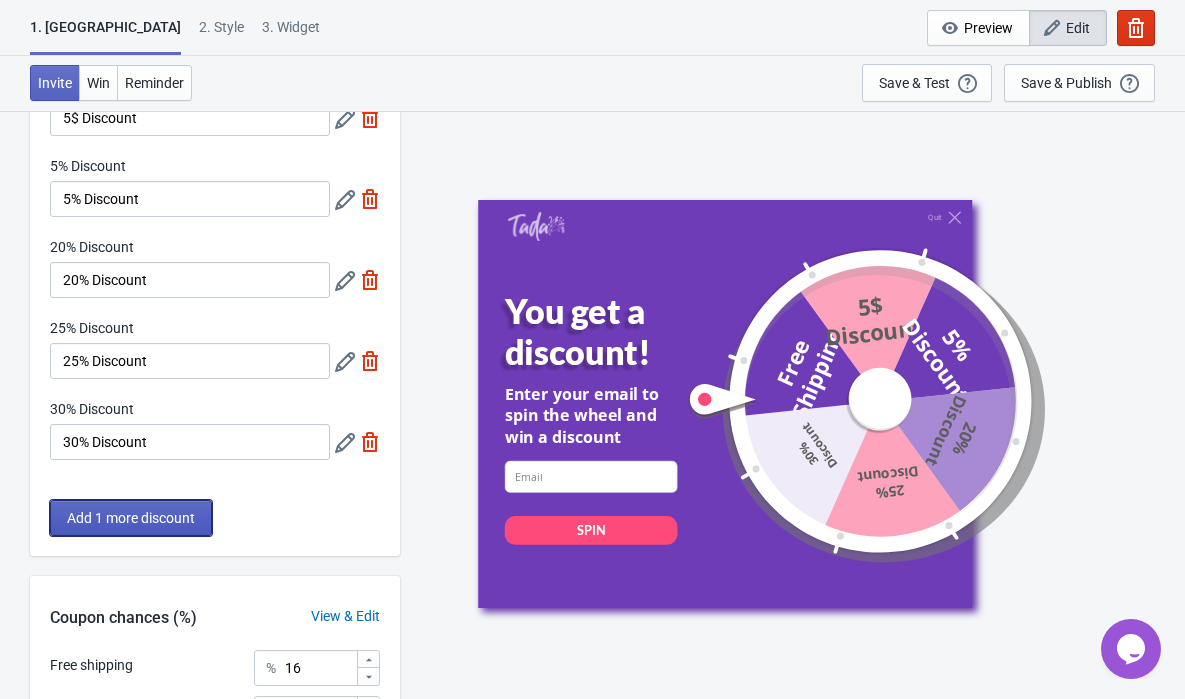 click on "Add 1 more discount" at bounding box center (131, 518) 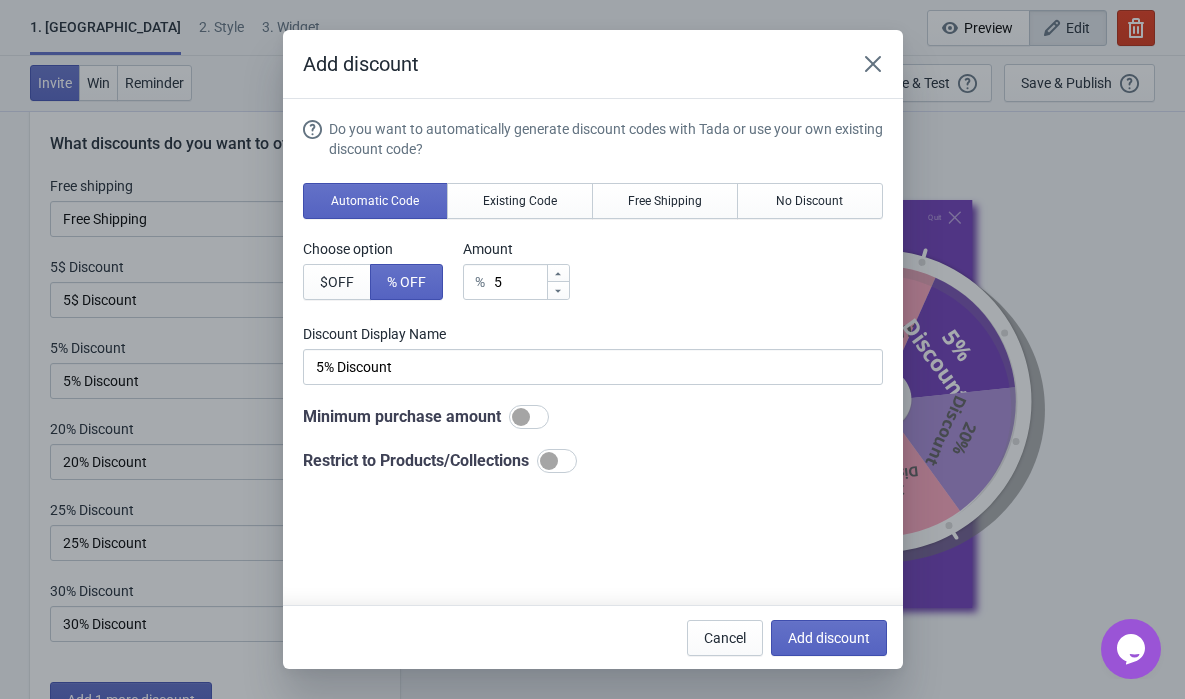 scroll, scrollTop: 0, scrollLeft: 0, axis: both 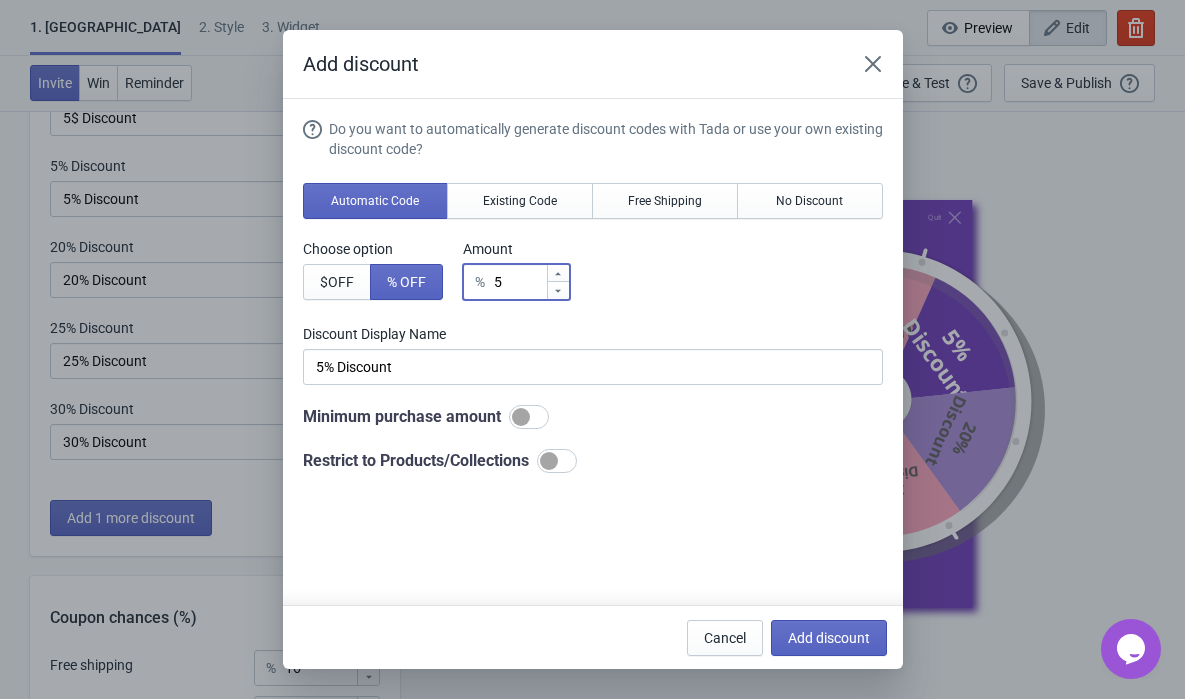 click on "5" at bounding box center [519, 282] 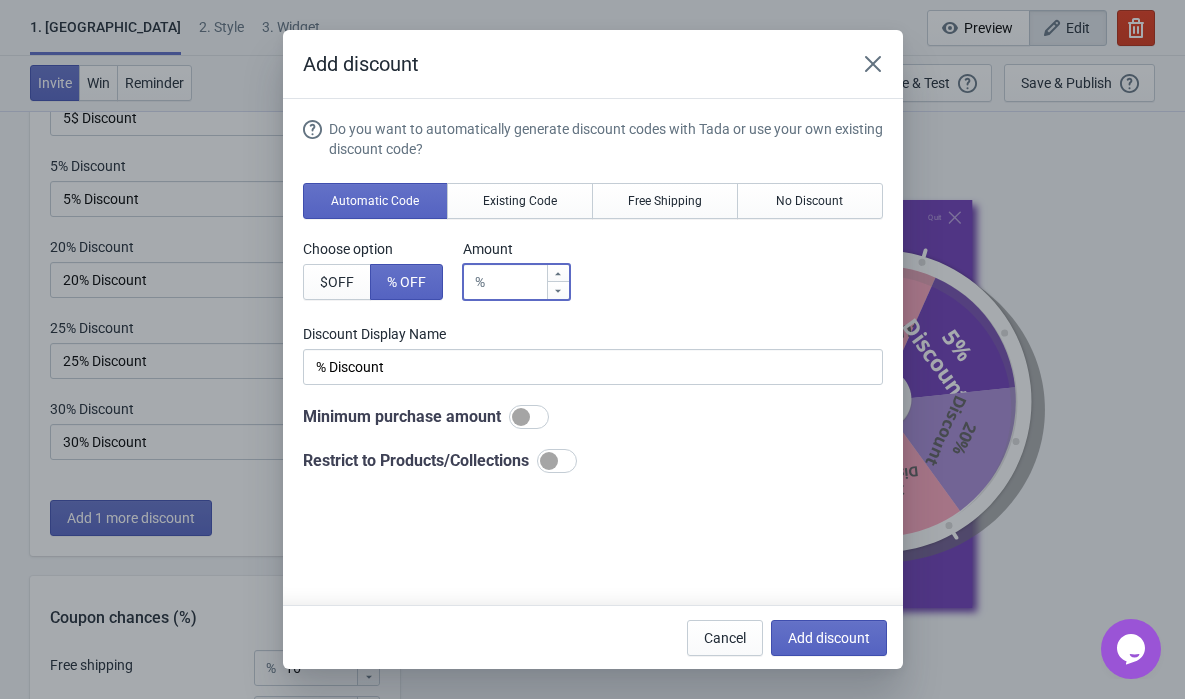 type on "4" 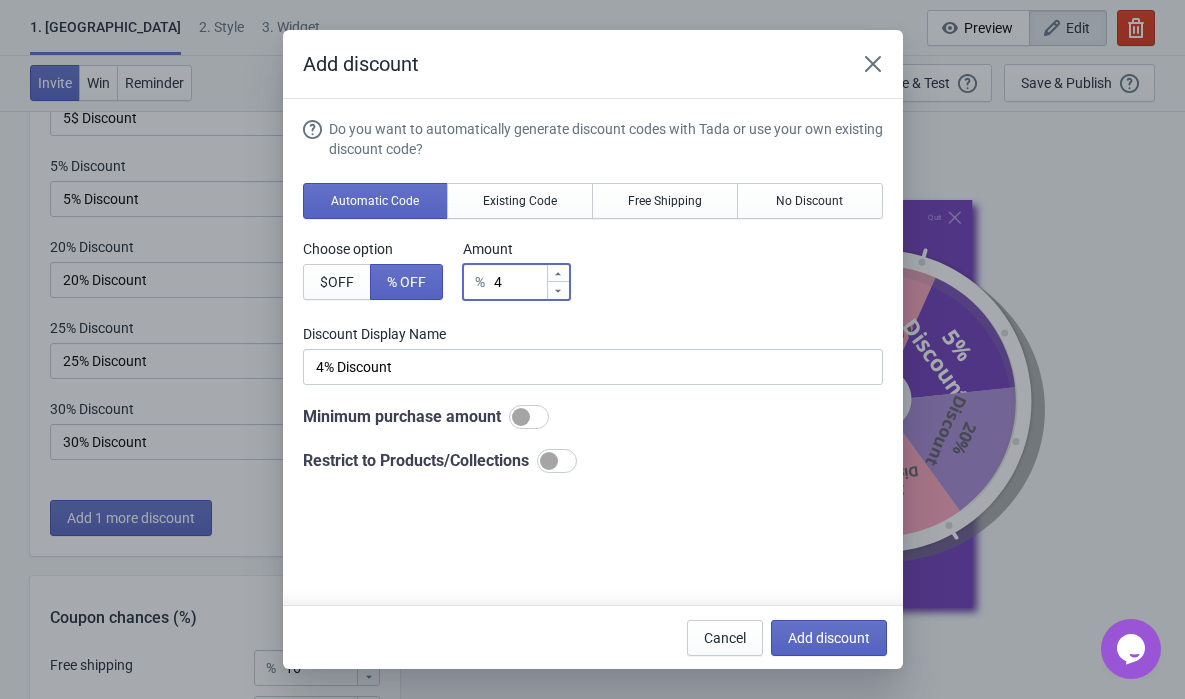 type on "40" 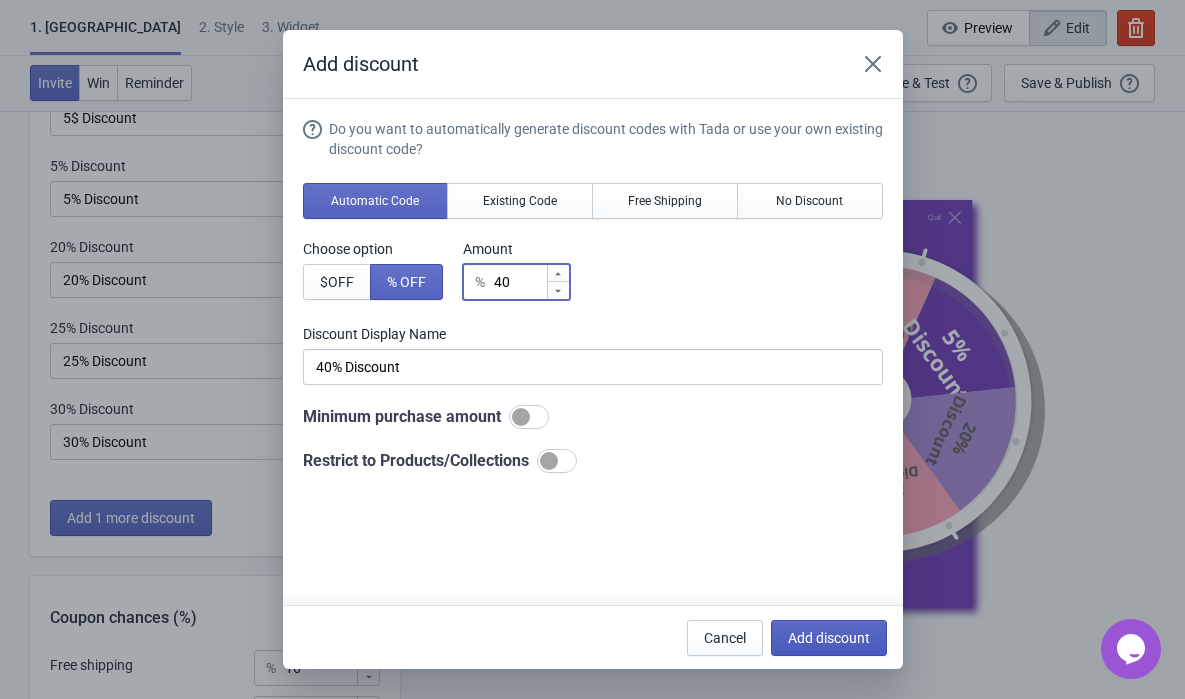type on "40" 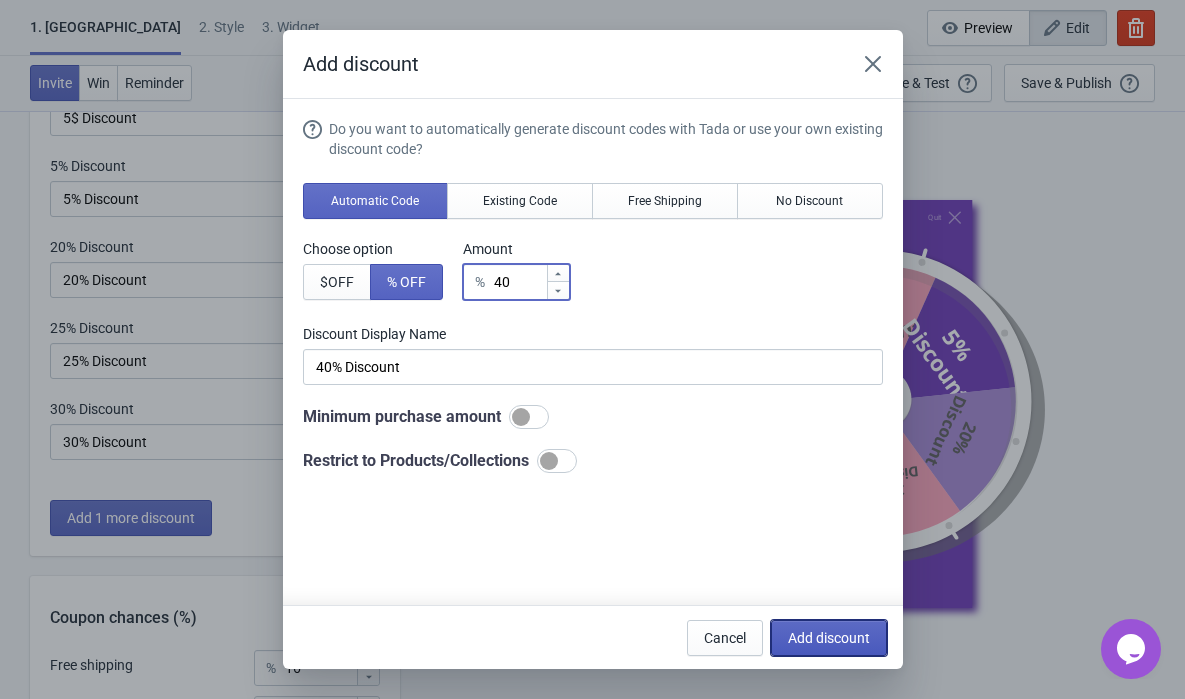 click on "Add discount" at bounding box center [829, 638] 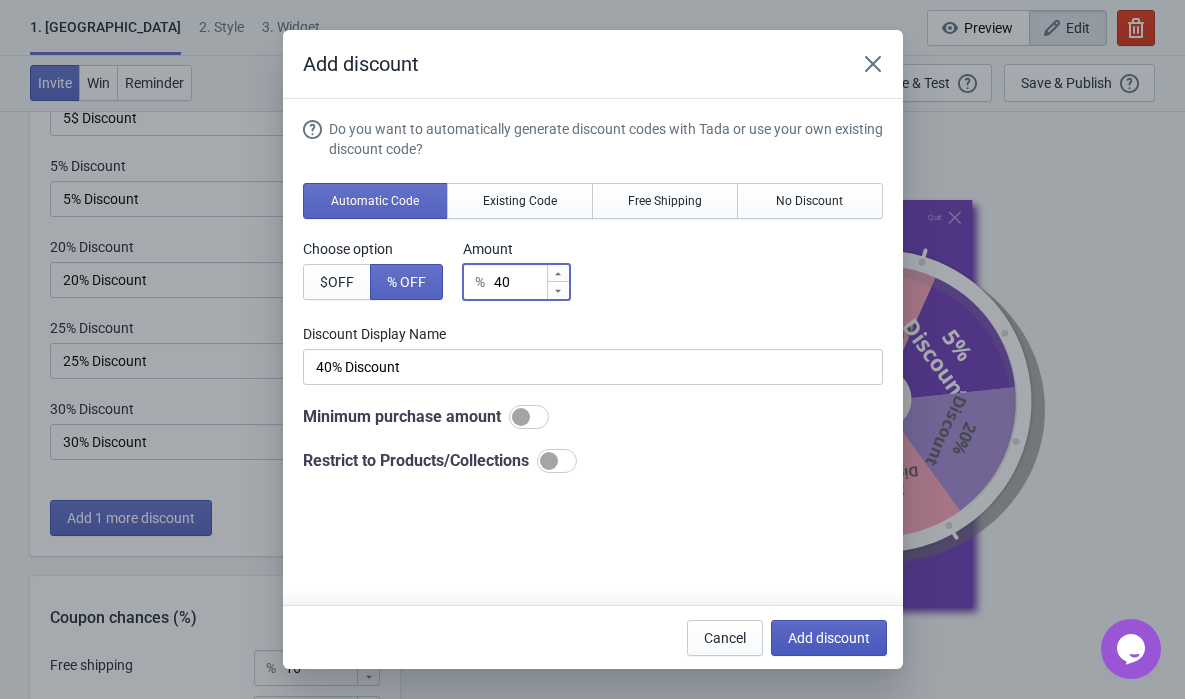 type on "14" 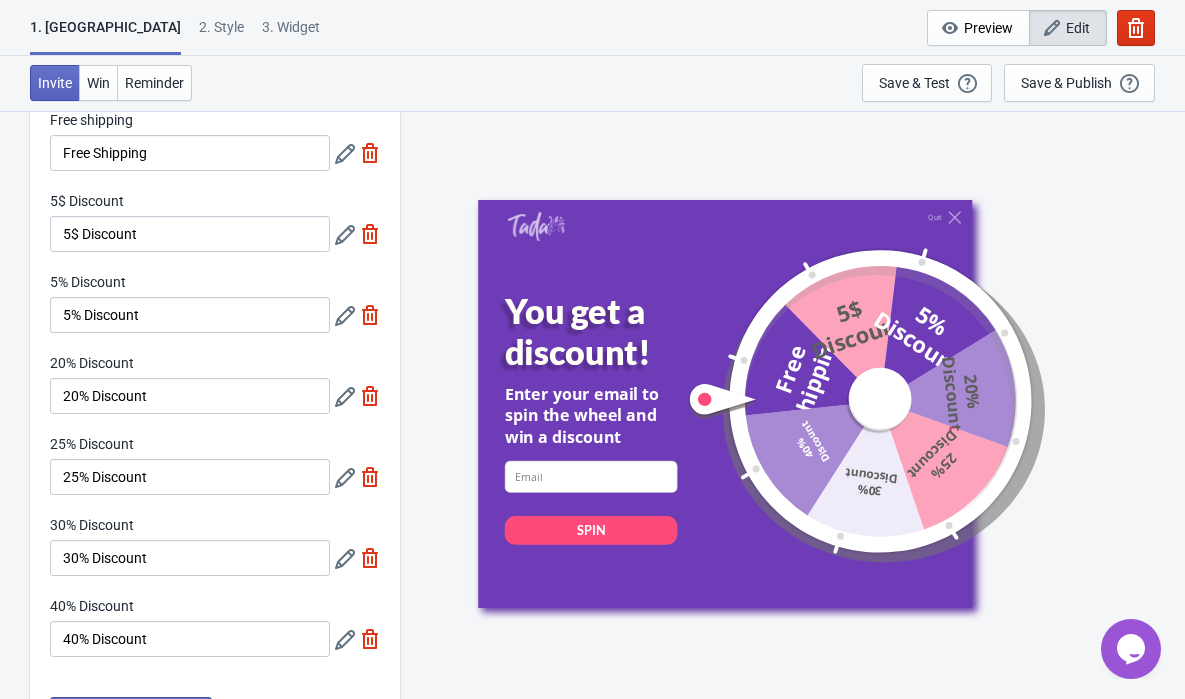 scroll, scrollTop: 102, scrollLeft: 0, axis: vertical 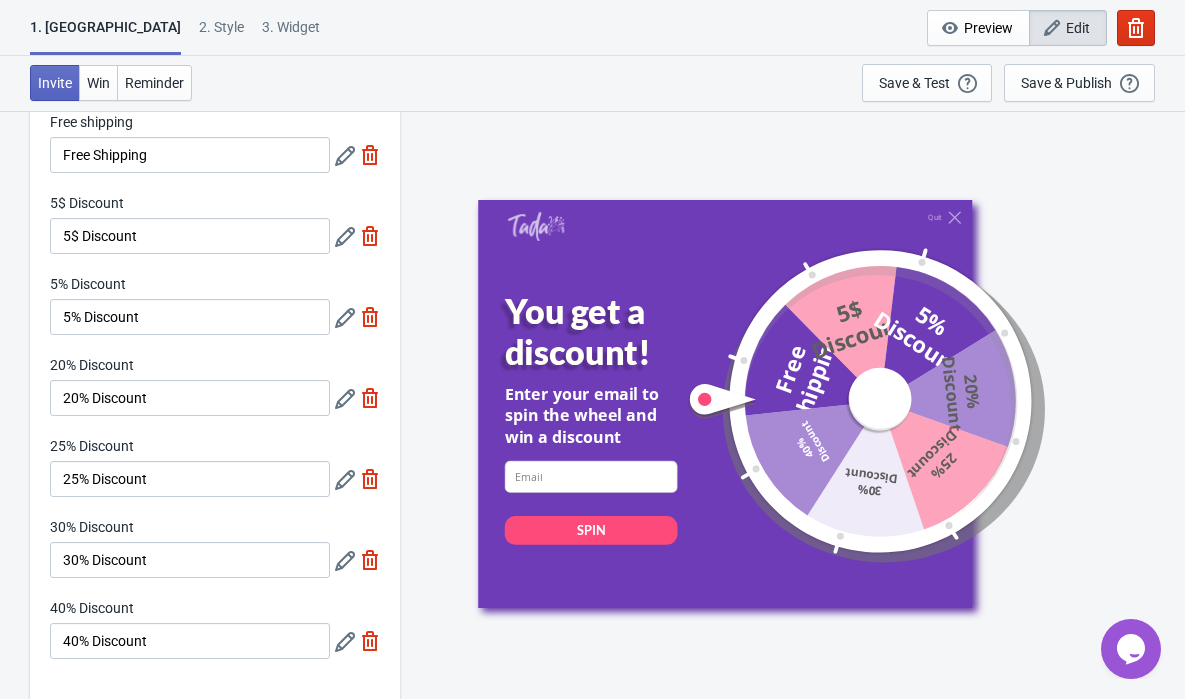 click at bounding box center [370, 155] 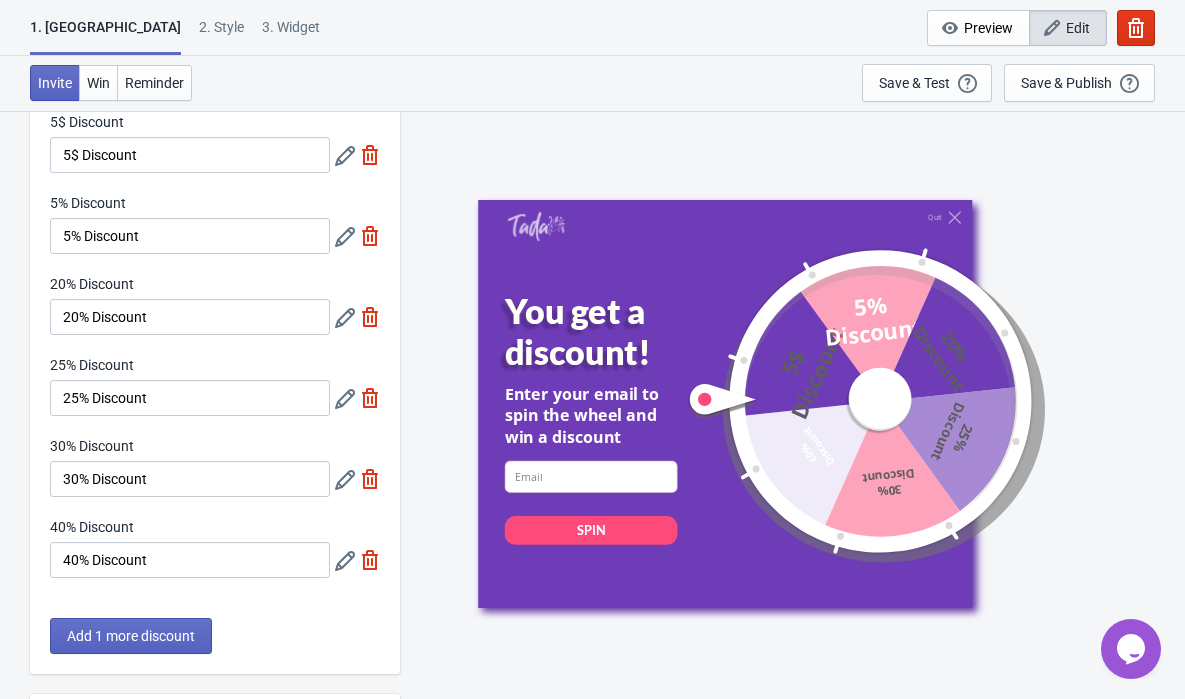 click at bounding box center [370, 155] 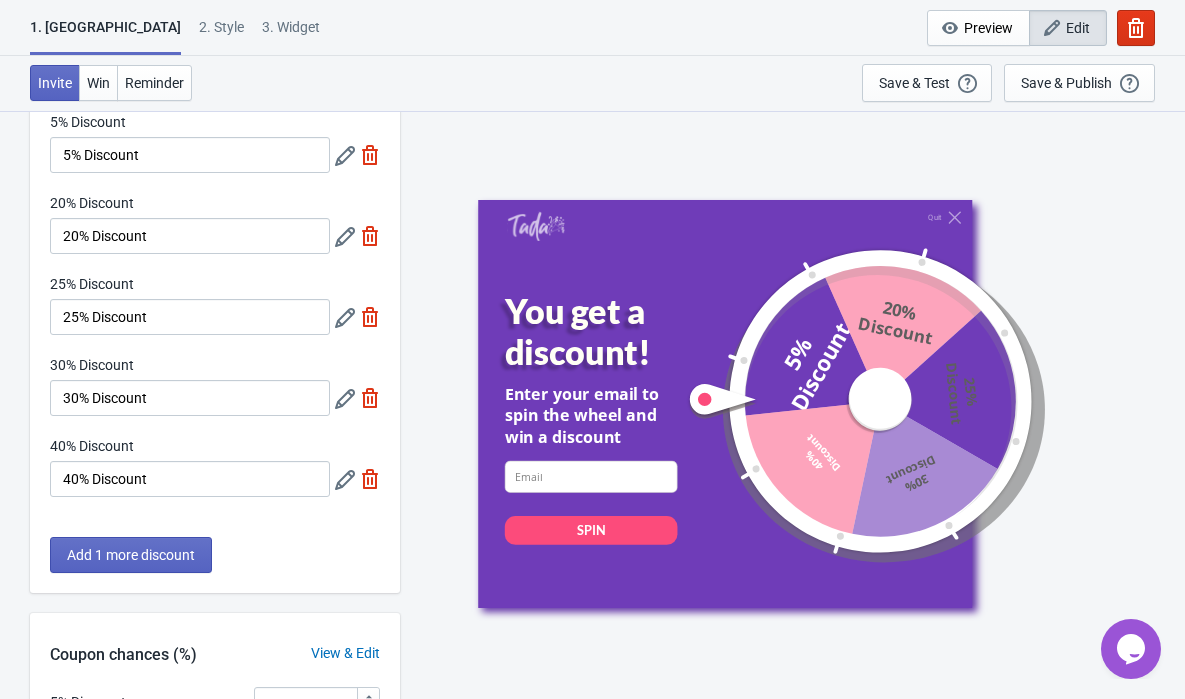click 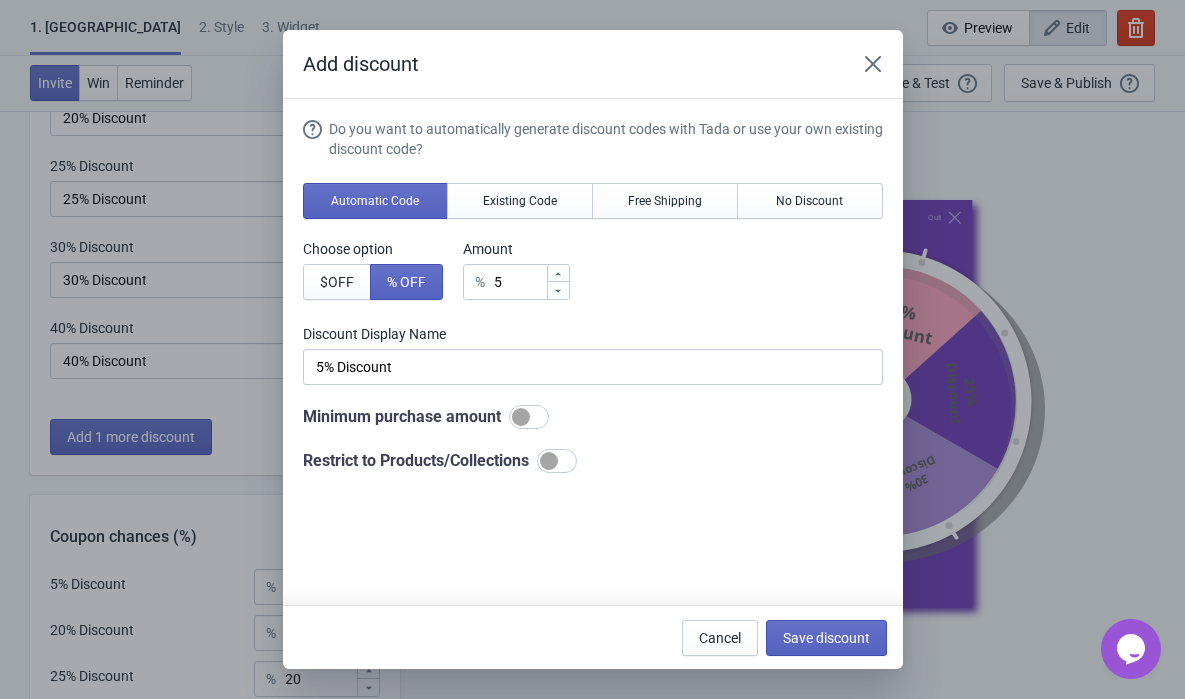 scroll, scrollTop: 0, scrollLeft: 0, axis: both 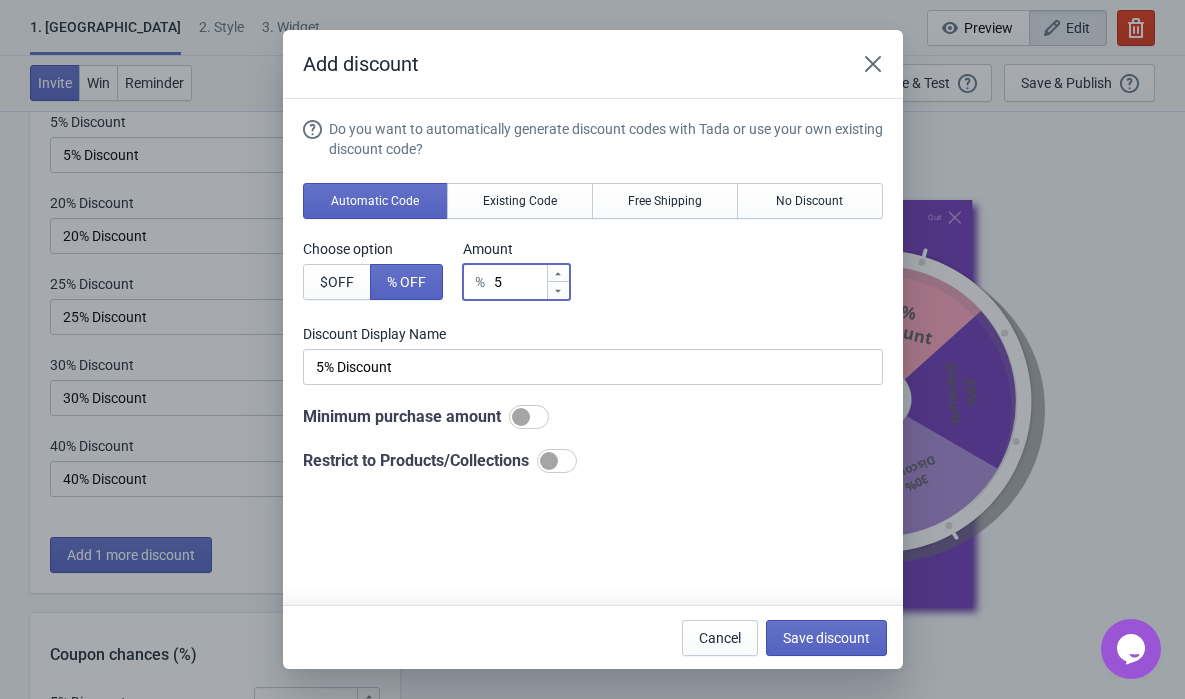 click on "5" at bounding box center (519, 282) 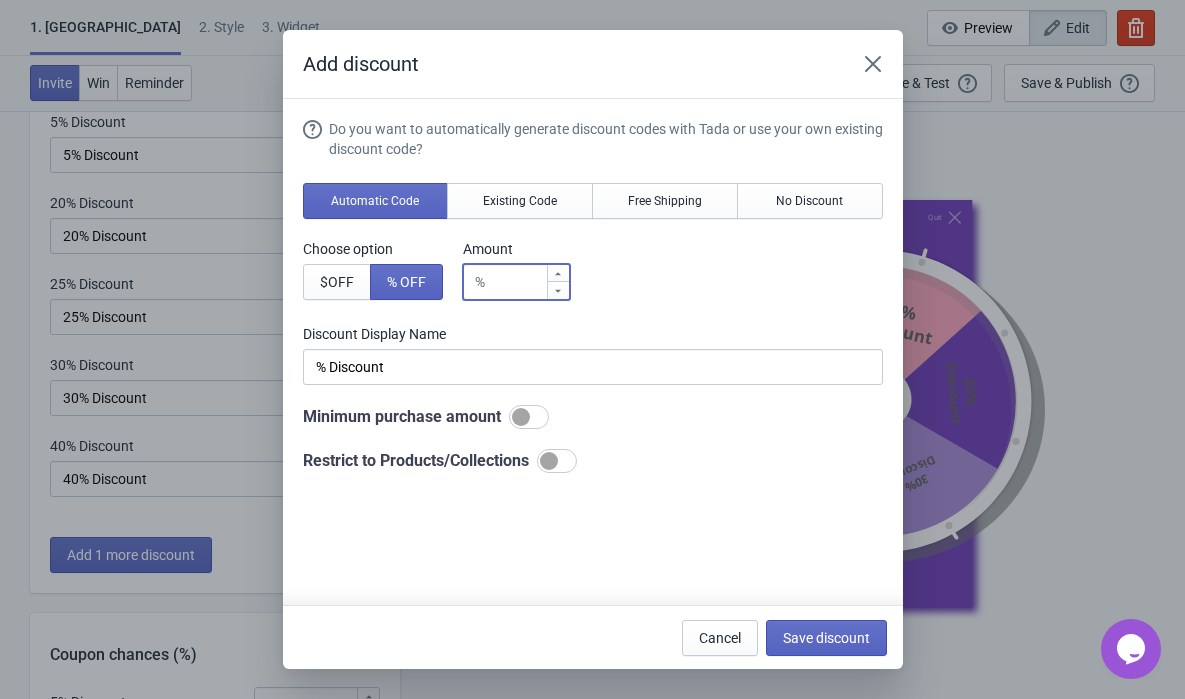 type on "1" 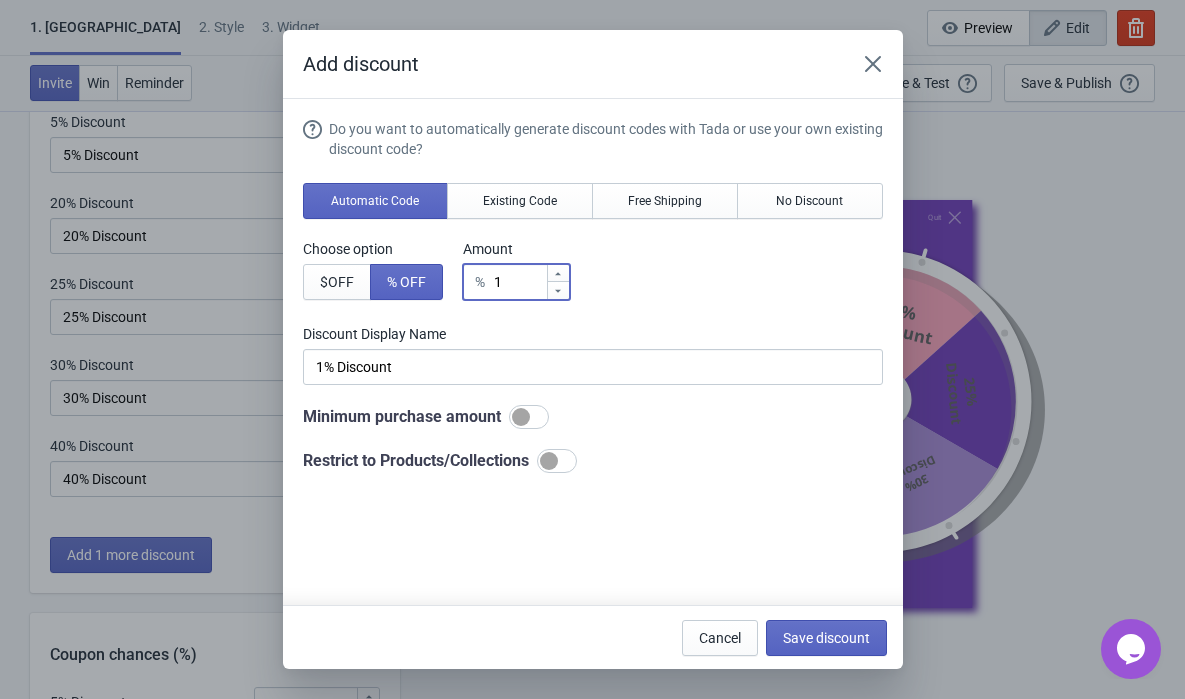 type on "10" 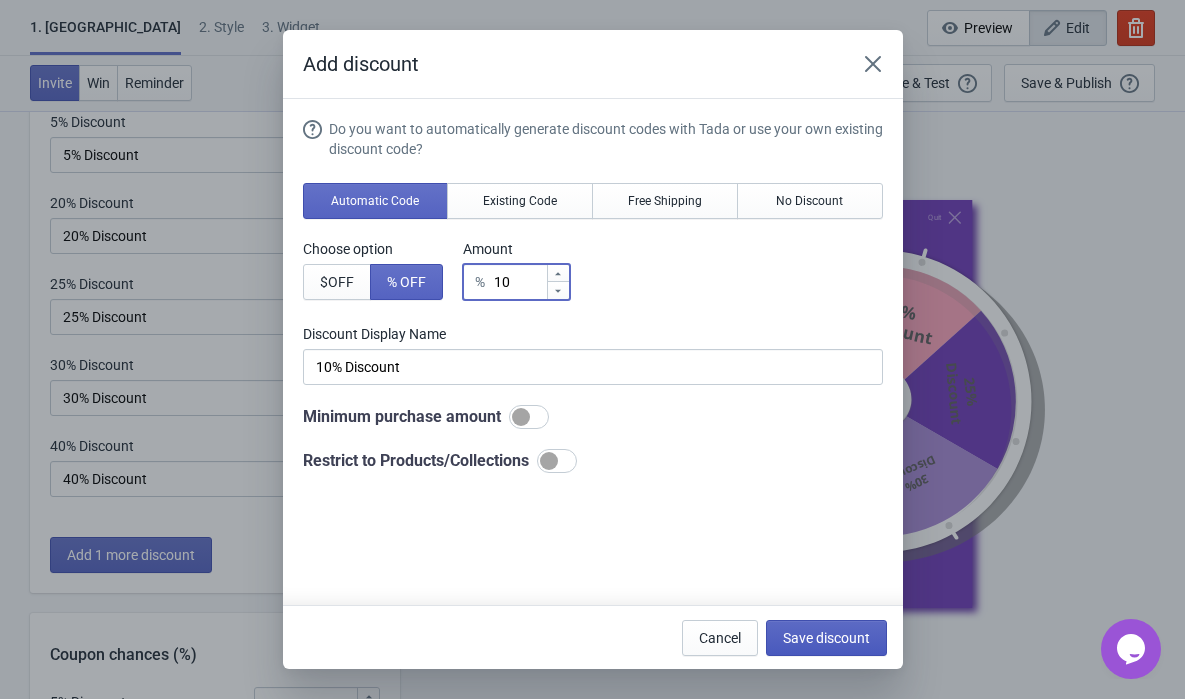 type on "10" 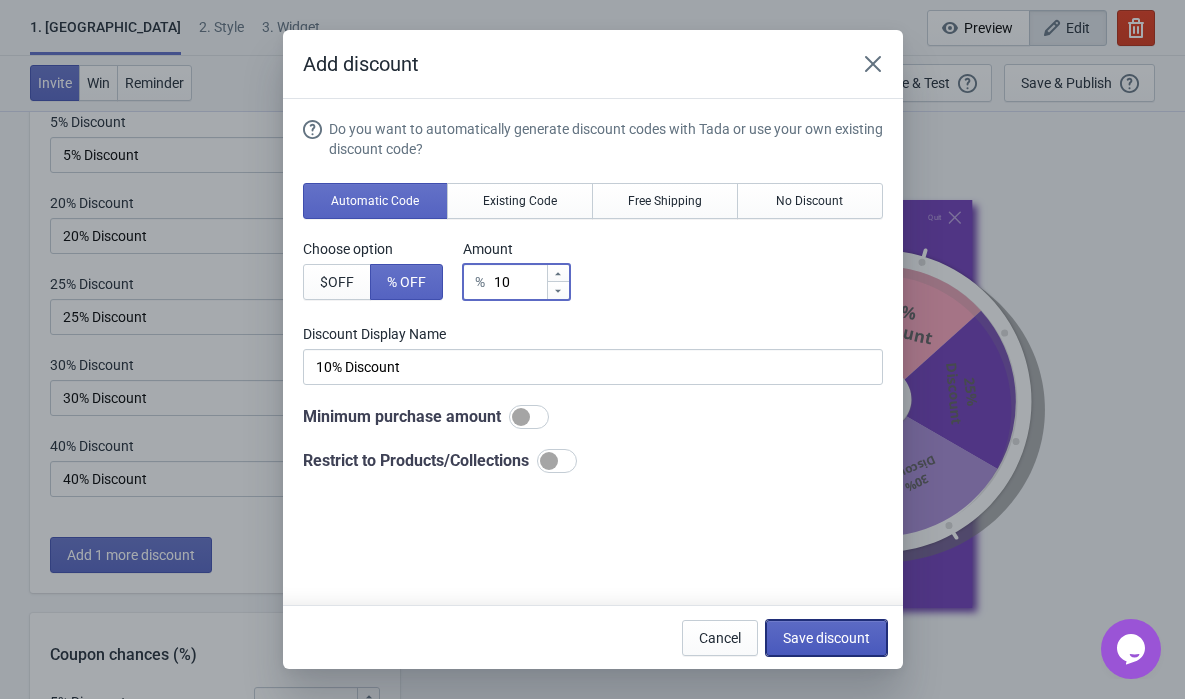 click on "Save discount" at bounding box center (826, 638) 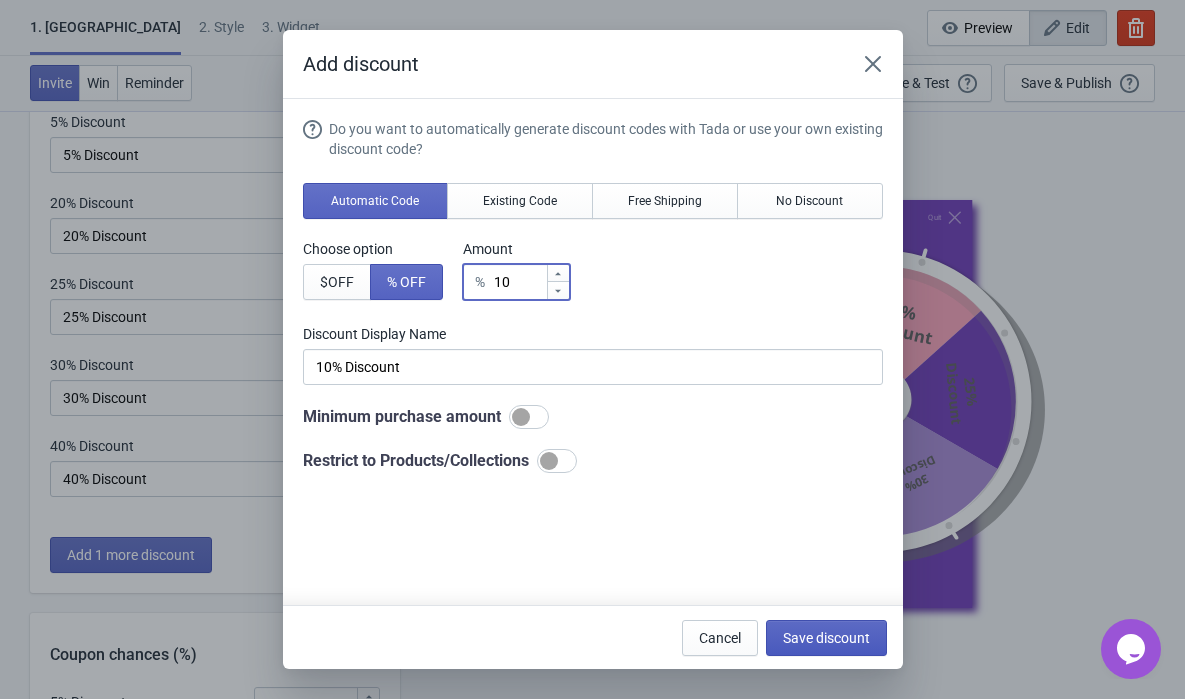 type on "10% Discount" 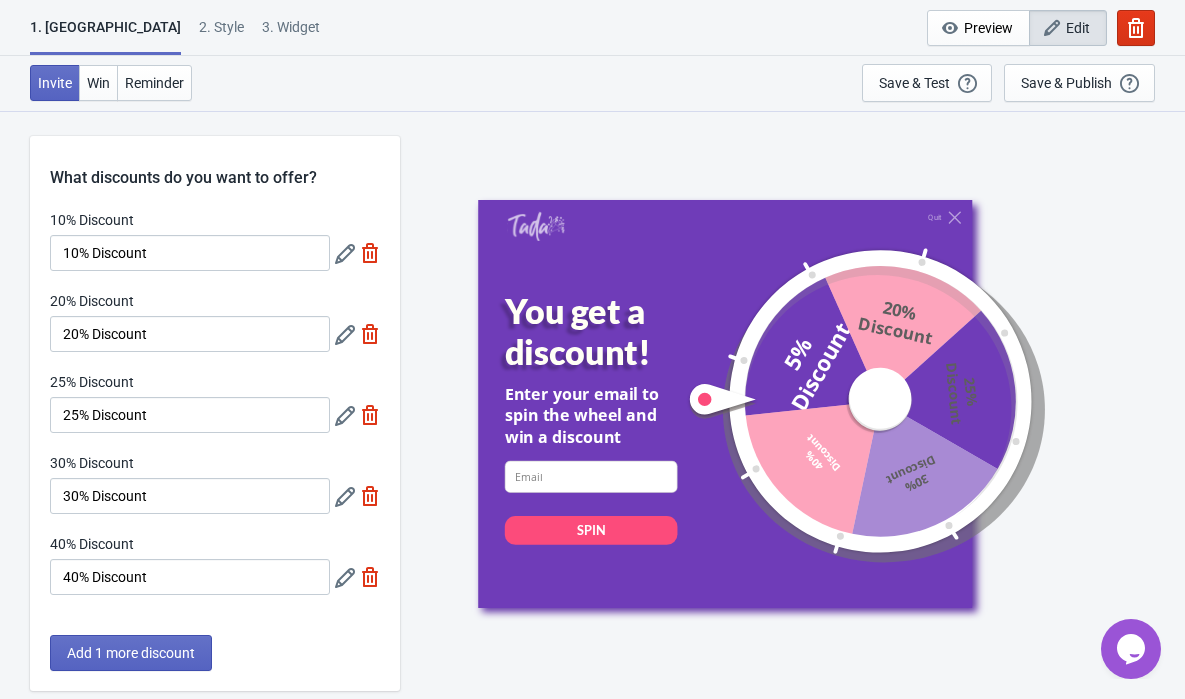 scroll, scrollTop: 1, scrollLeft: 0, axis: vertical 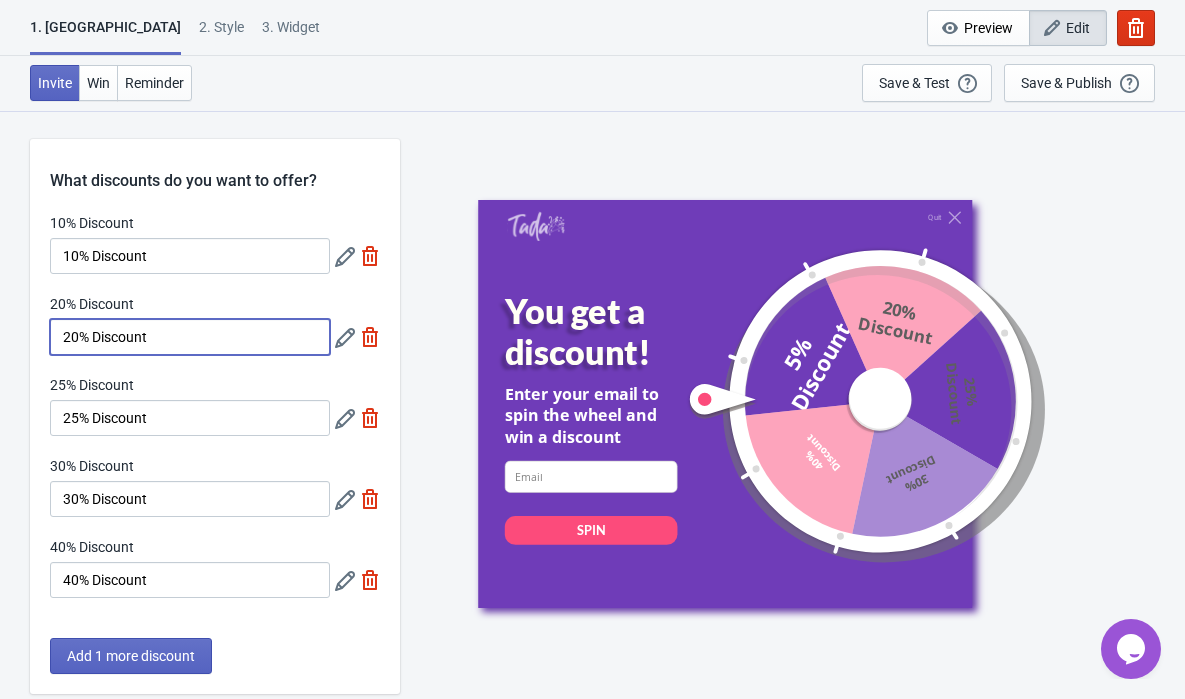 click on "20% Discount" at bounding box center (190, 337) 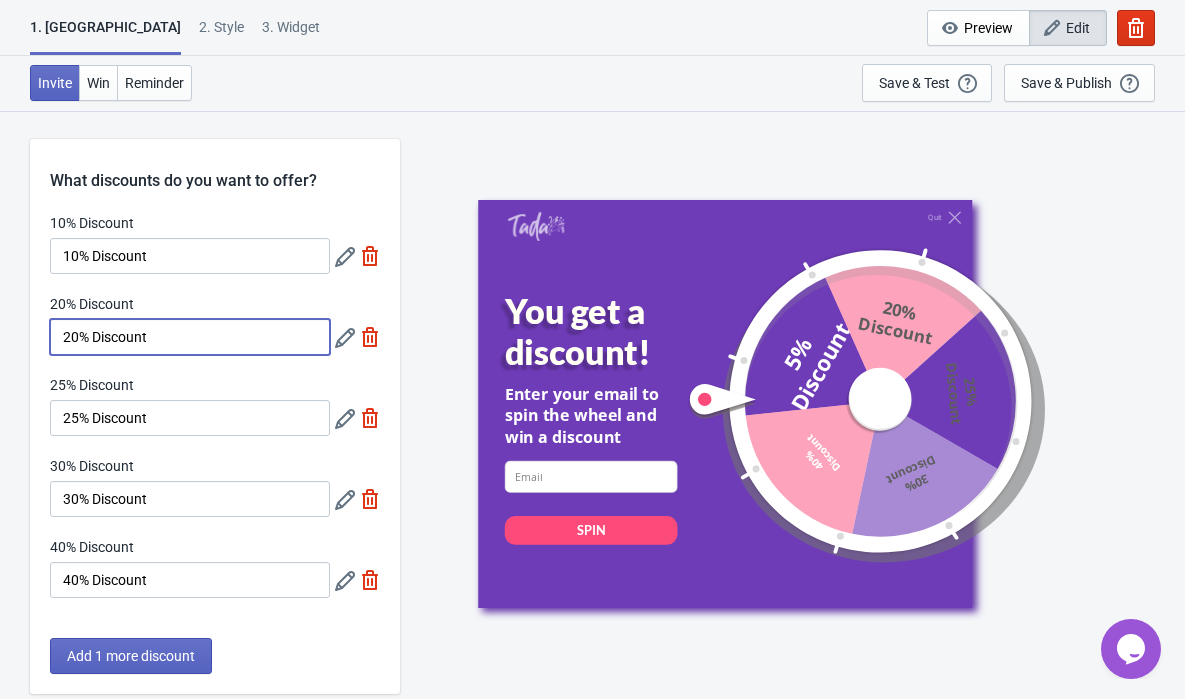 click 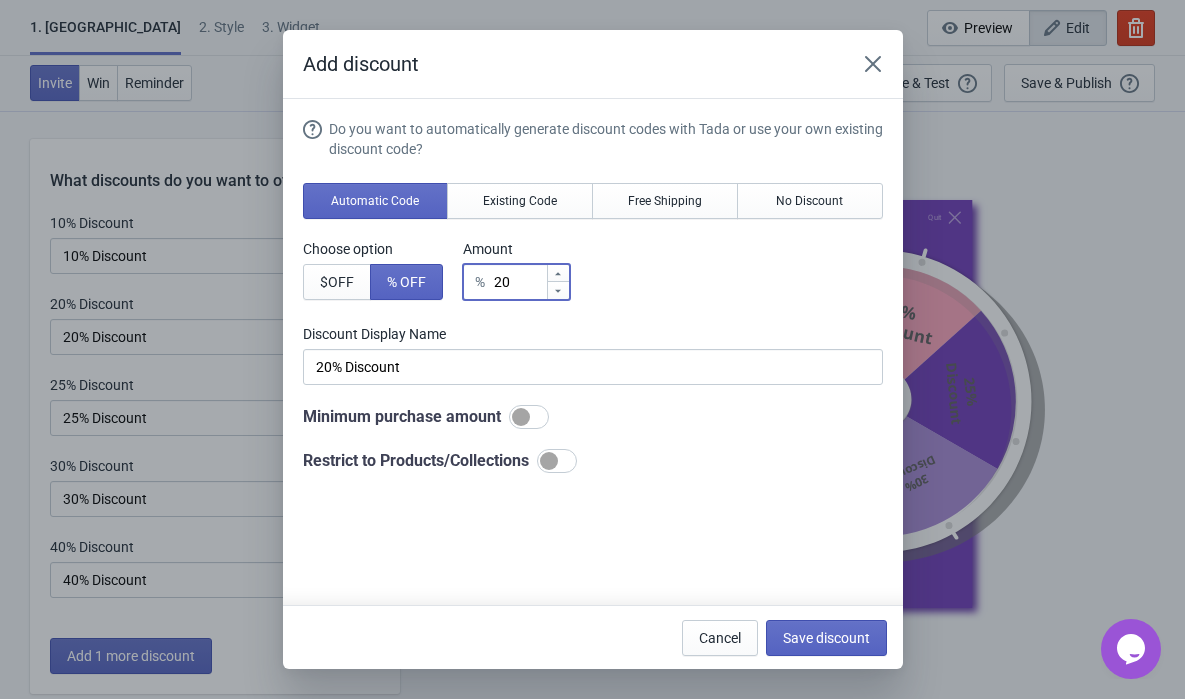 click on "20" at bounding box center [519, 282] 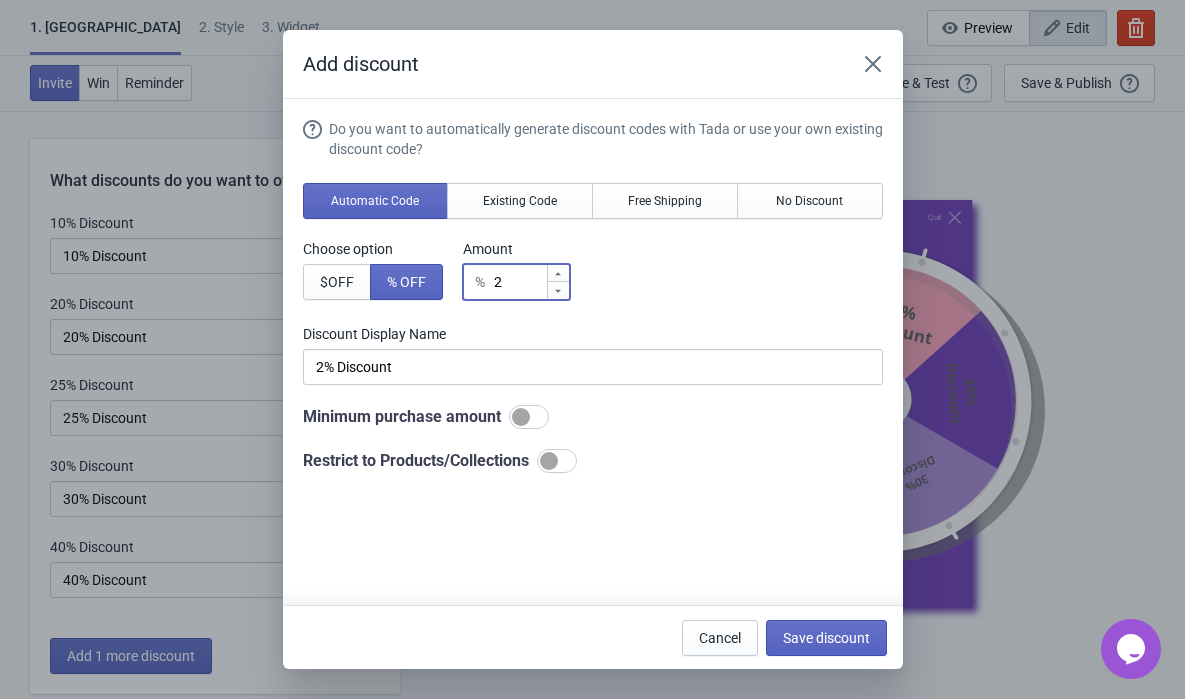 type 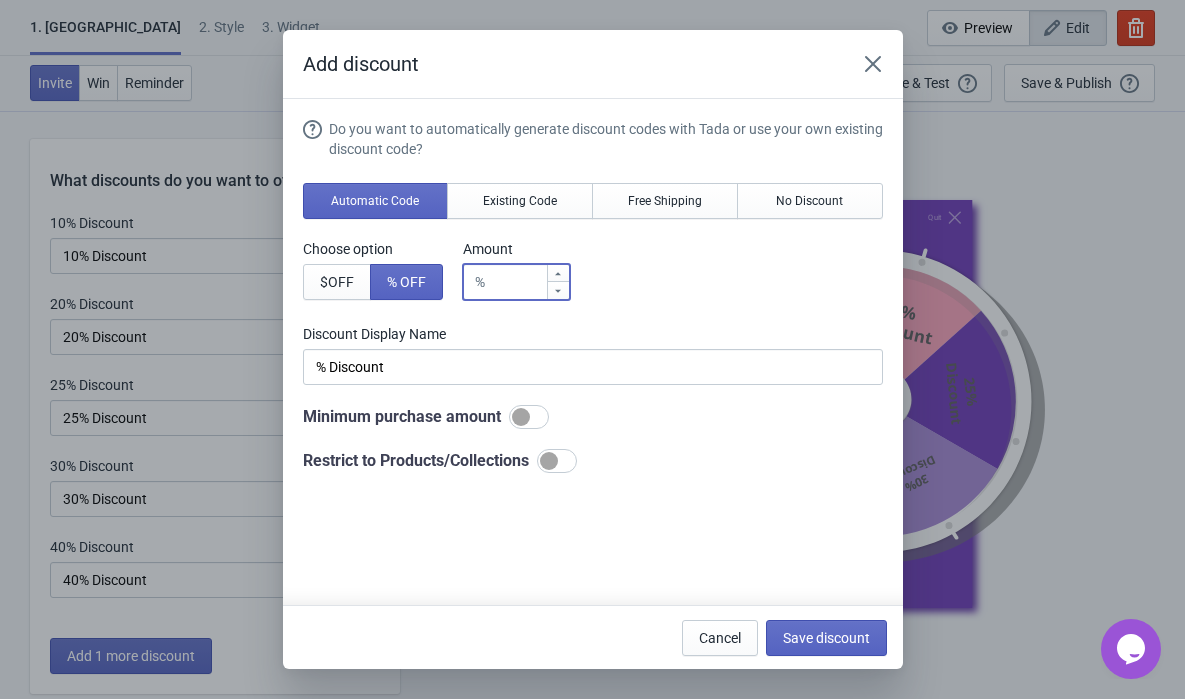 type on "1" 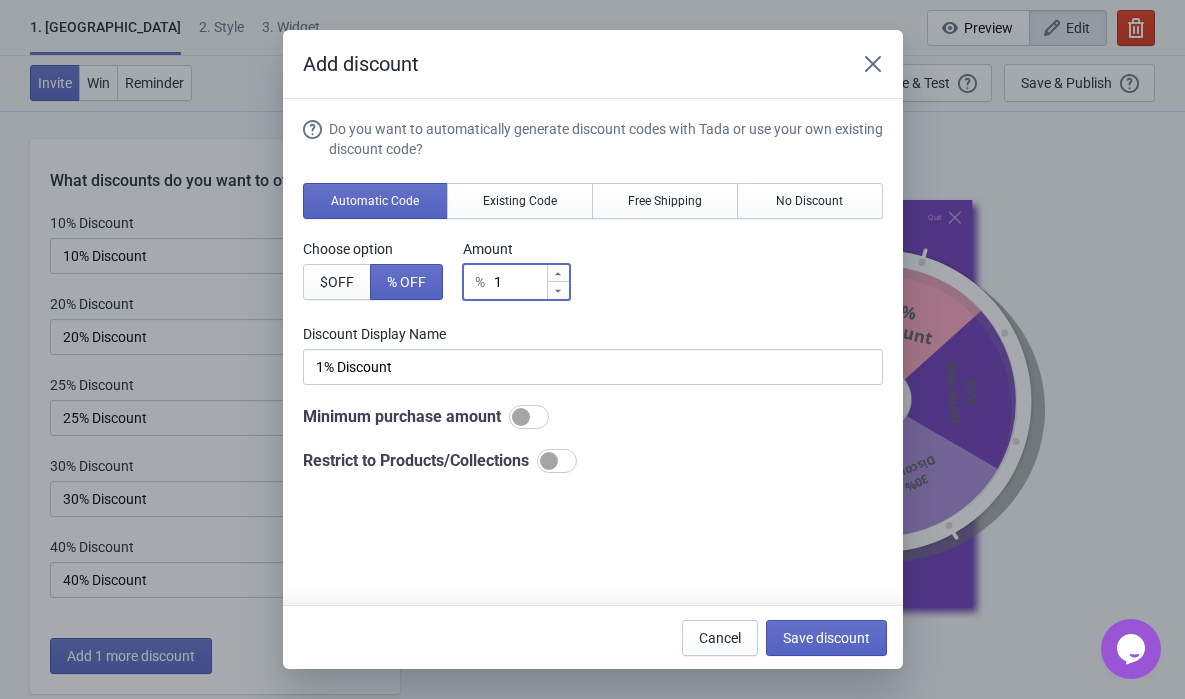 type on "16" 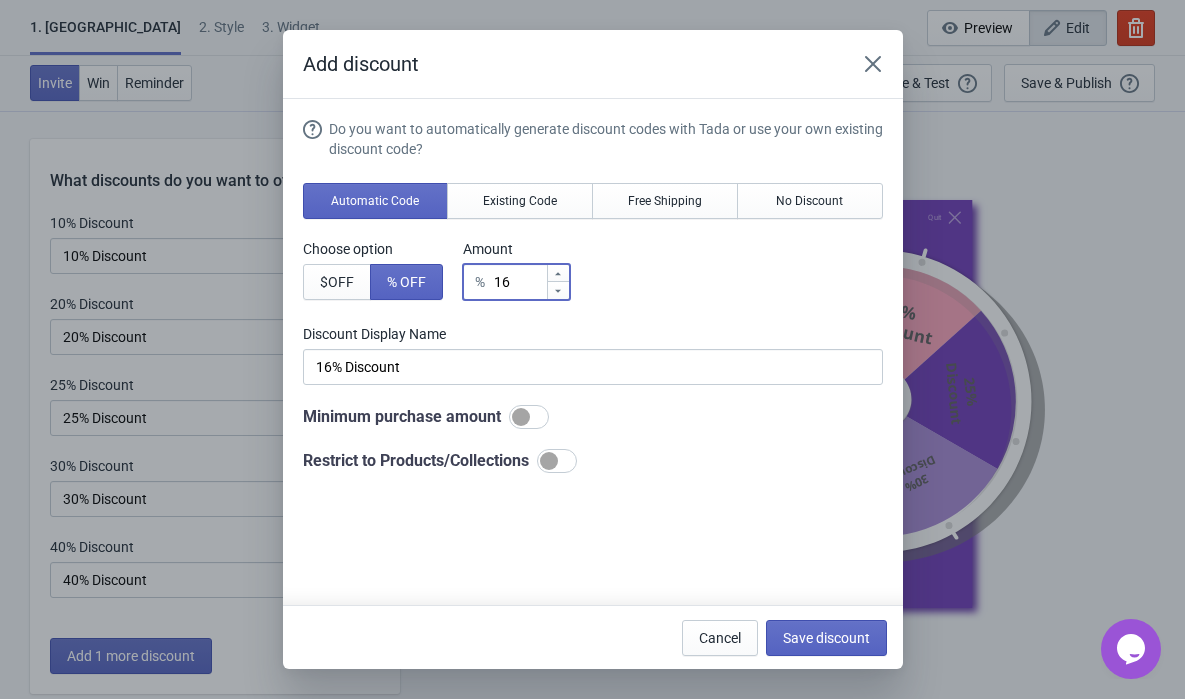type on "1" 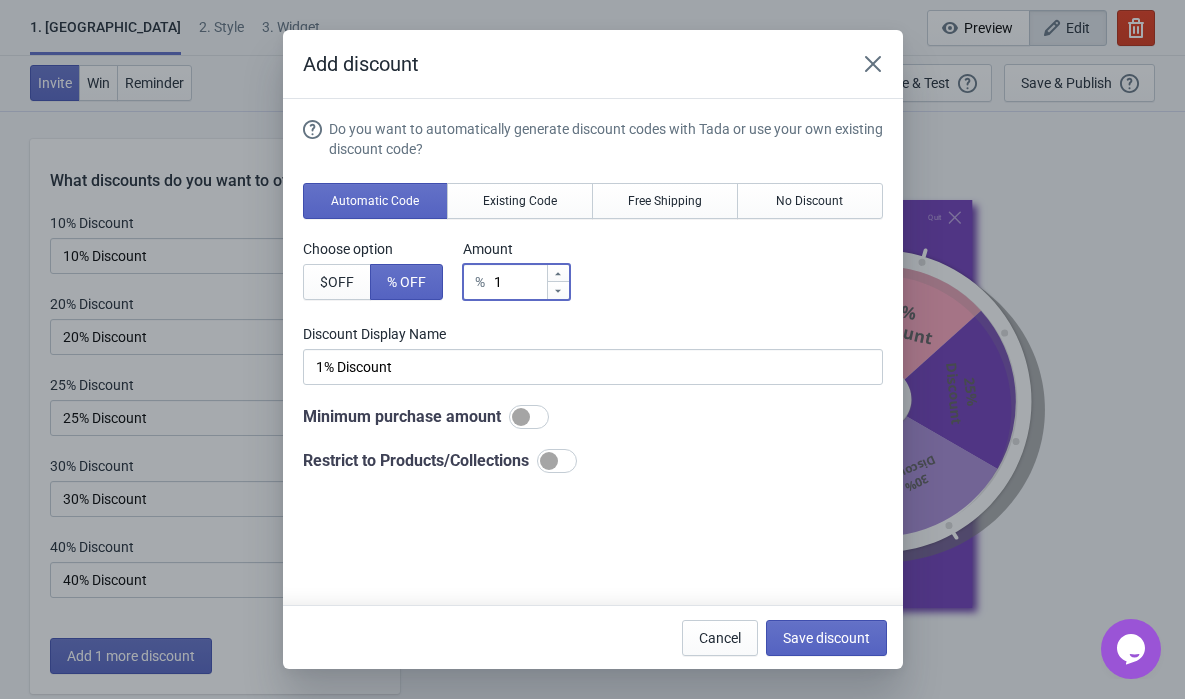 type on "15" 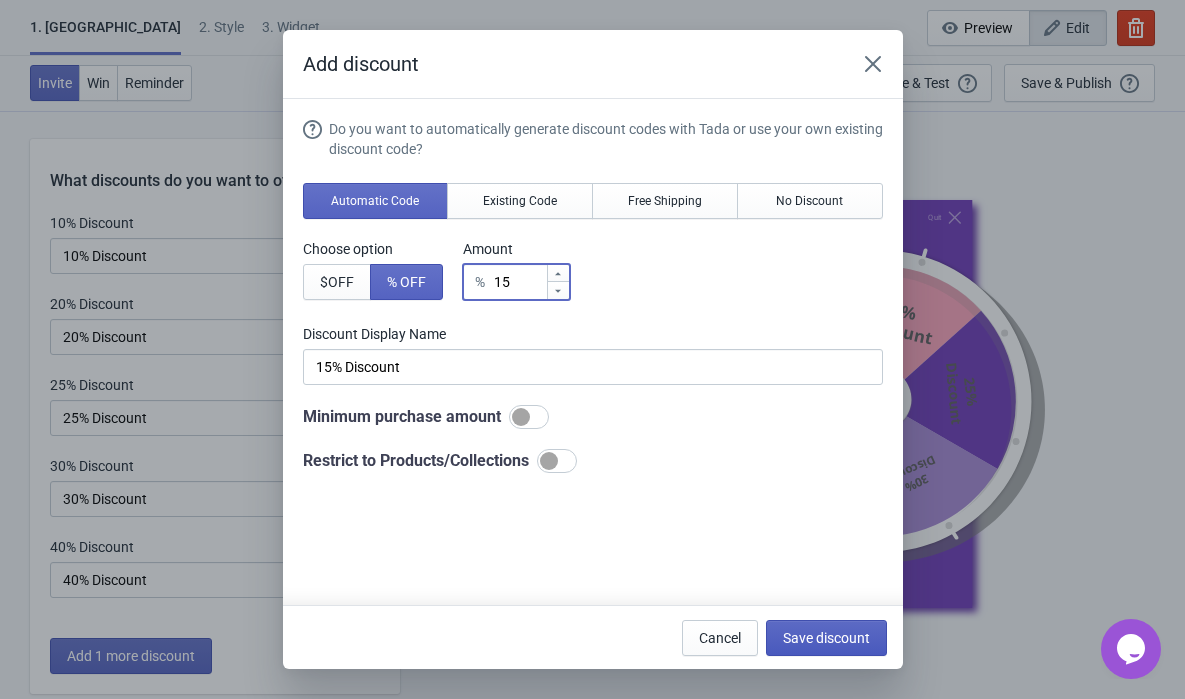 type on "15" 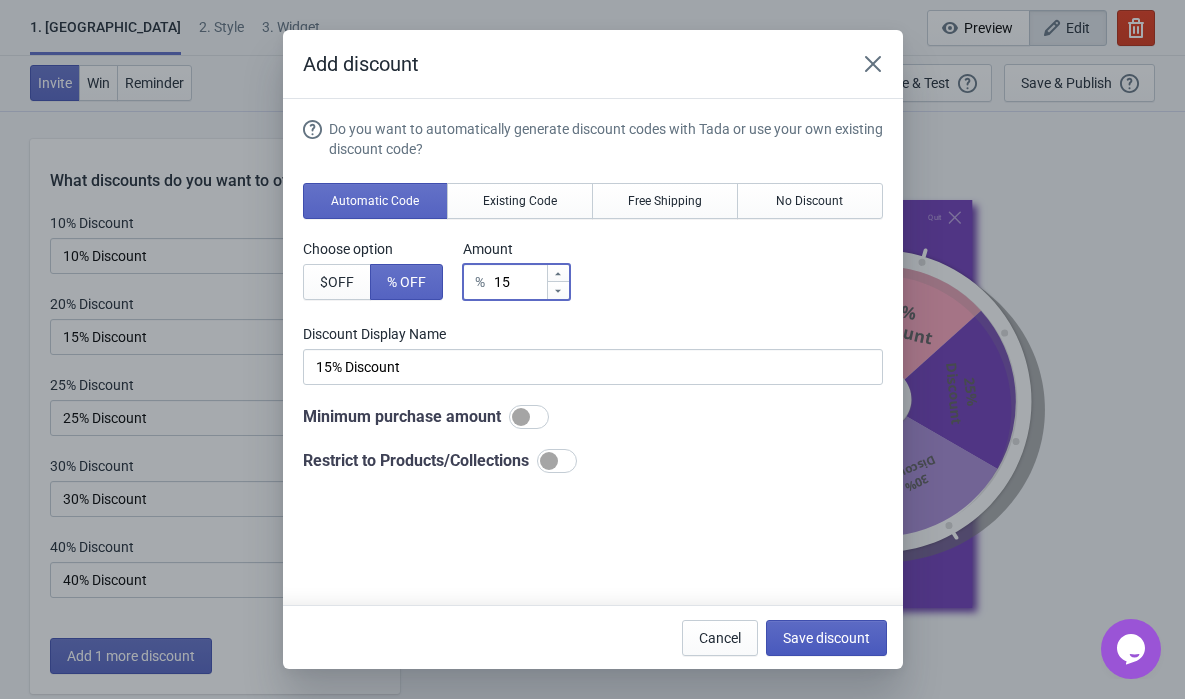 scroll, scrollTop: 1, scrollLeft: 0, axis: vertical 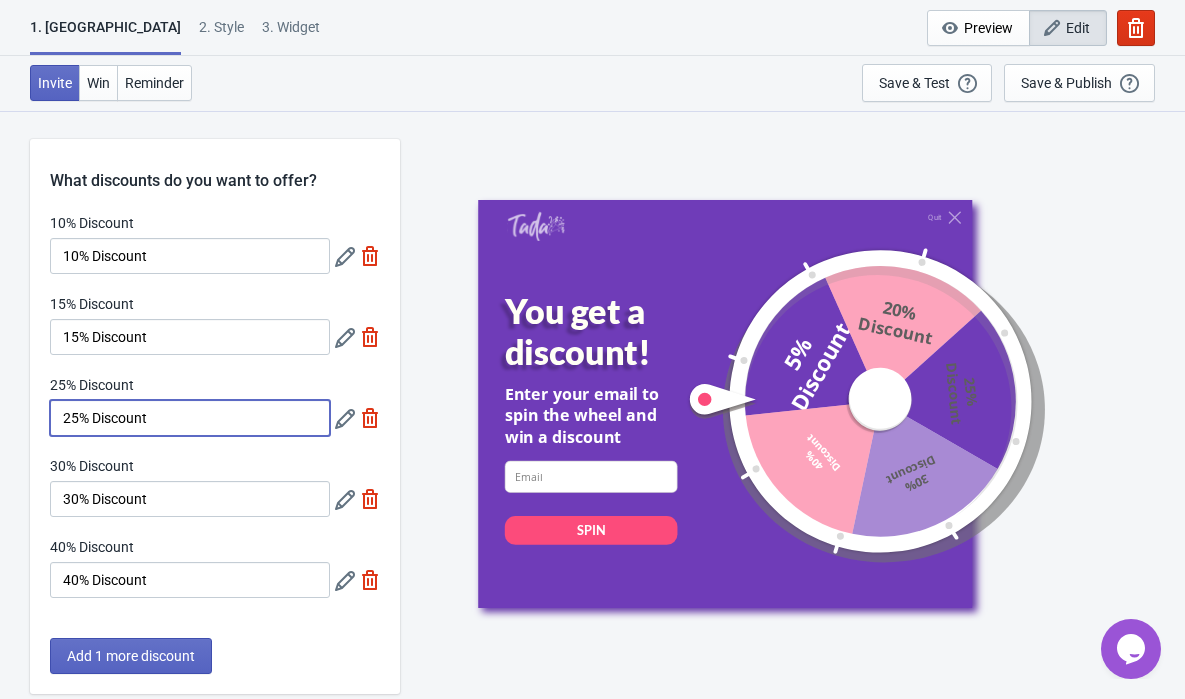click on "25% Discount" at bounding box center [190, 418] 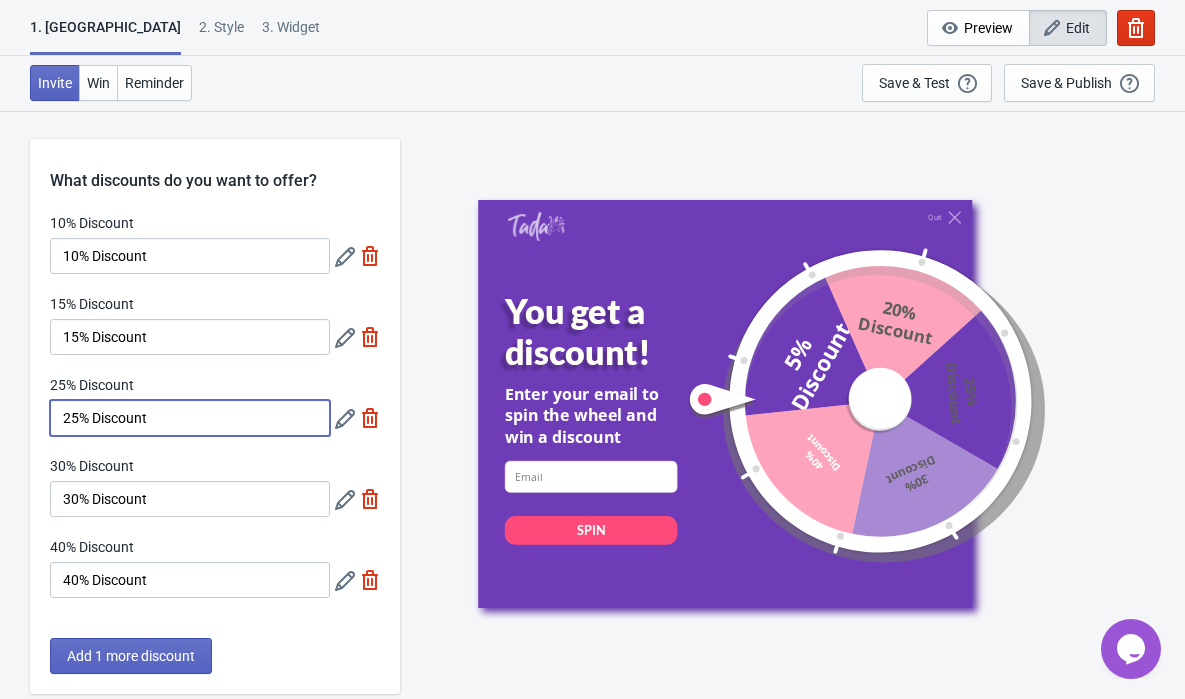 click 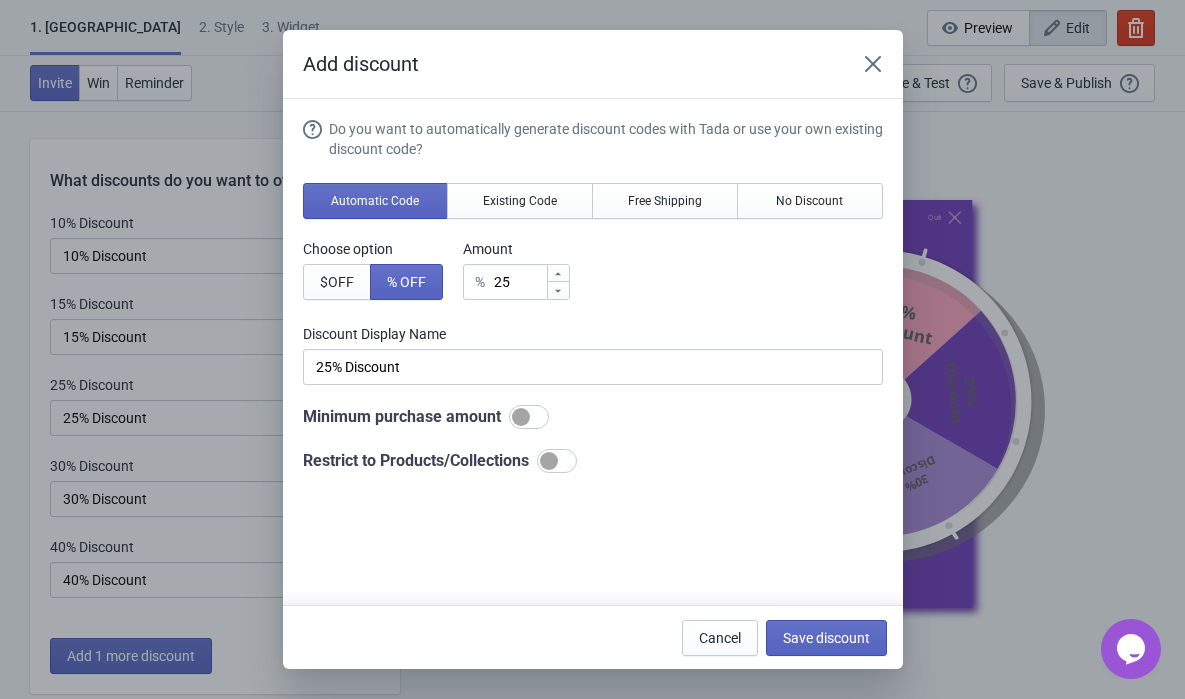 scroll, scrollTop: 0, scrollLeft: 0, axis: both 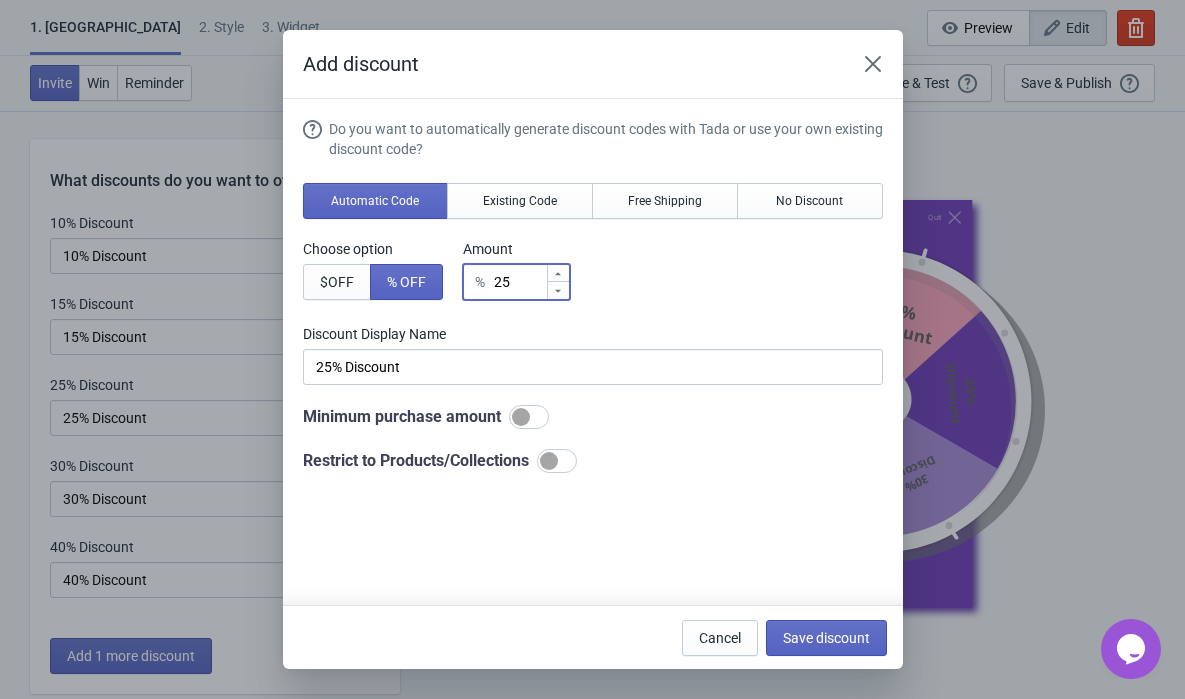 click on "25" at bounding box center (519, 282) 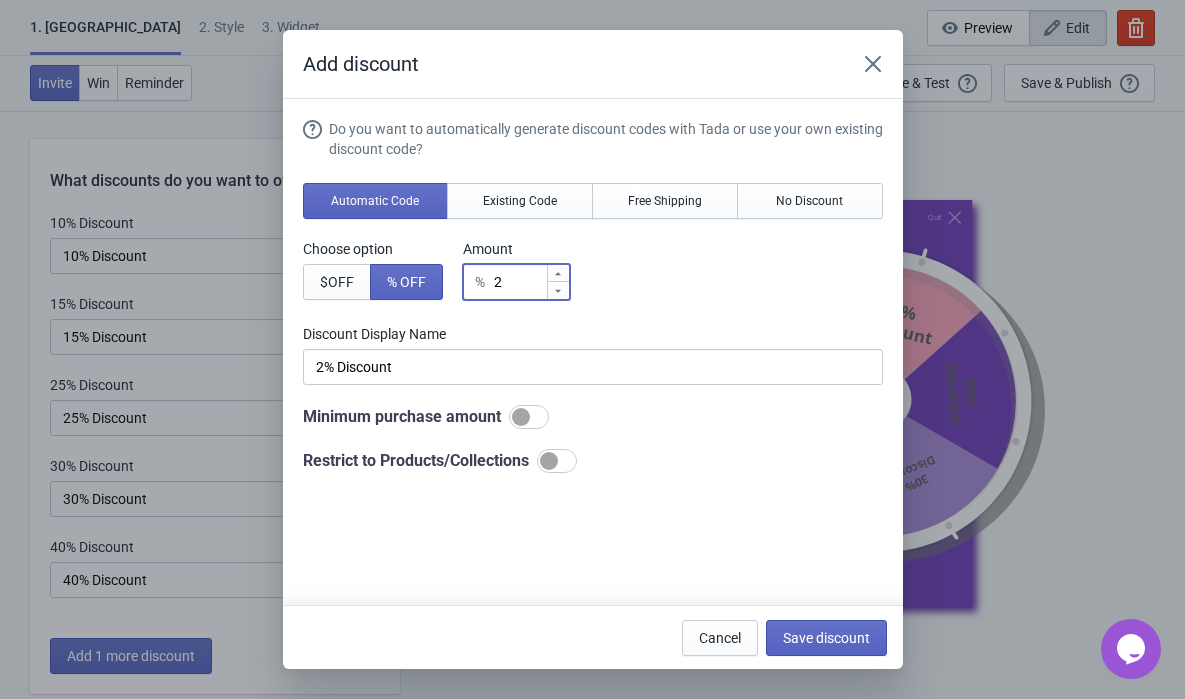 type on "20" 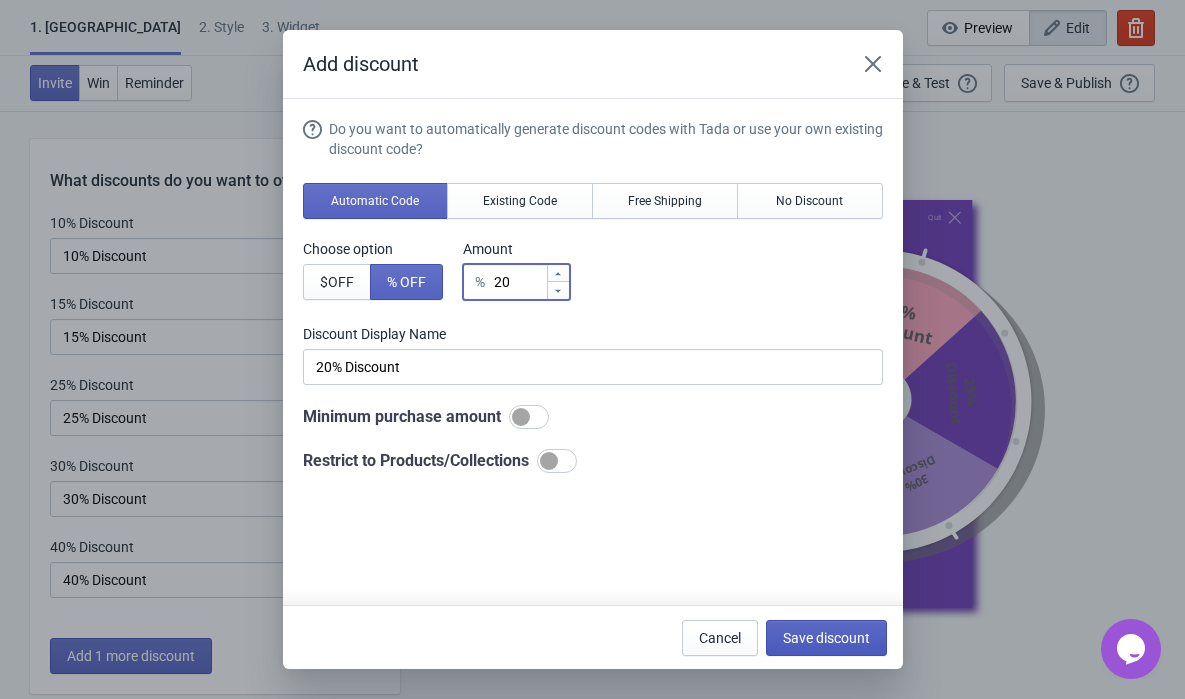 type on "20" 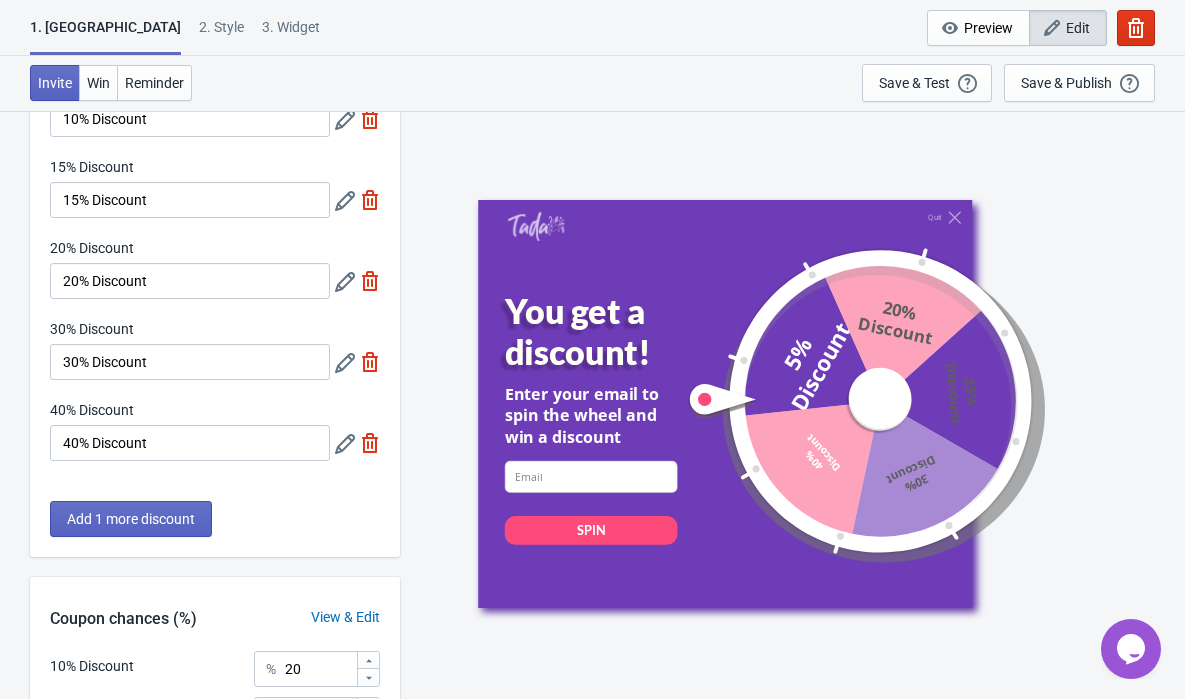 scroll, scrollTop: 150, scrollLeft: 0, axis: vertical 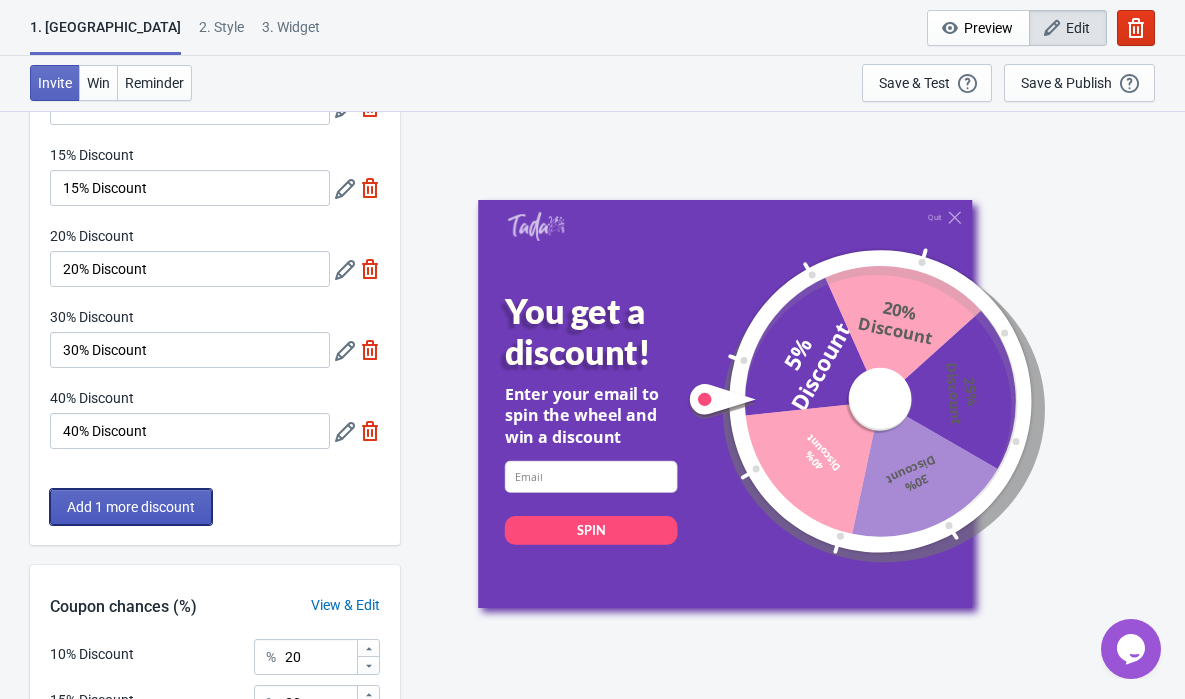 click on "Add 1 more discount" at bounding box center [131, 507] 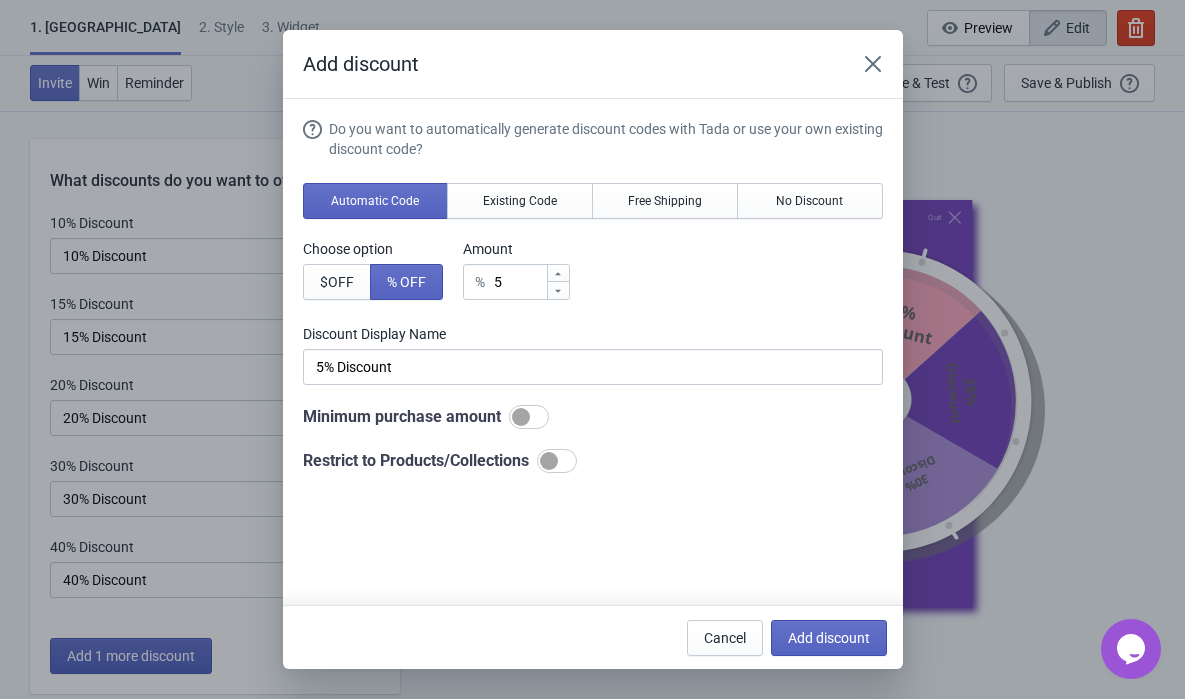 scroll, scrollTop: 0, scrollLeft: 0, axis: both 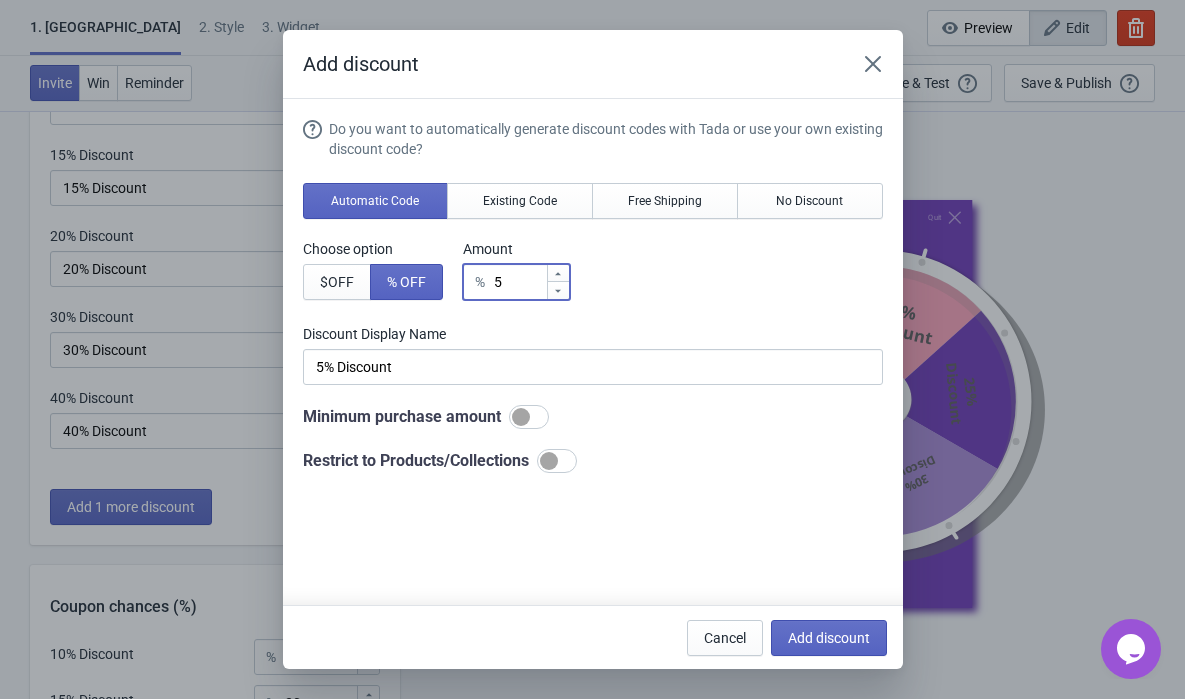 click on "5" at bounding box center [519, 282] 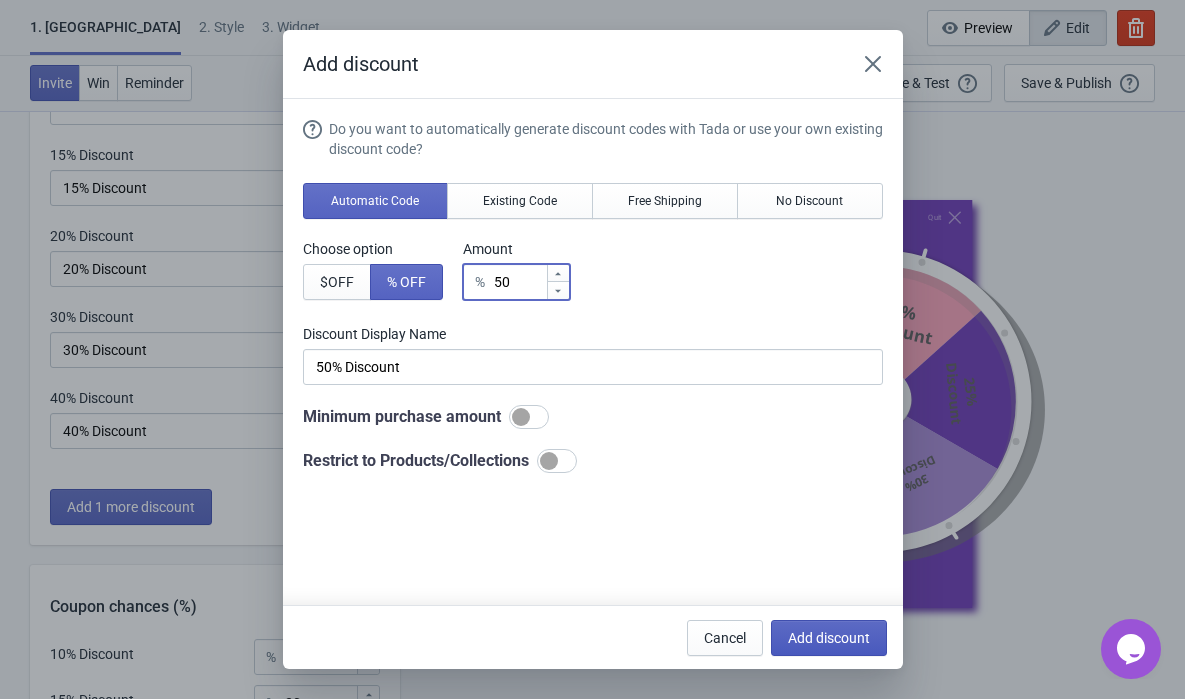 type on "50" 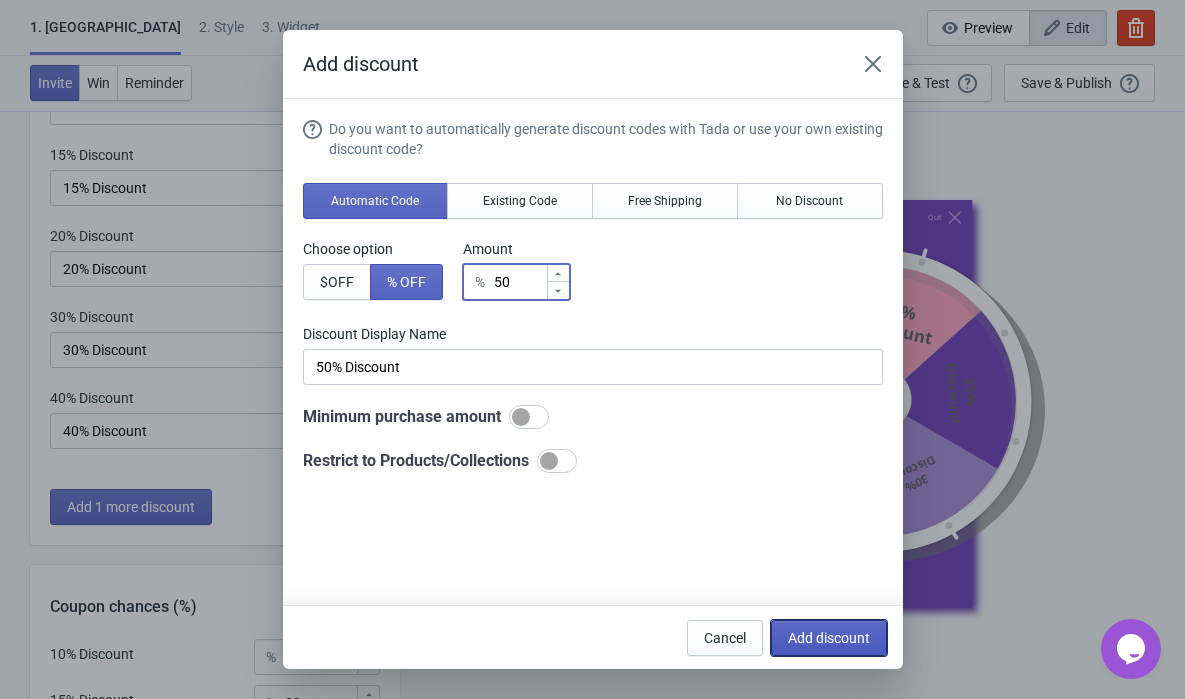 click on "Add discount" at bounding box center [829, 638] 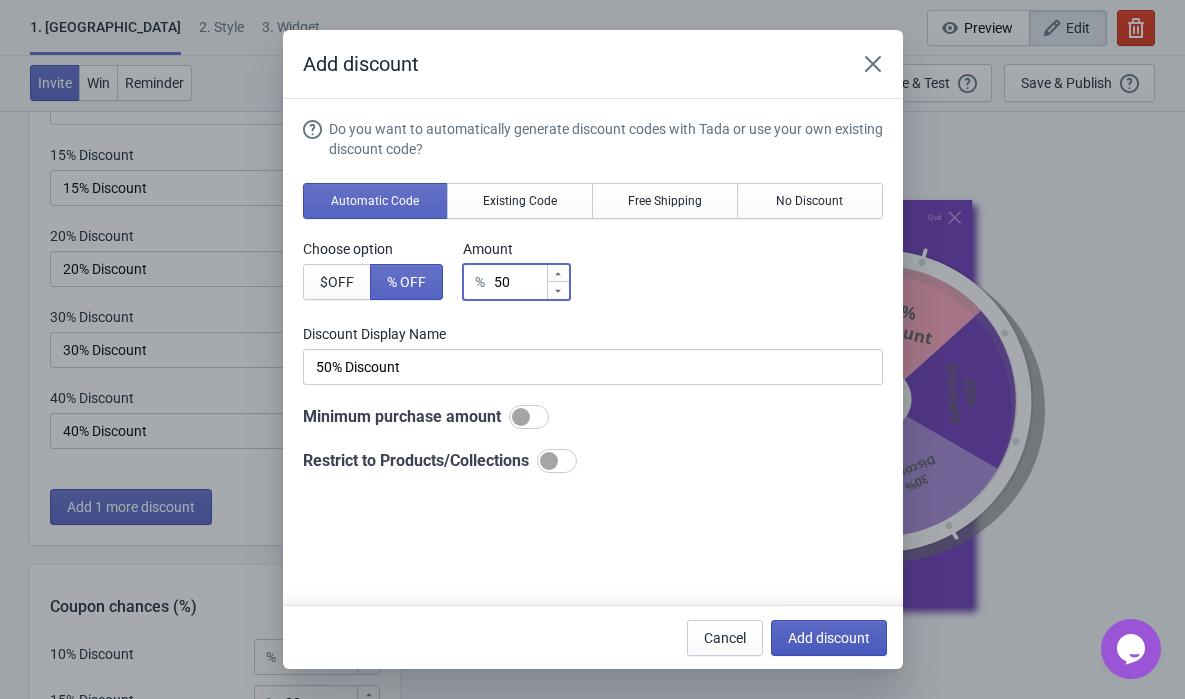 type on "16" 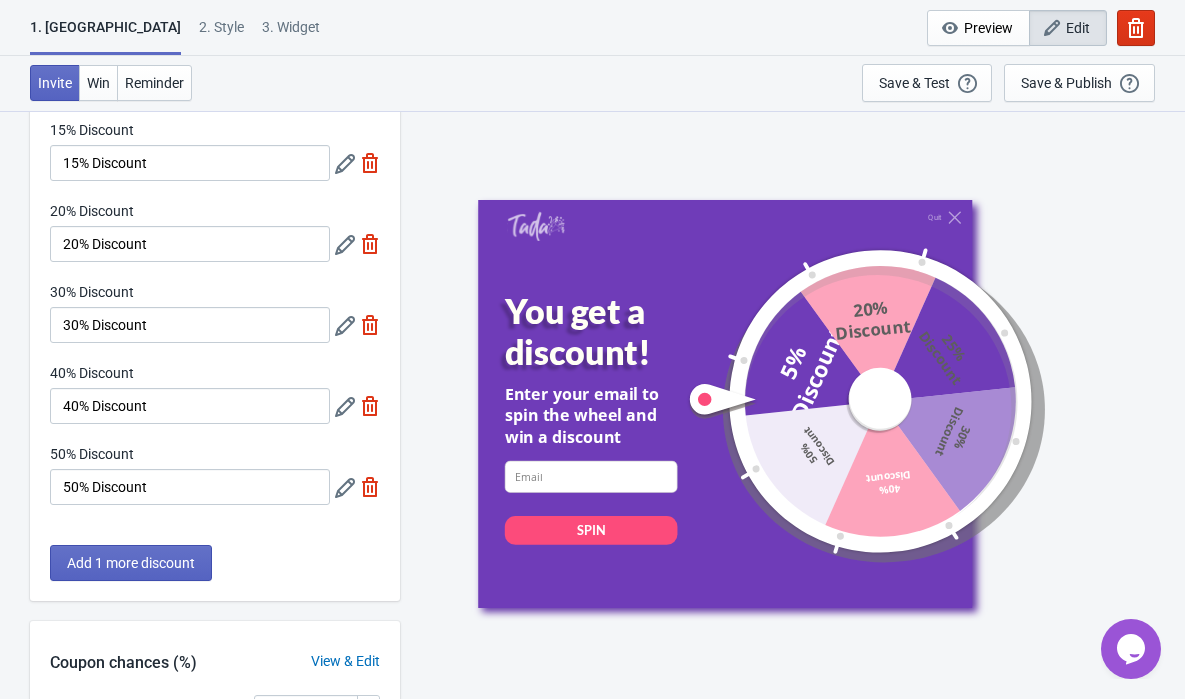 scroll, scrollTop: 182, scrollLeft: 0, axis: vertical 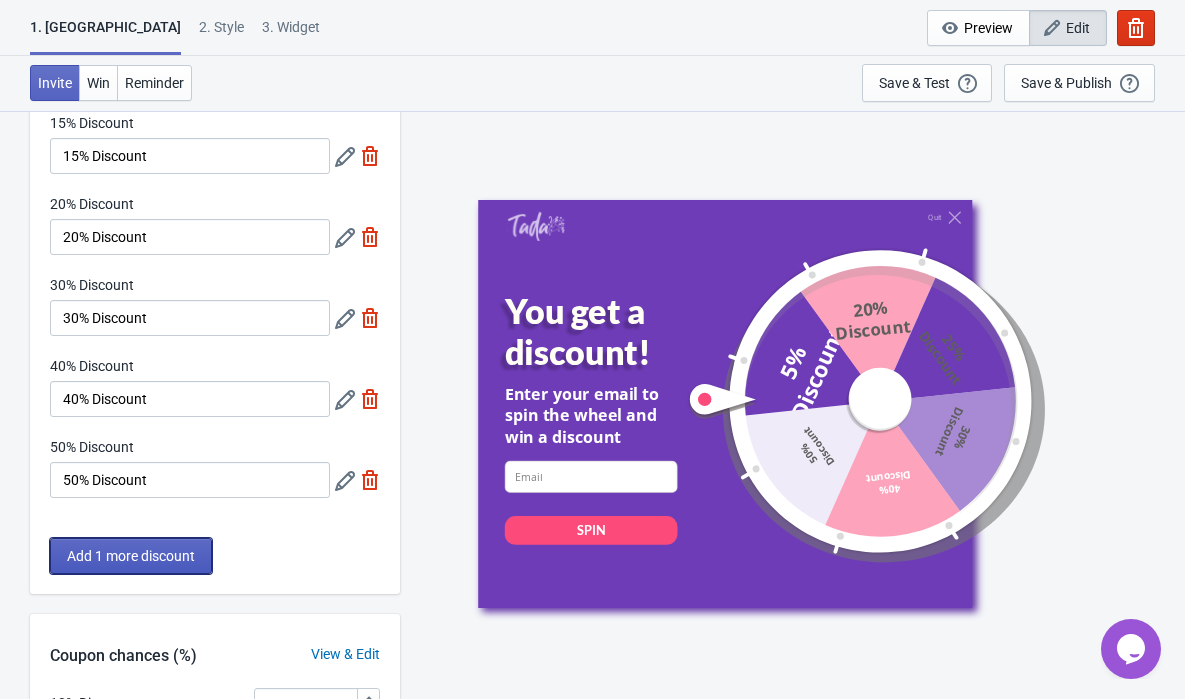 click on "Add 1 more discount" at bounding box center [131, 556] 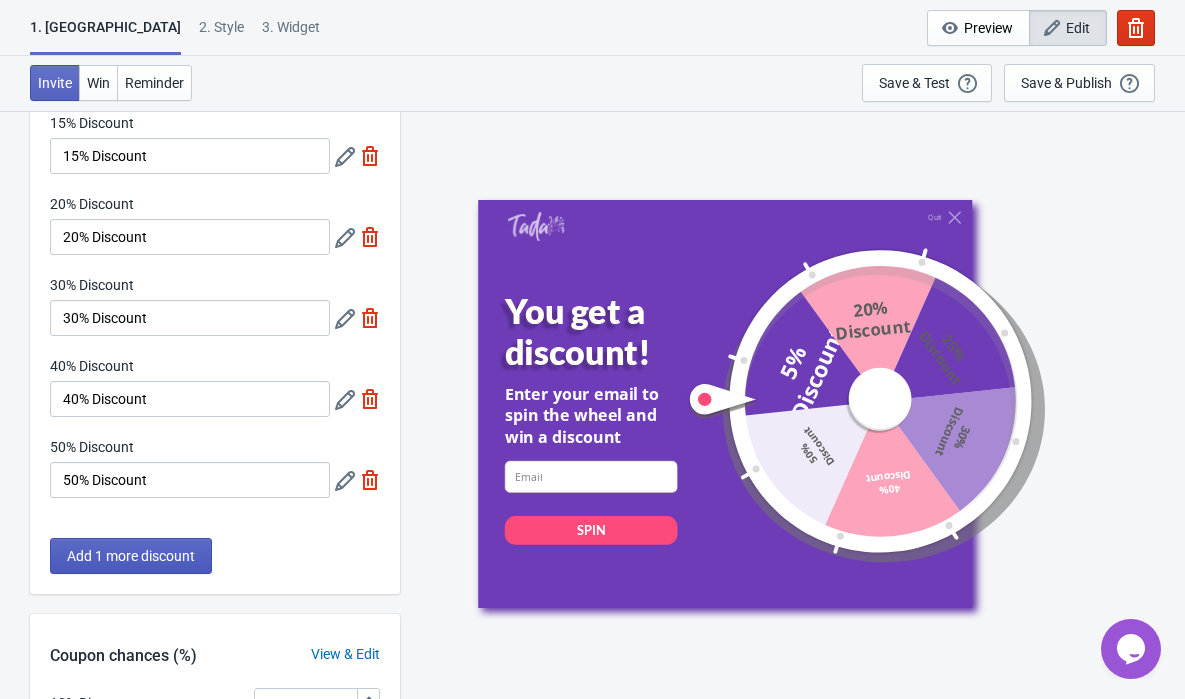 scroll, scrollTop: 182, scrollLeft: 0, axis: vertical 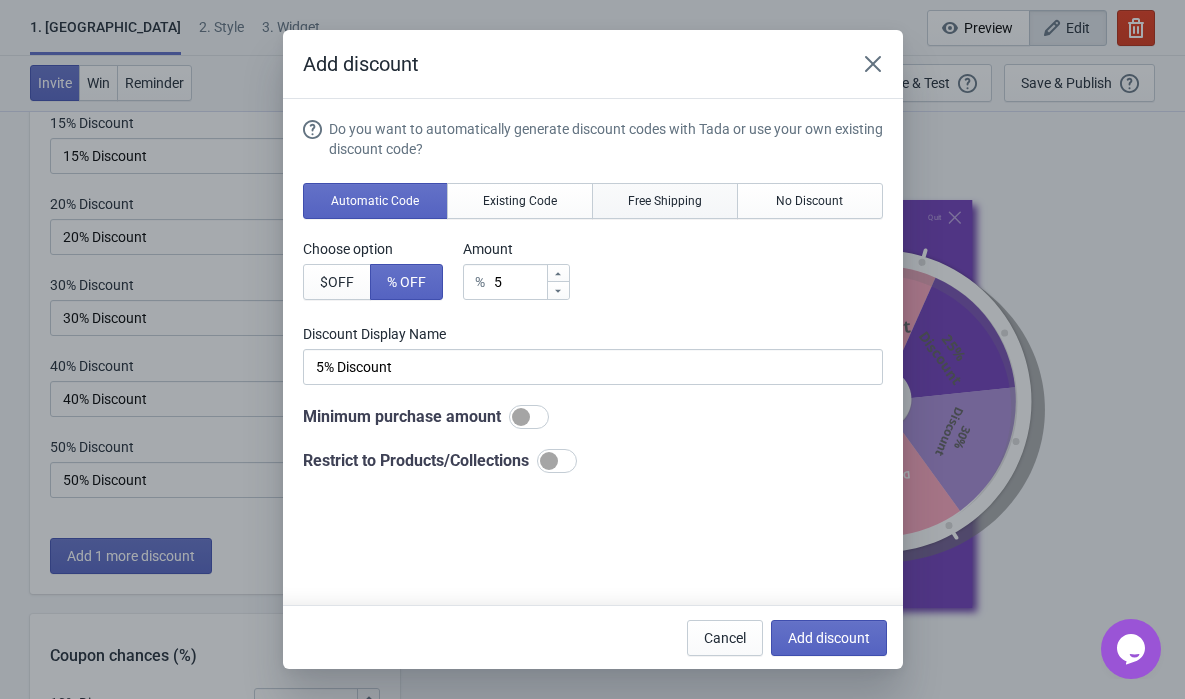 click on "Free Shipping" at bounding box center (665, 201) 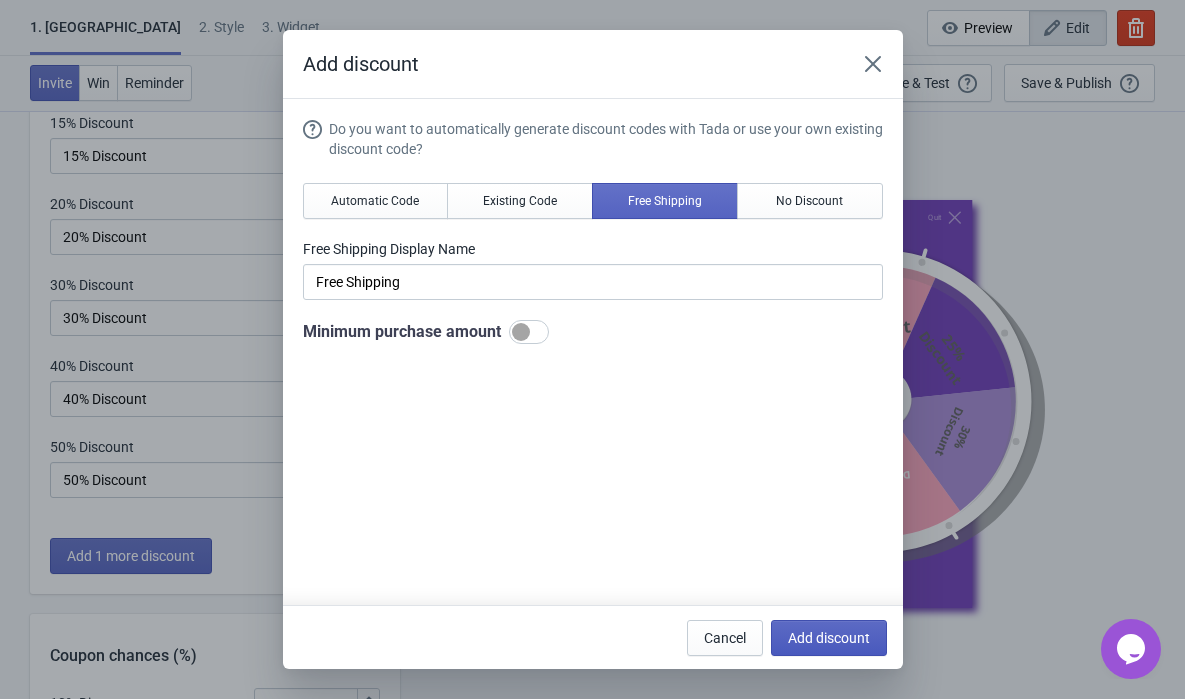 click on "Add discount" at bounding box center (829, 638) 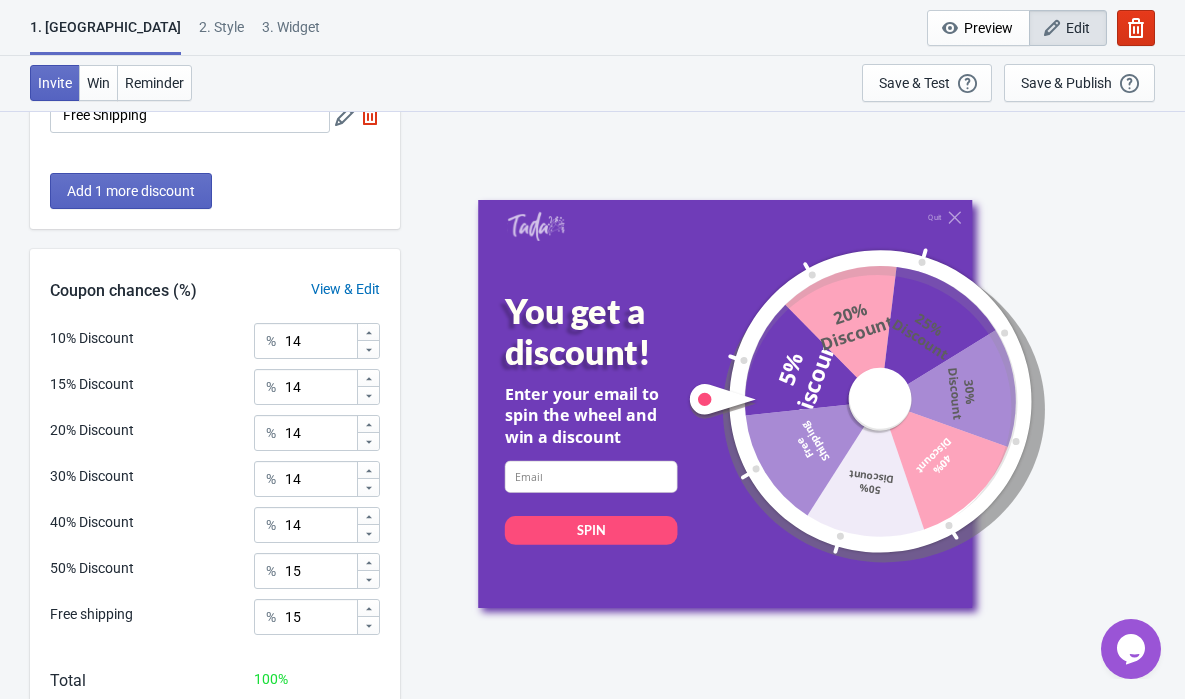 scroll, scrollTop: 748, scrollLeft: 0, axis: vertical 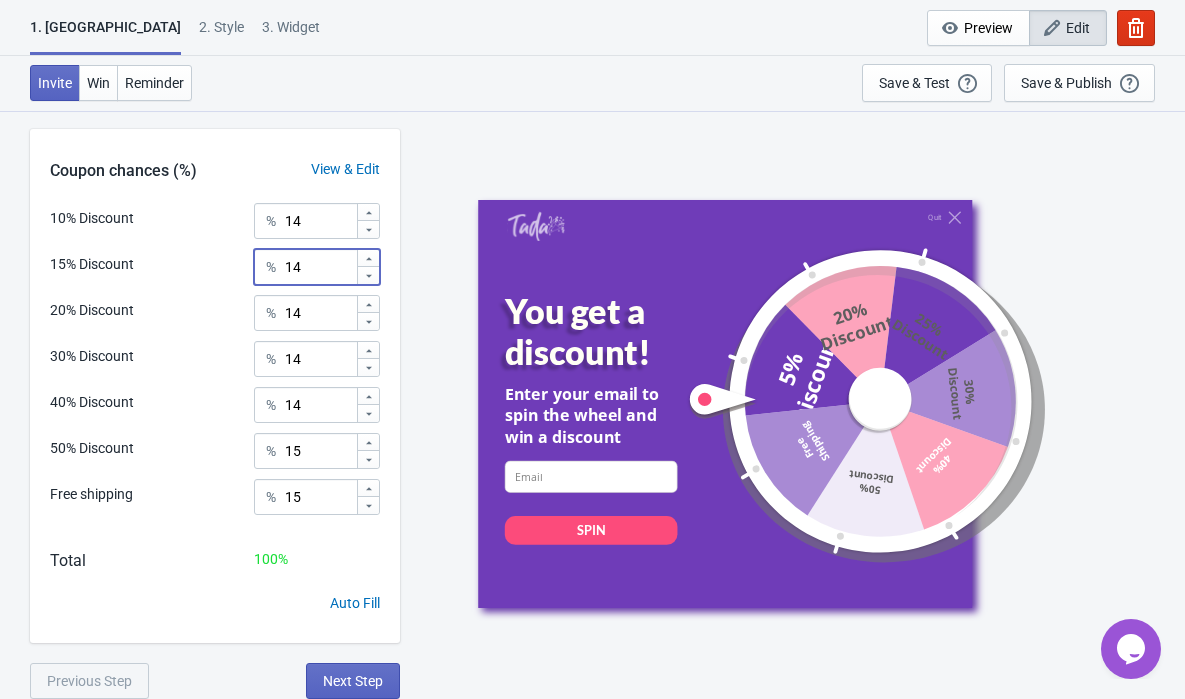 click on "14" at bounding box center [320, 267] 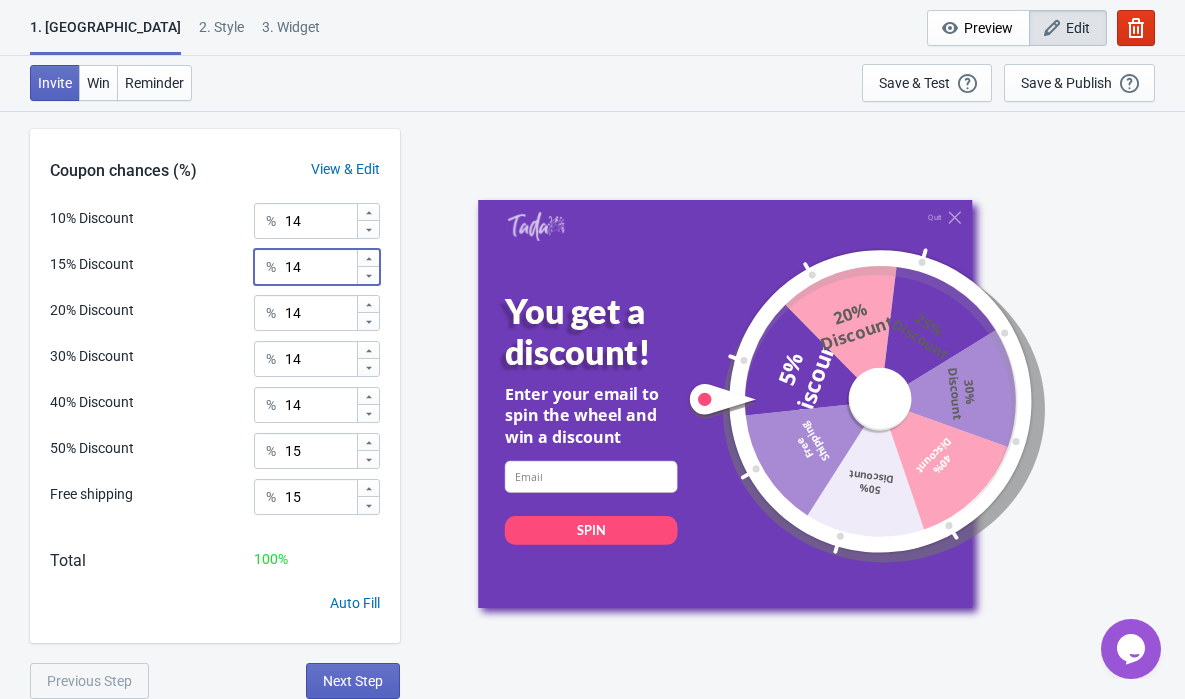 type on "1" 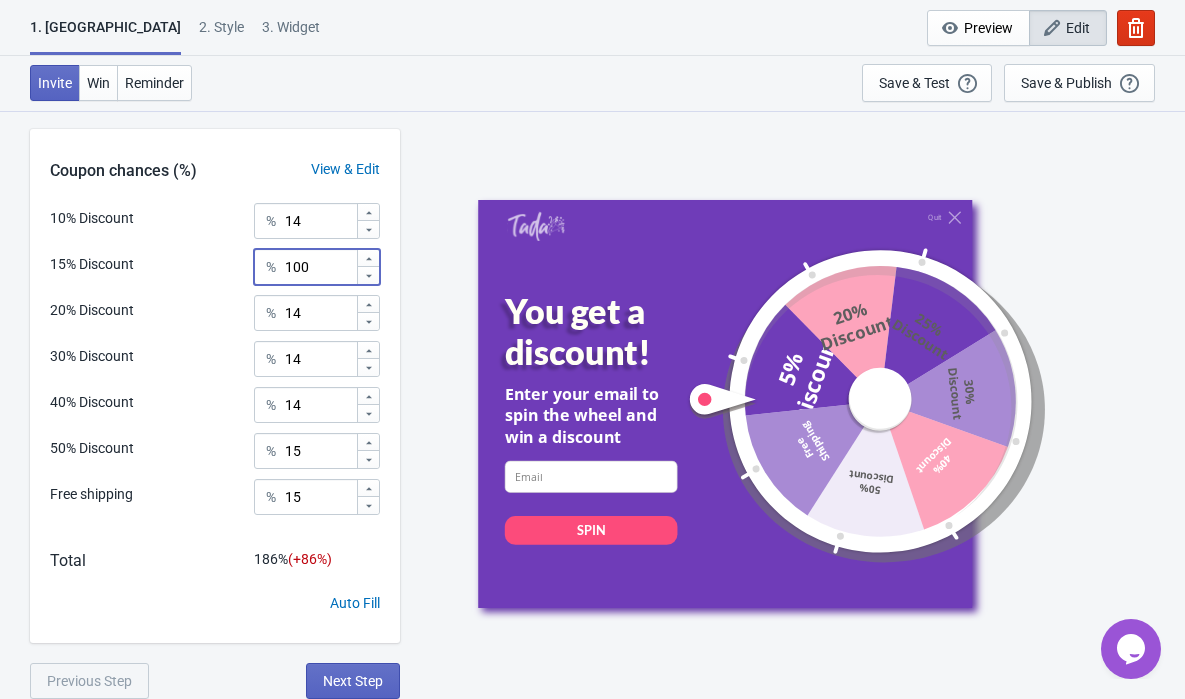 type on "100" 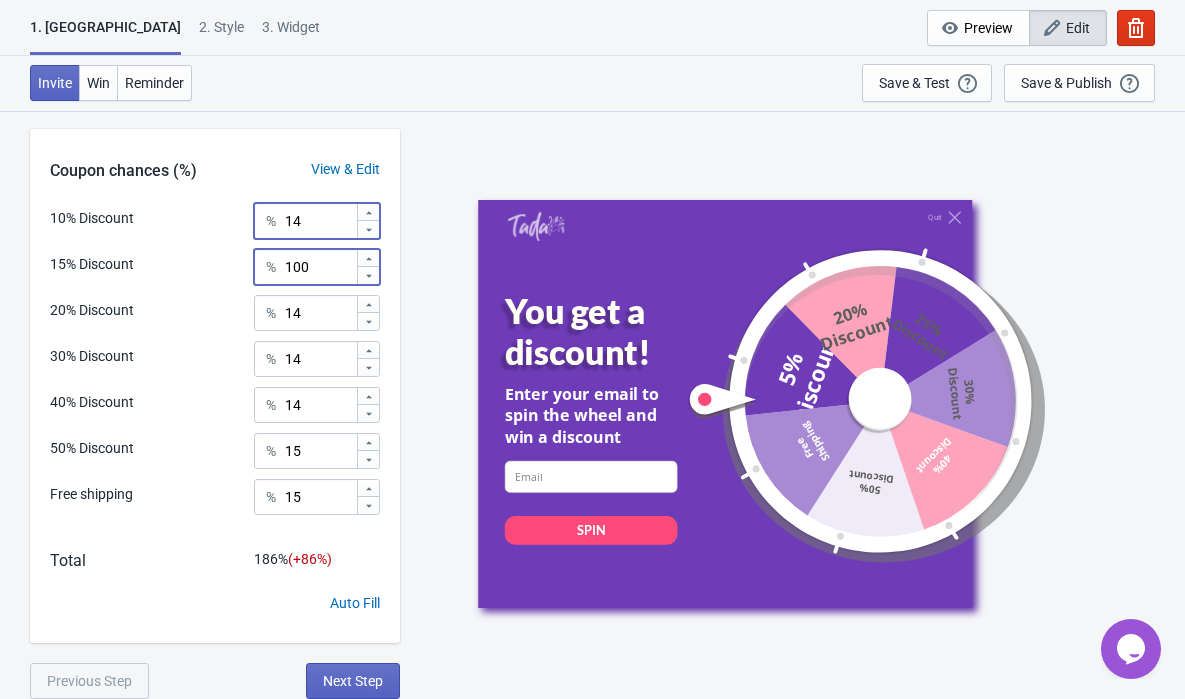 click on "14" at bounding box center (320, 221) 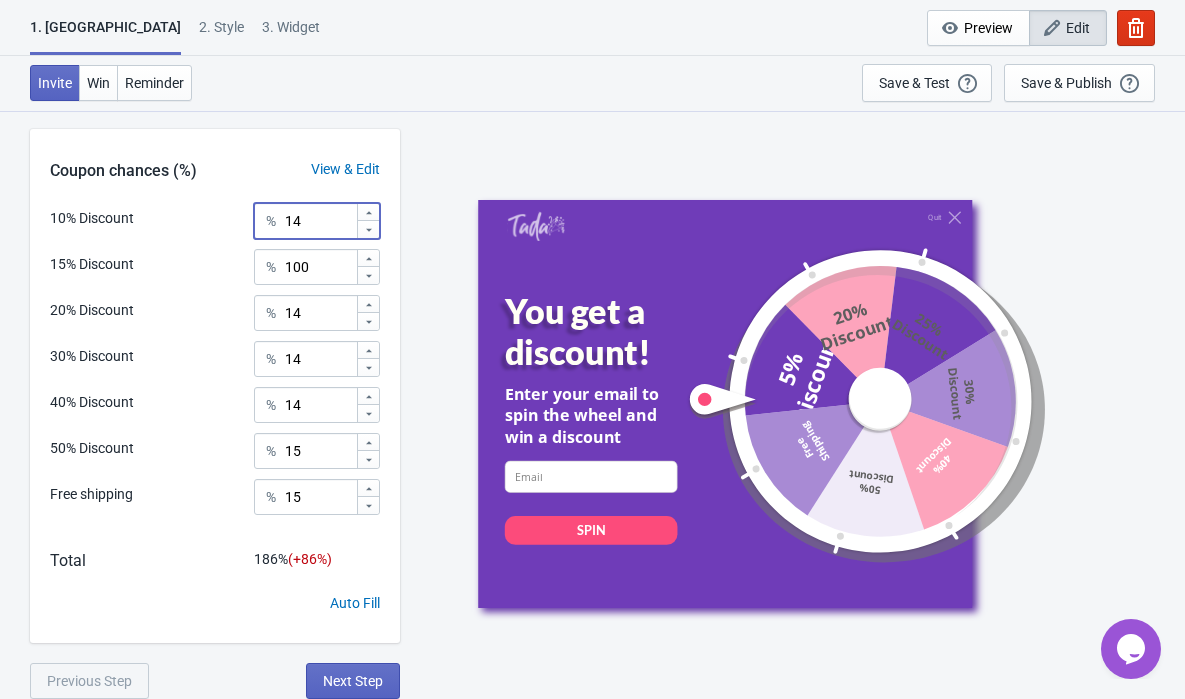 type on "1" 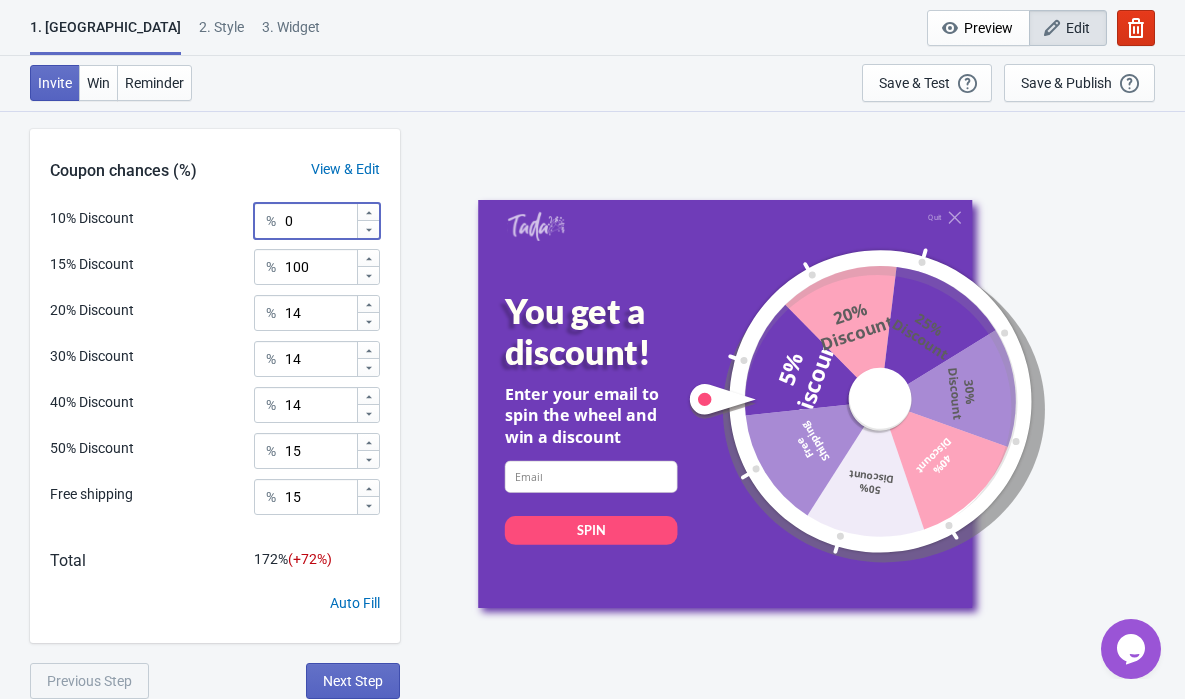 type on "0" 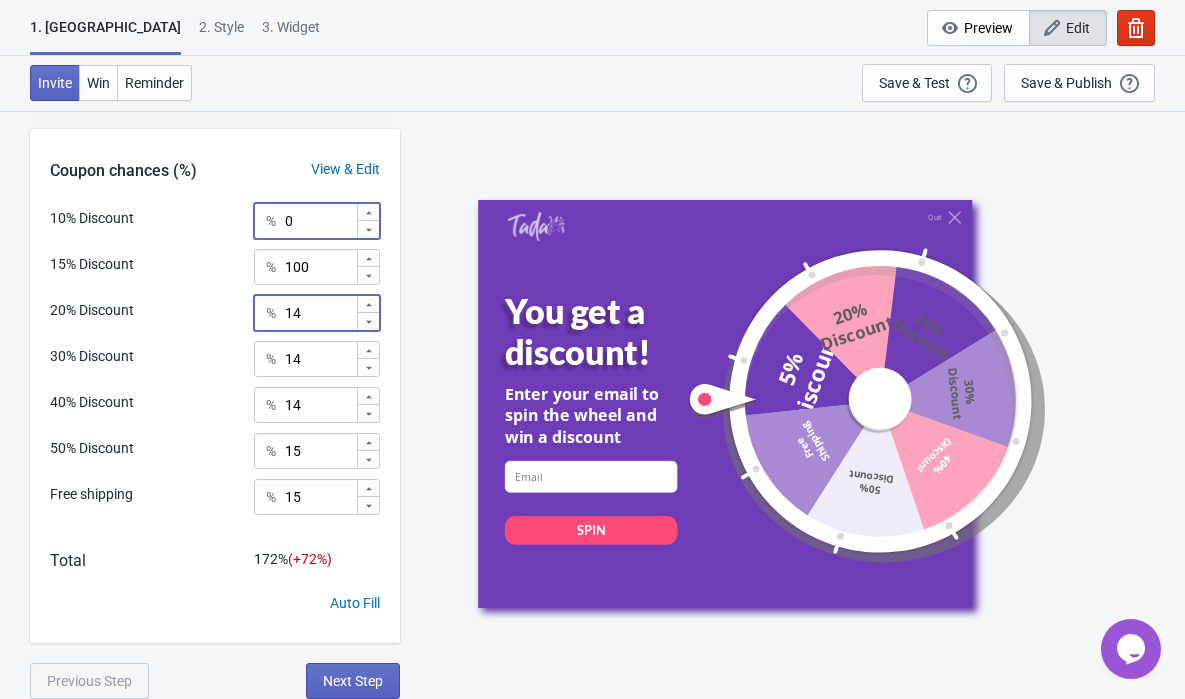 click on "14" at bounding box center (320, 313) 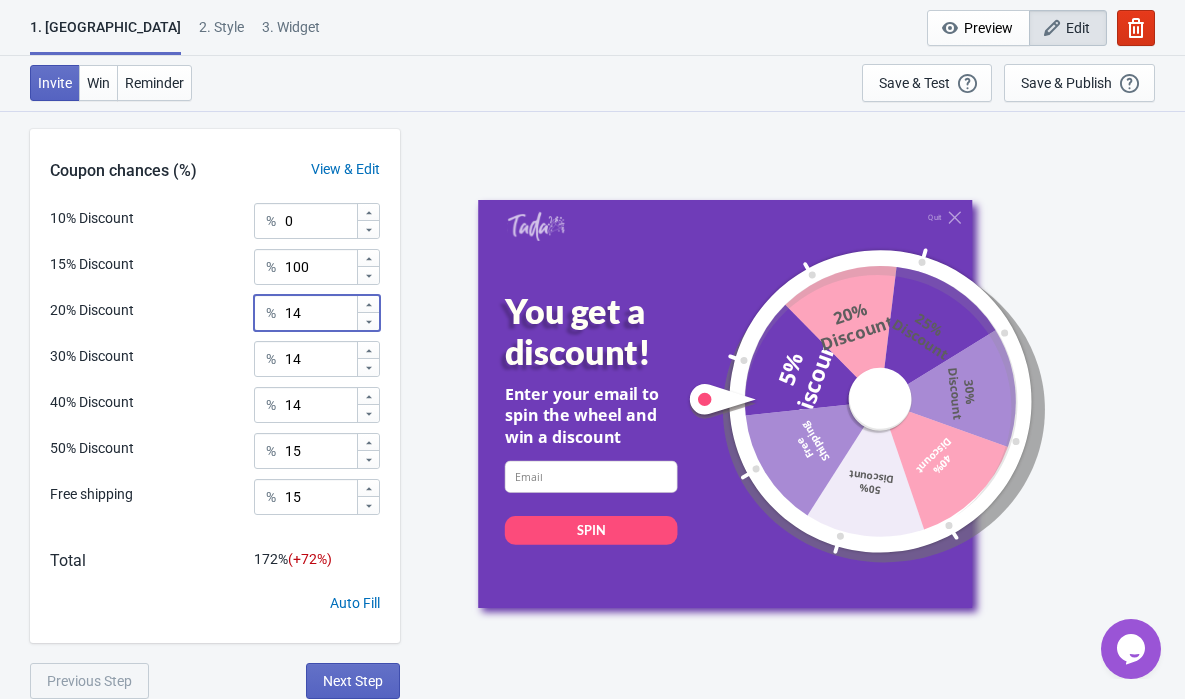 click on "14" at bounding box center [320, 313] 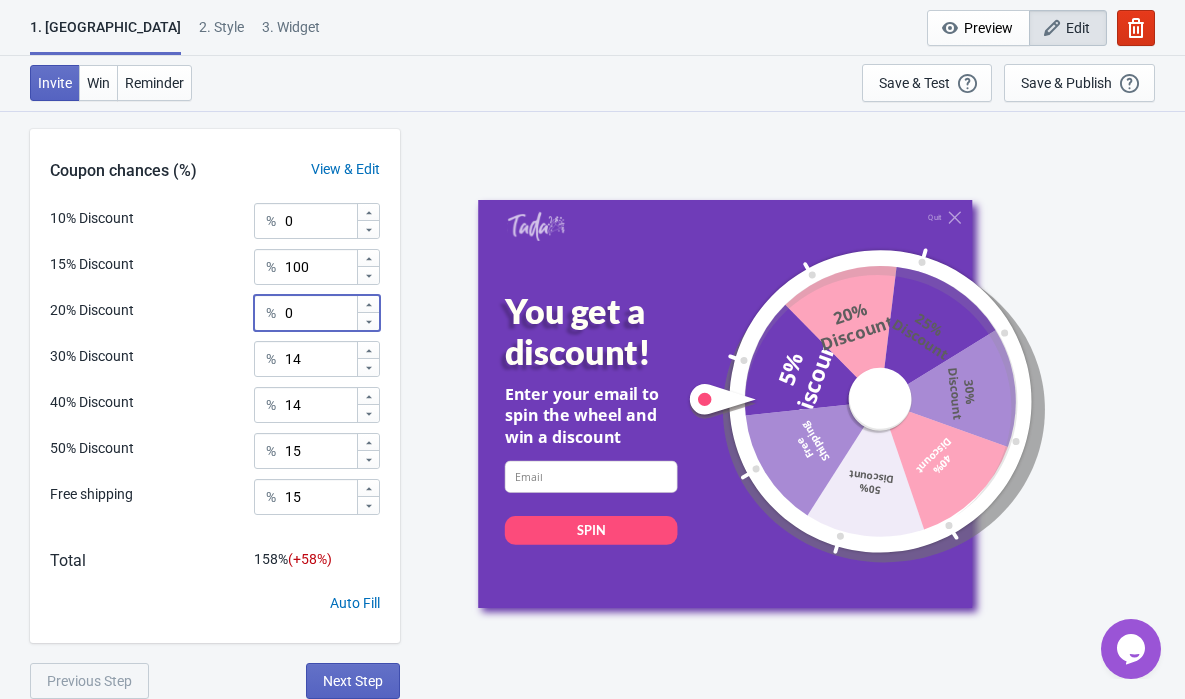 type on "0" 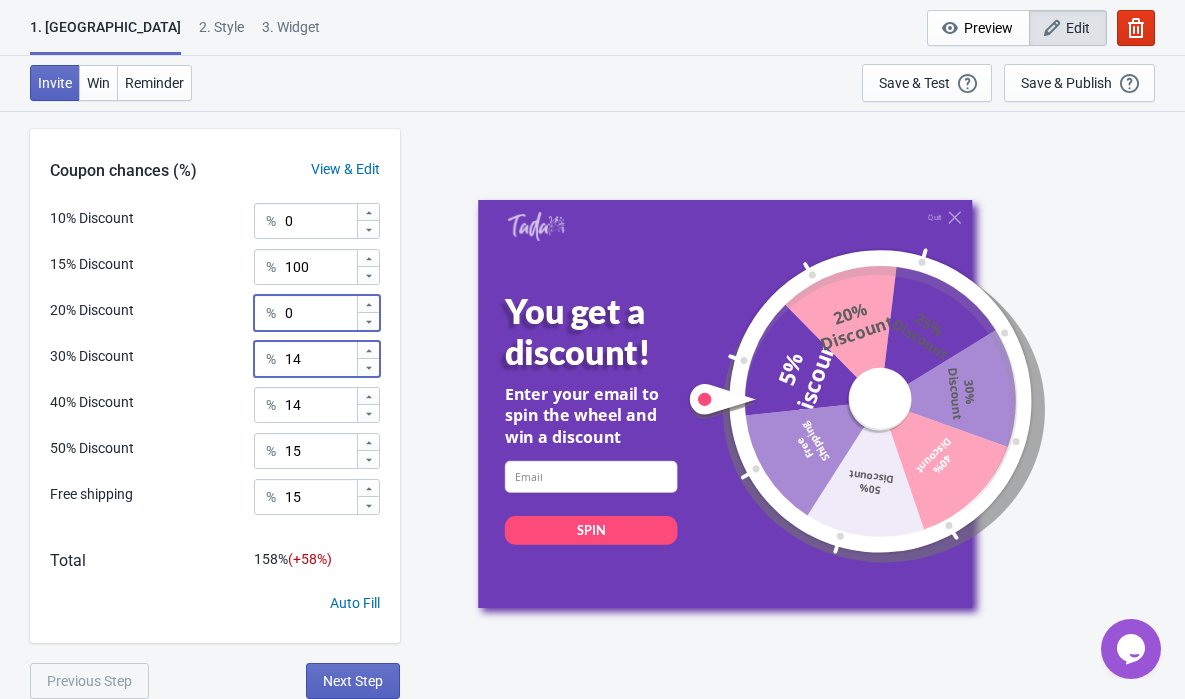 click on "14" at bounding box center [320, 359] 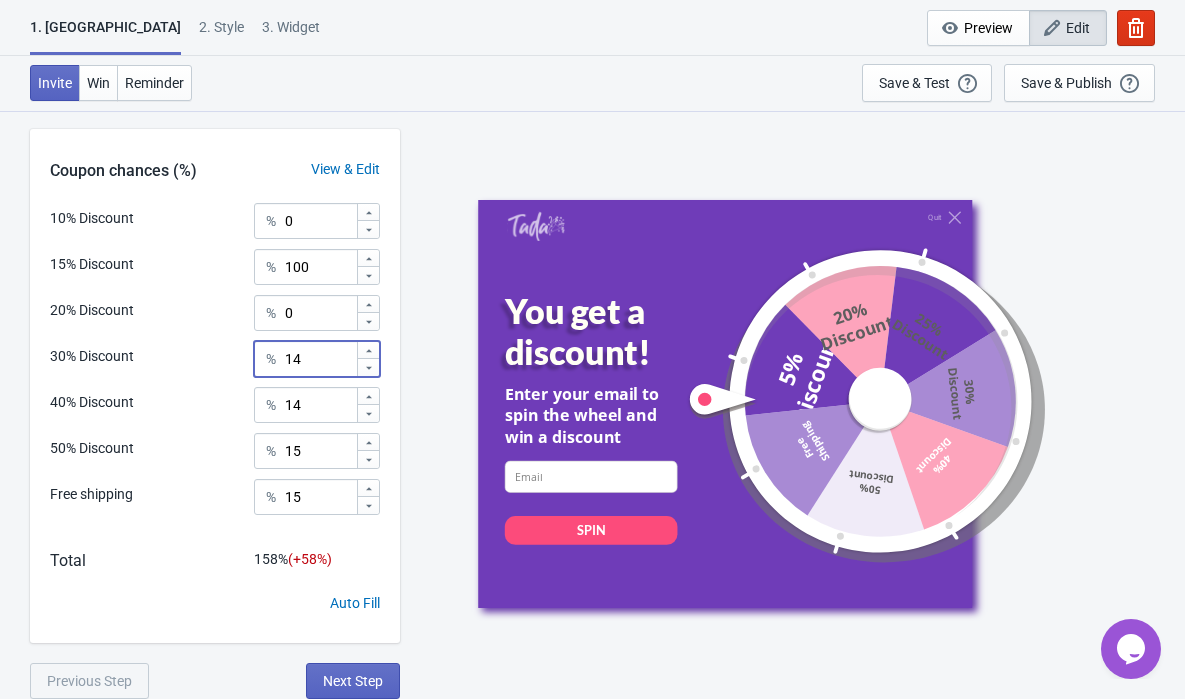 click on "14" at bounding box center [320, 359] 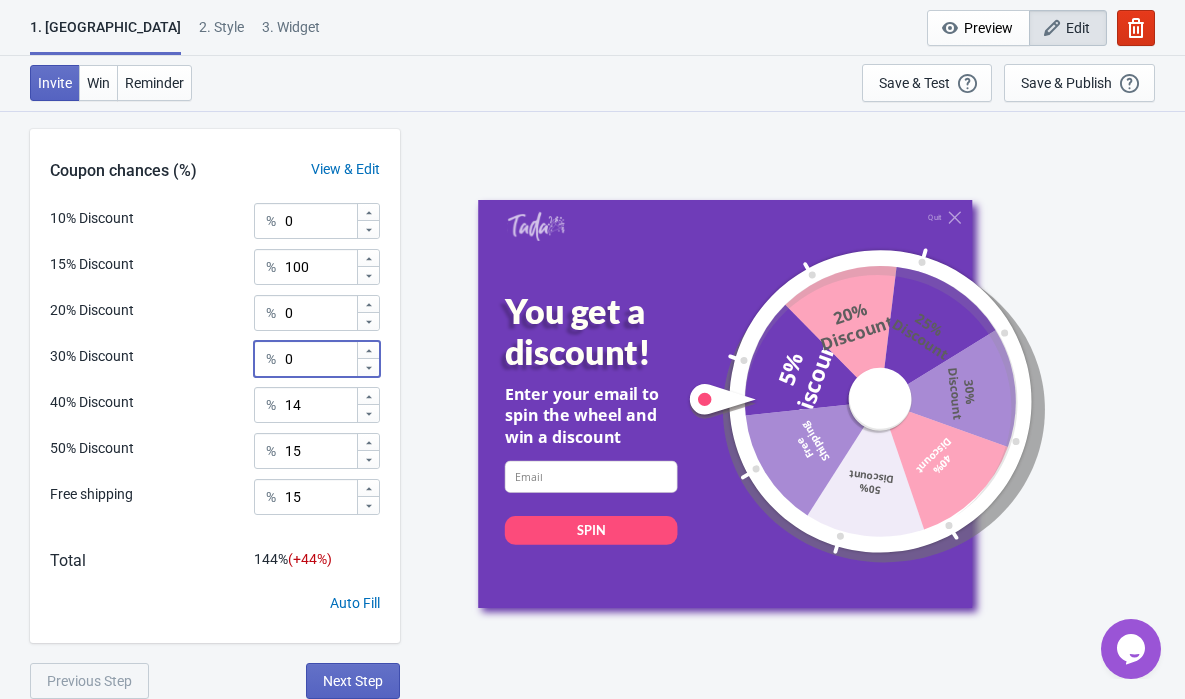 type on "0" 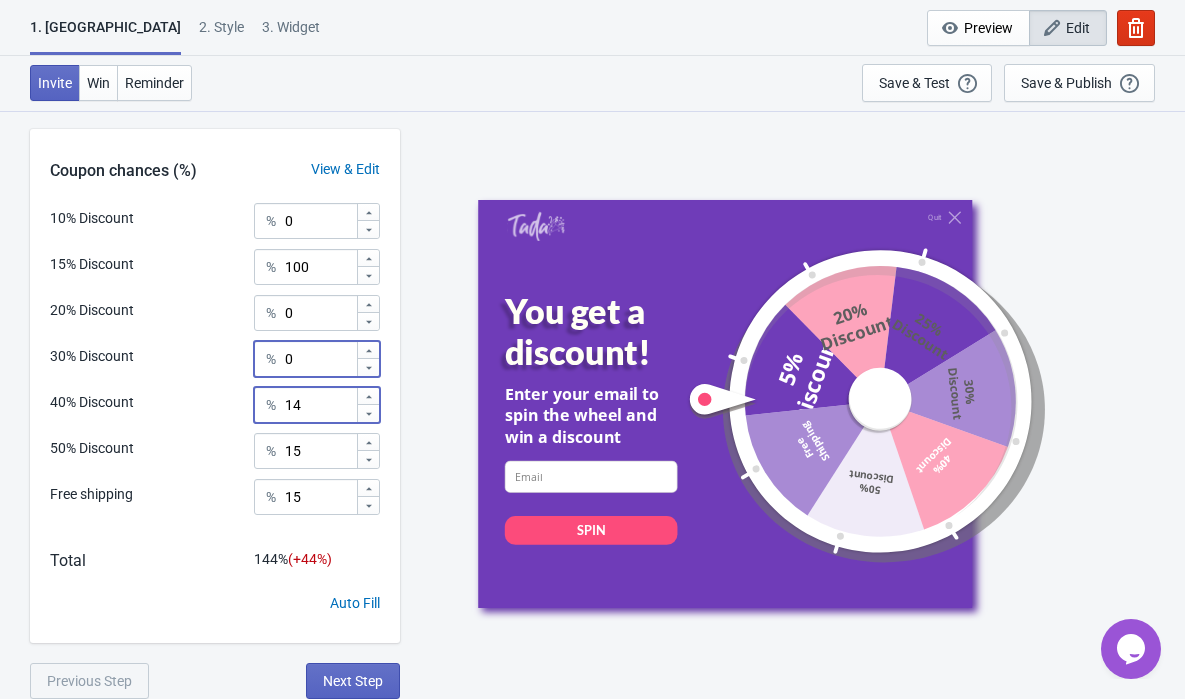 click on "14" at bounding box center [320, 405] 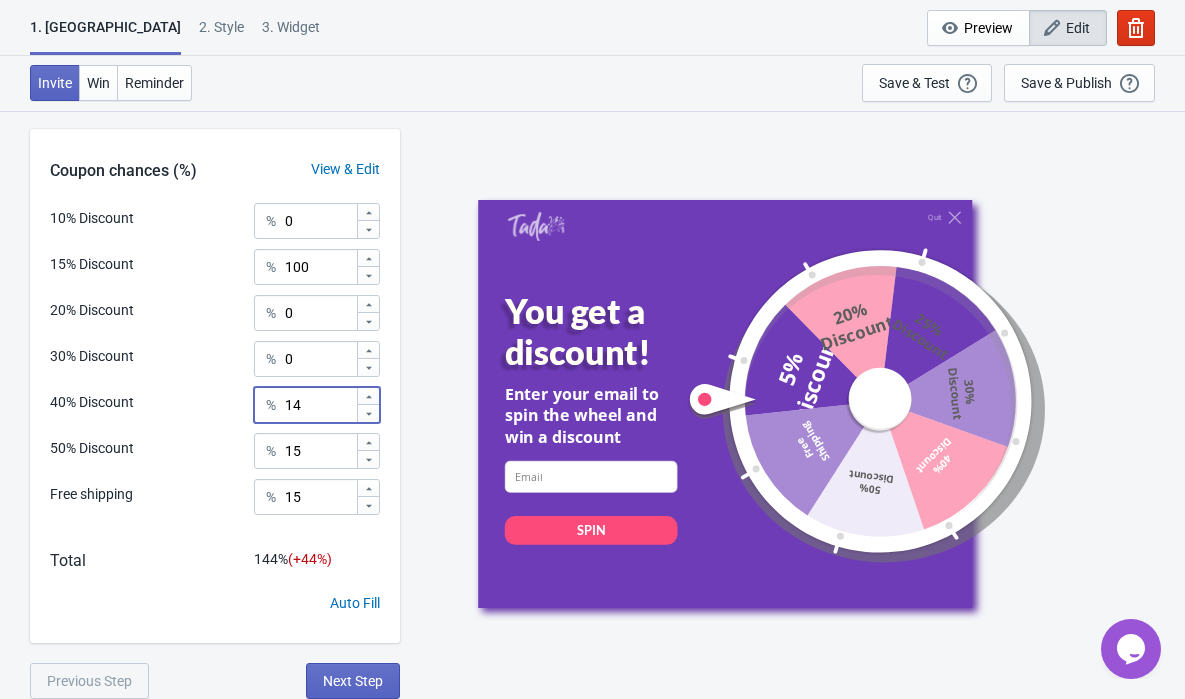 click on "14" at bounding box center (320, 405) 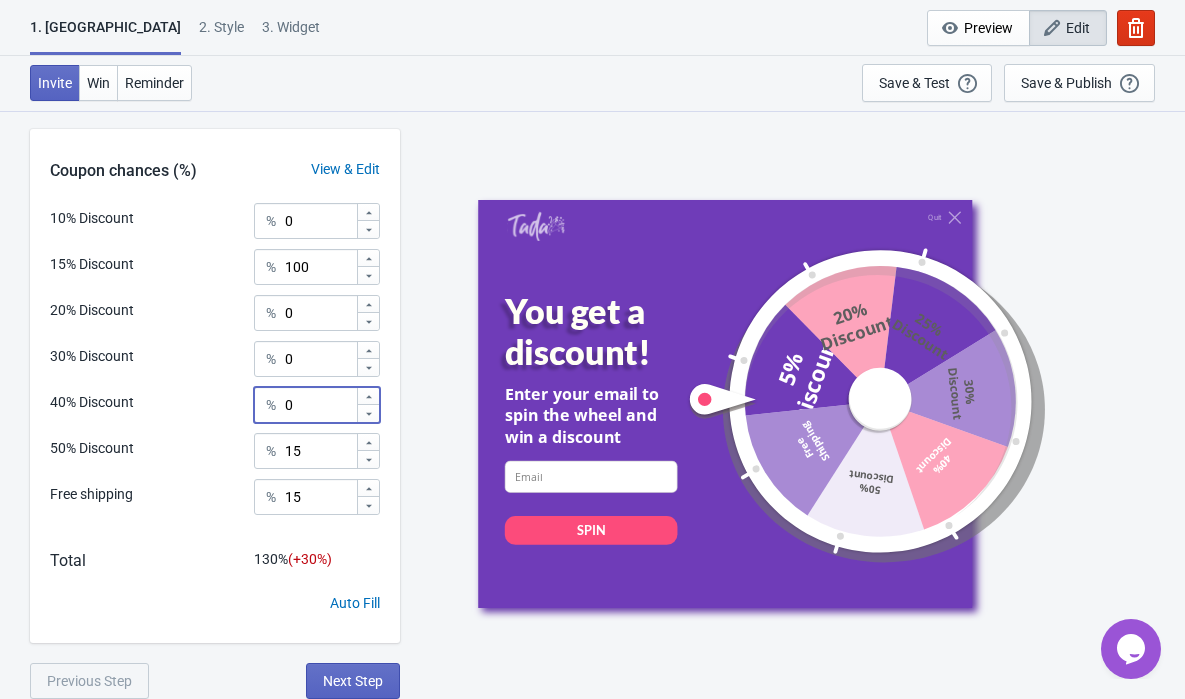 type on "0" 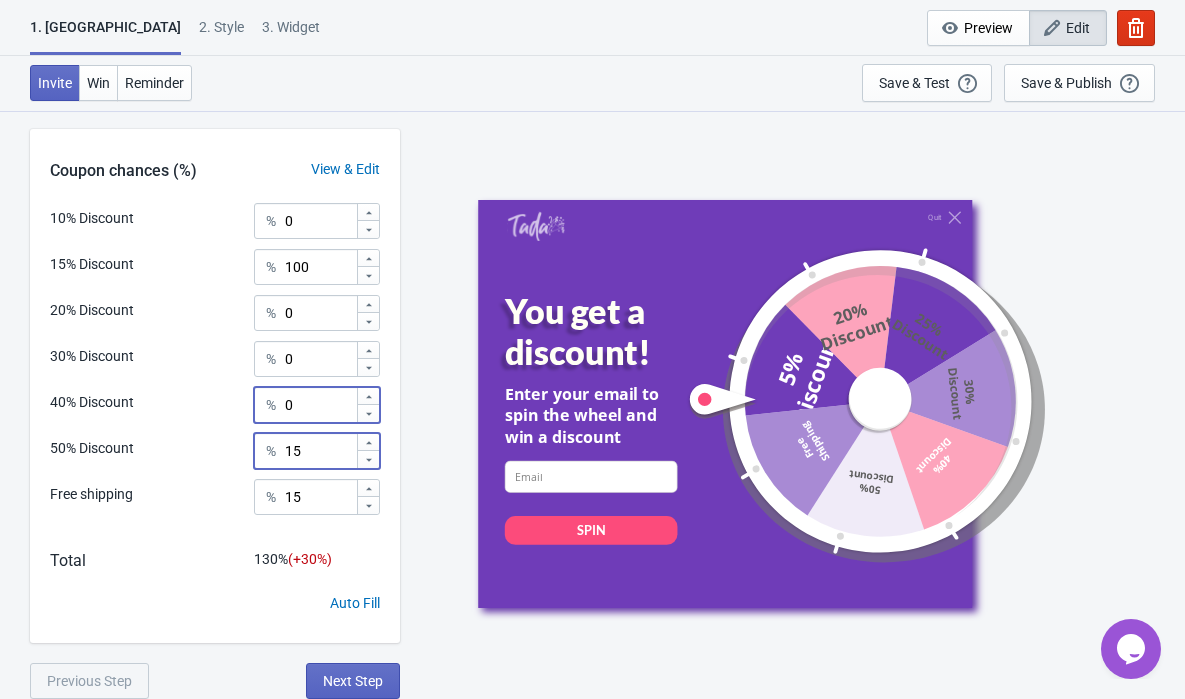 click on "15" at bounding box center [320, 451] 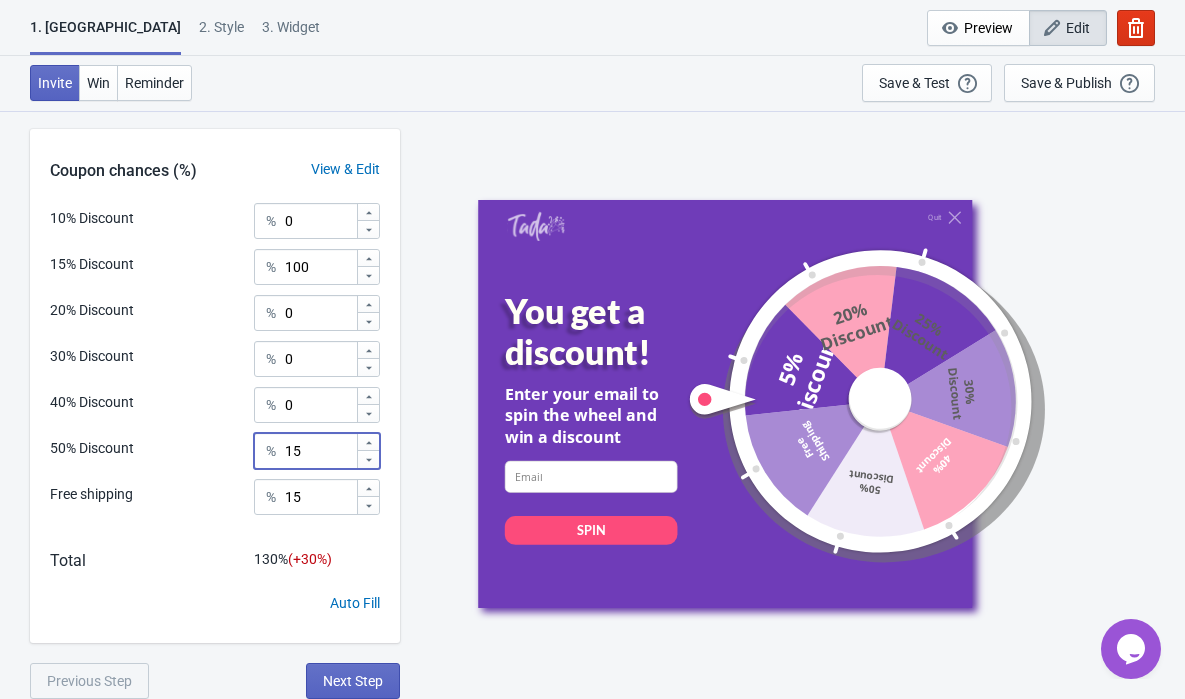 click on "15" at bounding box center (320, 451) 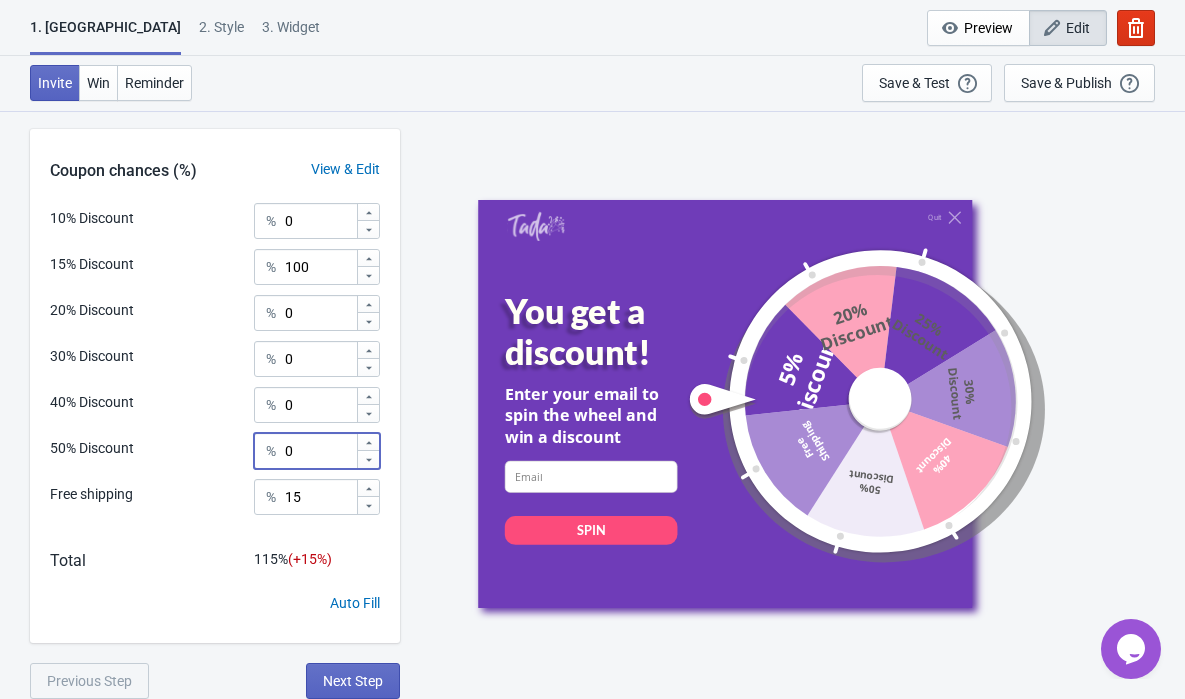 type on "0" 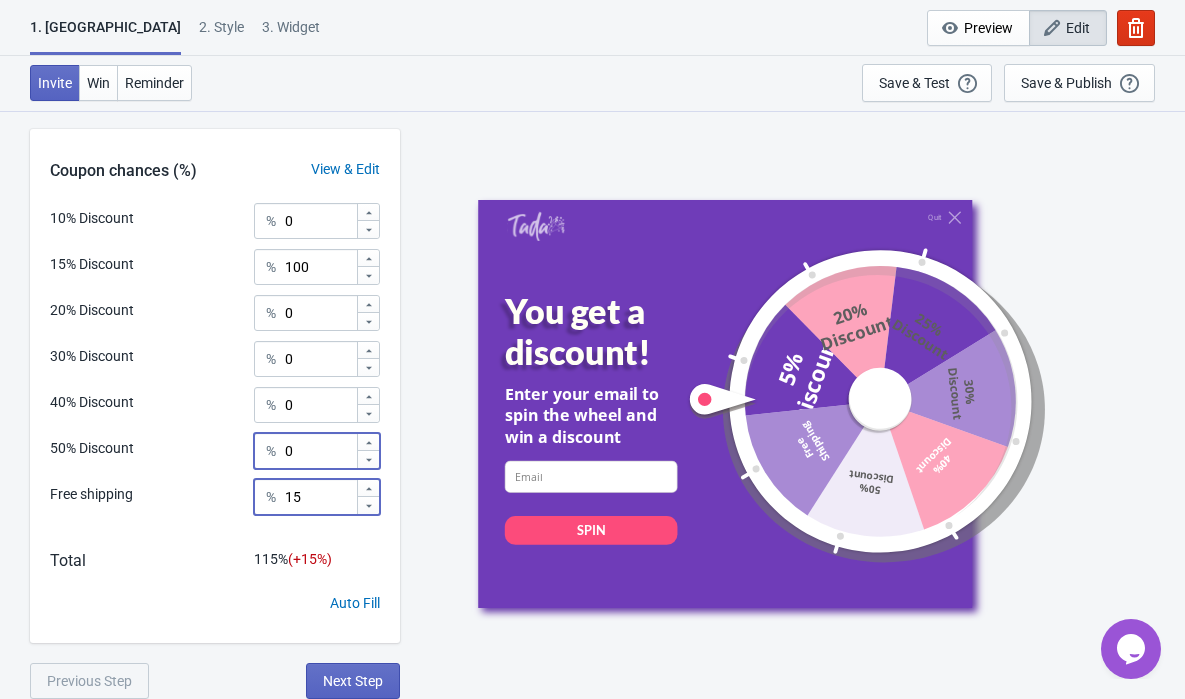 click on "15" at bounding box center (320, 497) 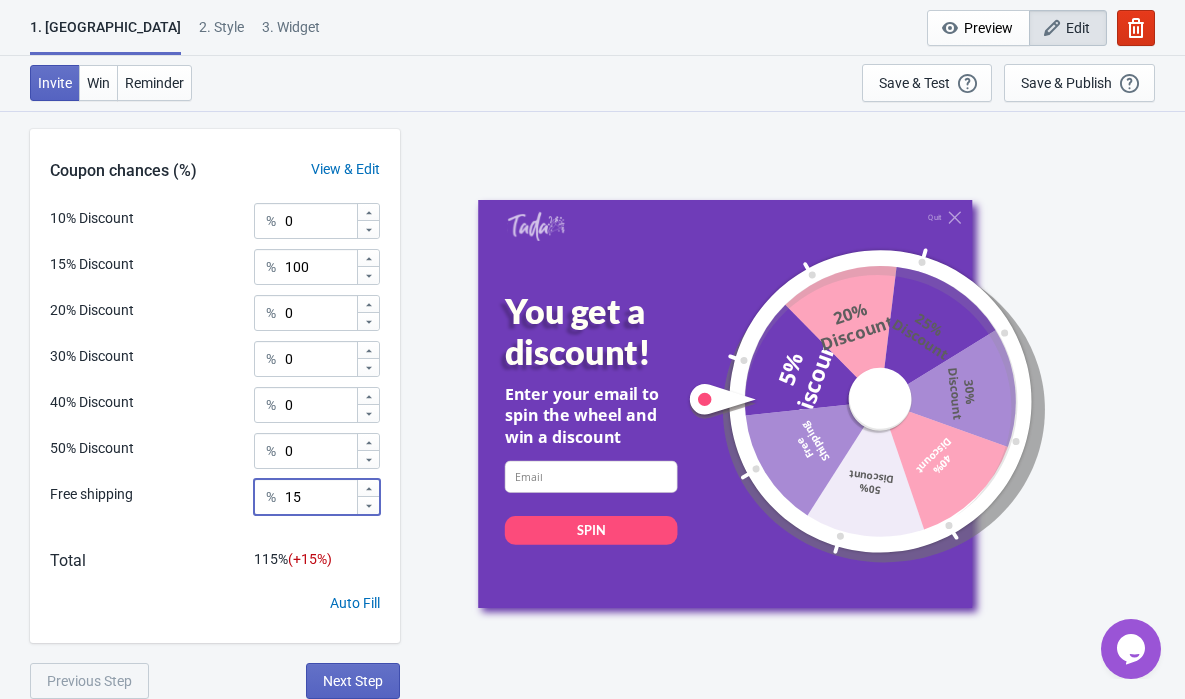 click on "15" at bounding box center [320, 497] 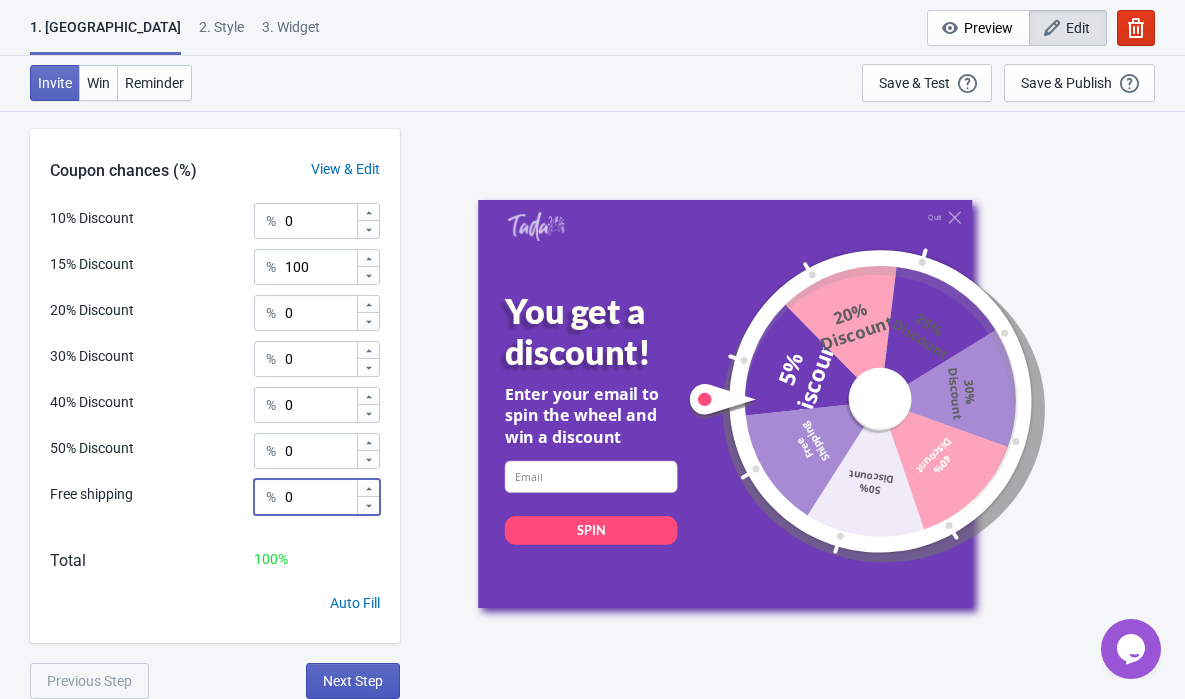 type on "0" 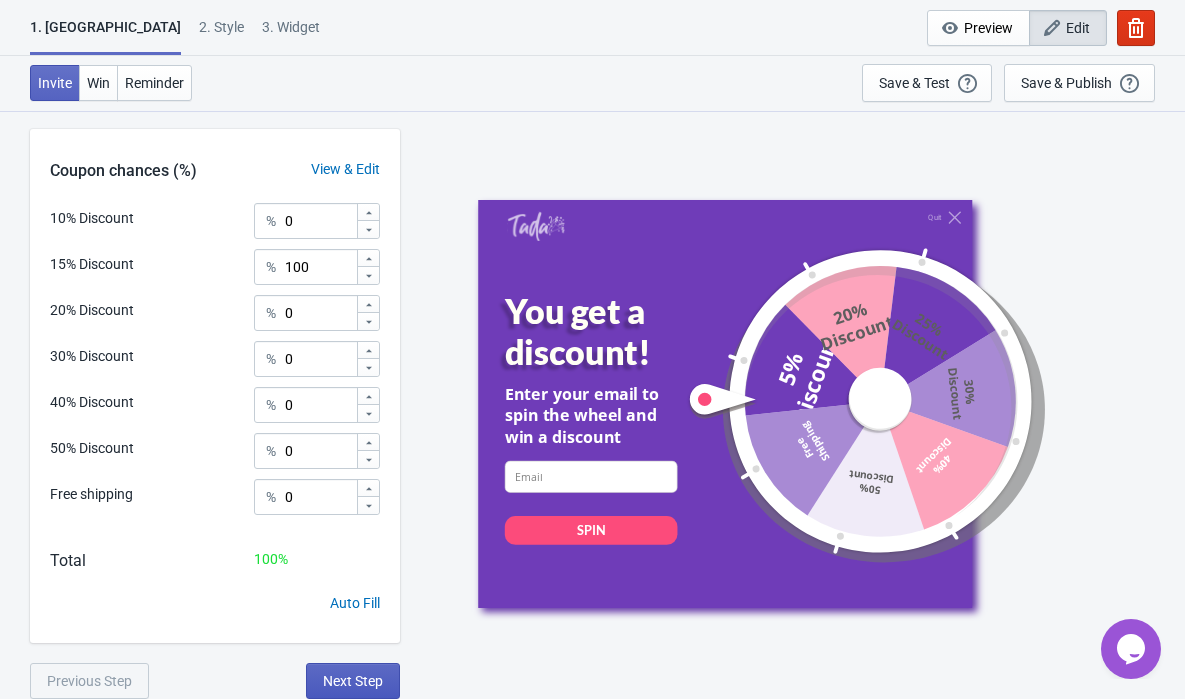 scroll, scrollTop: 0, scrollLeft: 0, axis: both 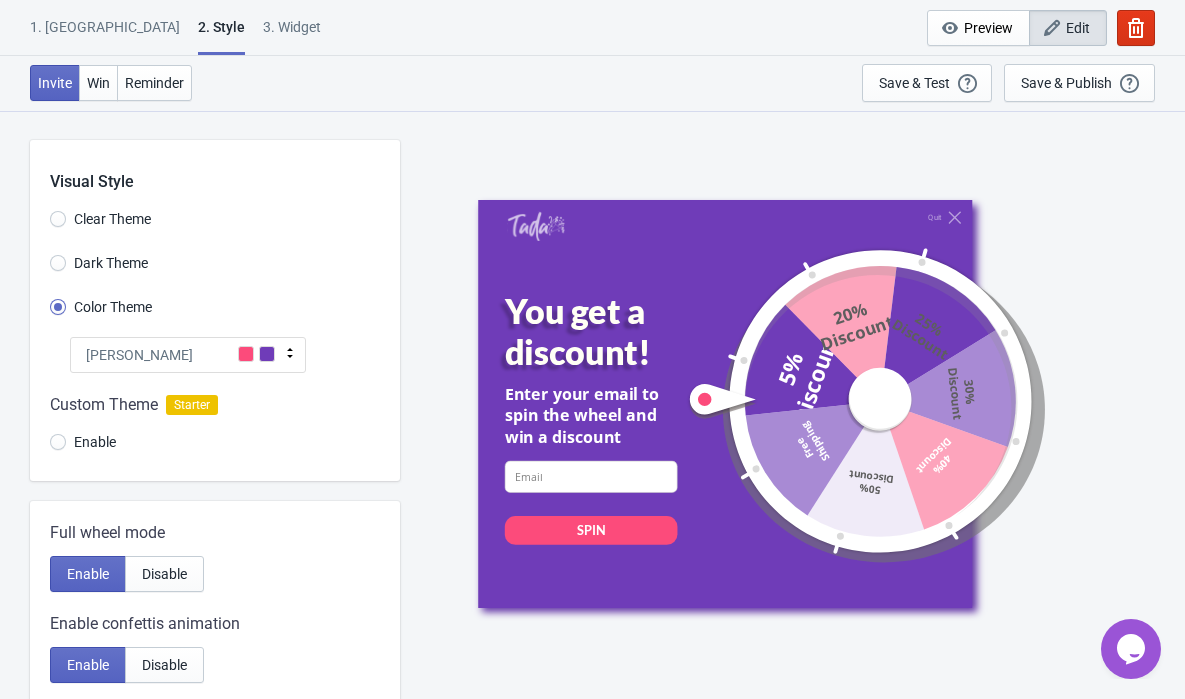click on "[PERSON_NAME]" at bounding box center (188, 355) 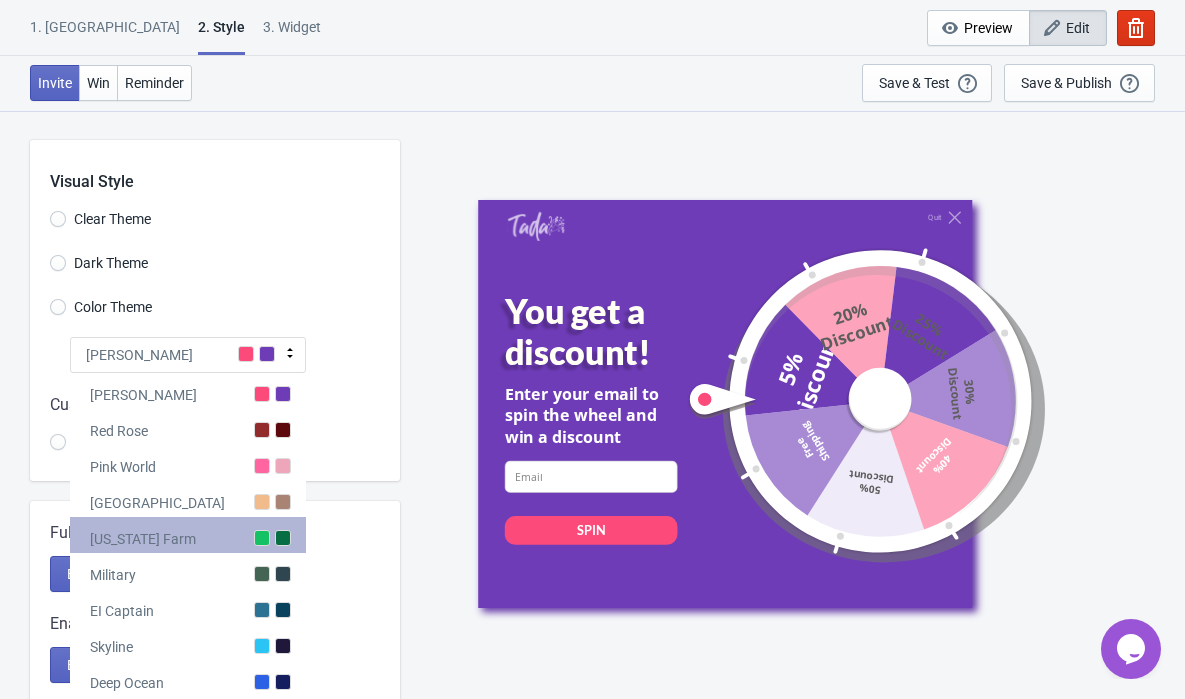 click at bounding box center [262, 538] 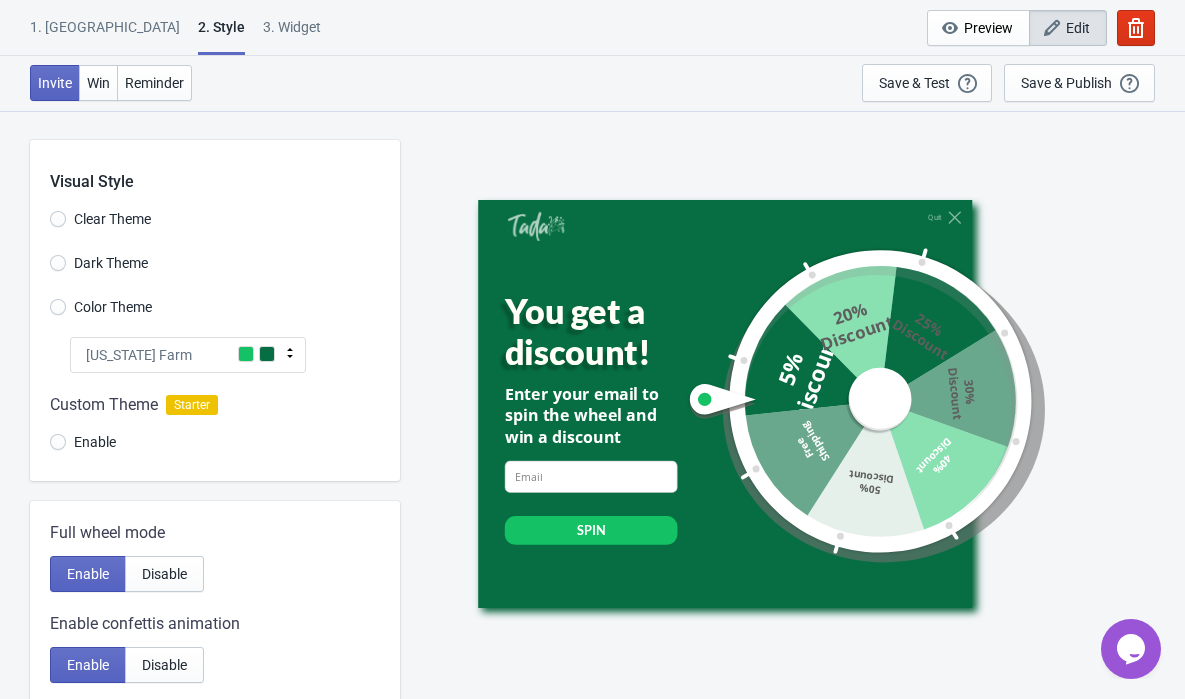 click on "Visual Style Clear Theme Dark Theme Color Theme [US_STATE] Farm Tada Red Rose Pink World [GEOGRAPHIC_DATA] [US_STATE] Farm Military EI Captain Skyline Deep Ocean Shopify Theme Eggplant Cherry Picking Fresh Carrots Joyful Orange [PERSON_NAME] Tropical Blue Neptune Sunset Girly Shade Sweet berries Custom Theme Starter Enable" at bounding box center (215, 310) 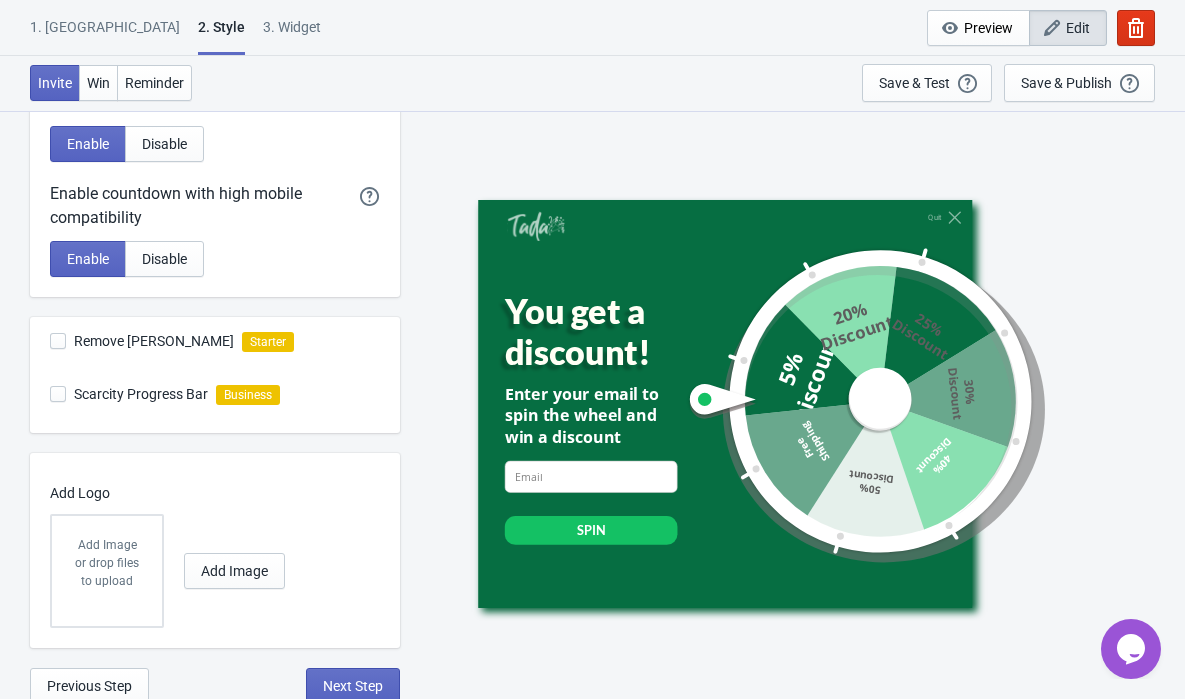 scroll, scrollTop: 526, scrollLeft: 0, axis: vertical 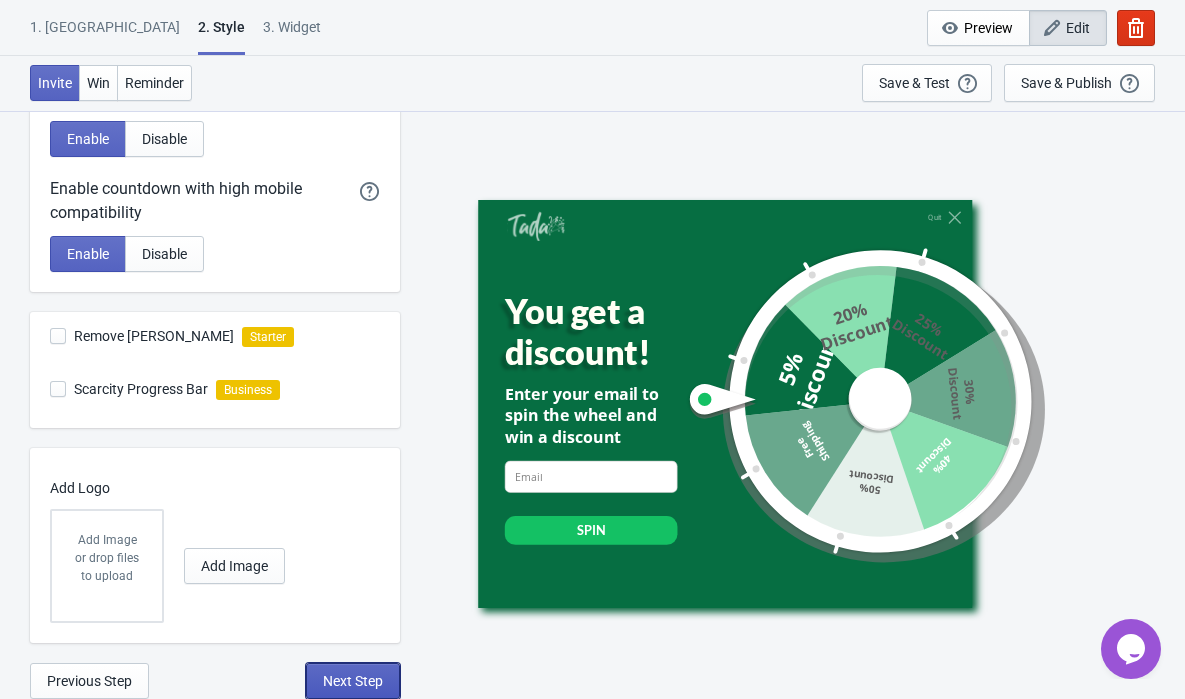 click on "Next Step" at bounding box center (353, 681) 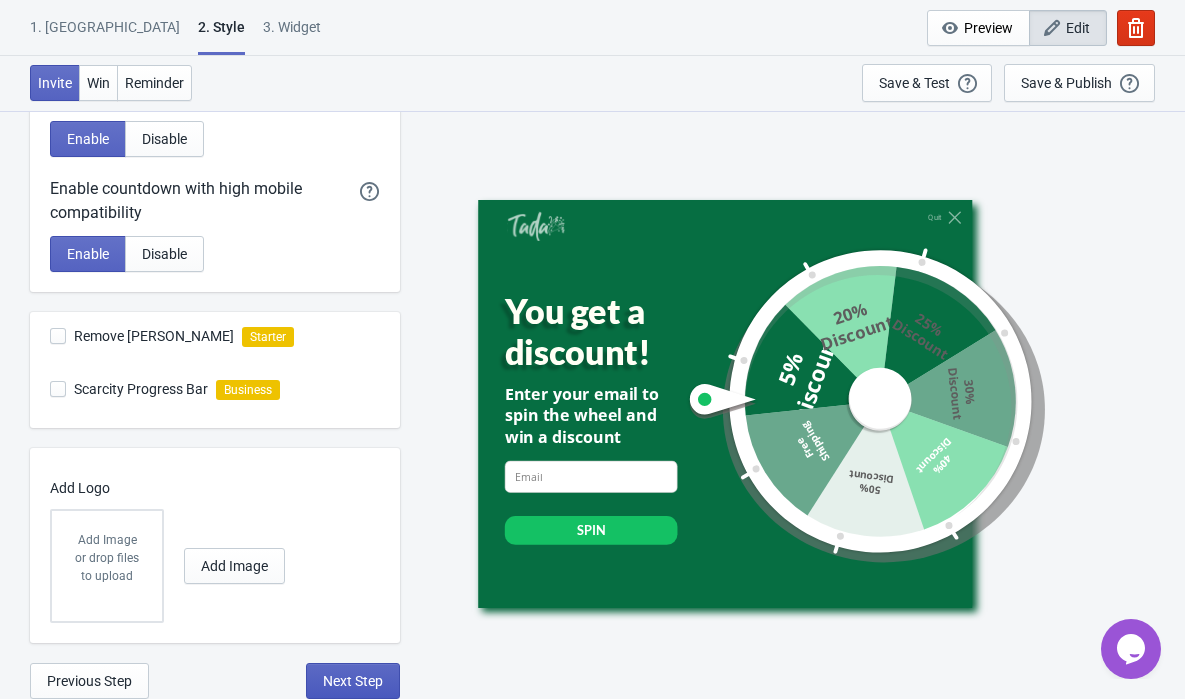scroll, scrollTop: 0, scrollLeft: 0, axis: both 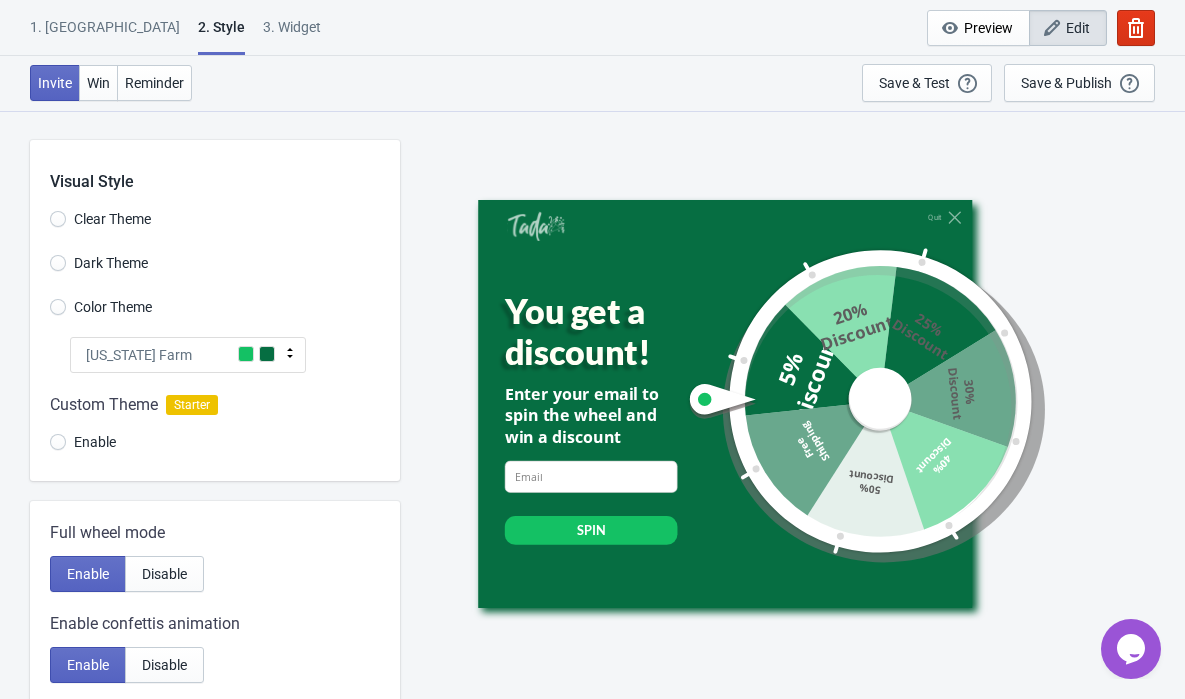 select on "once" 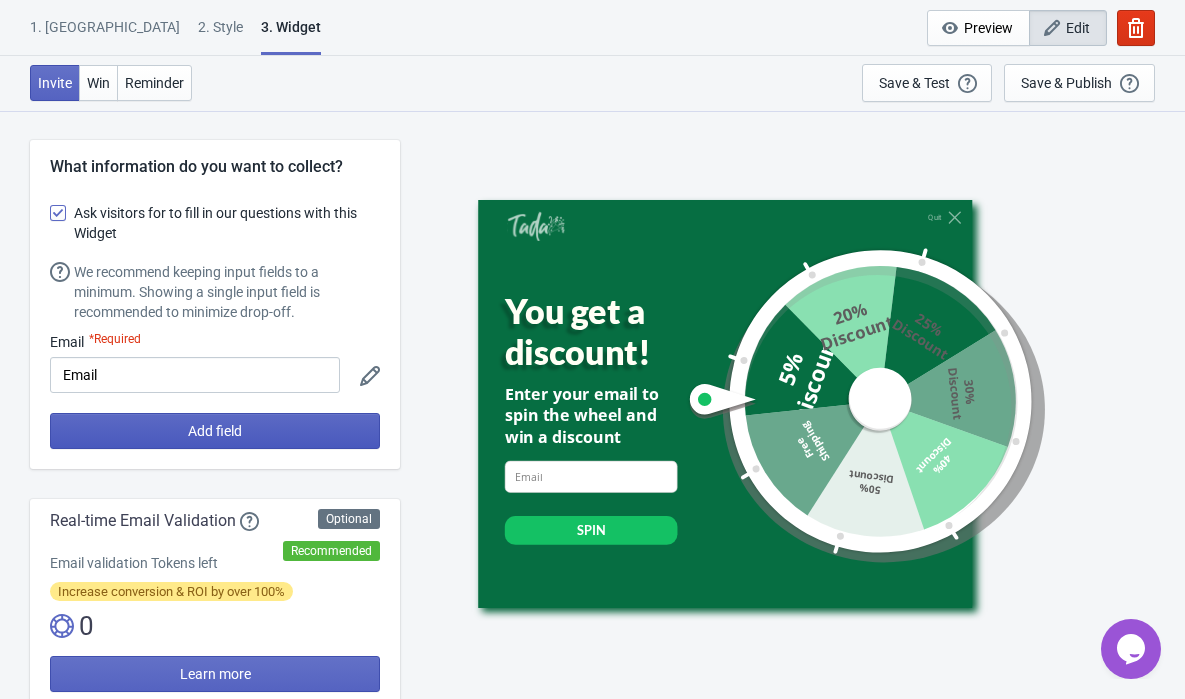 click on "Add field" at bounding box center [215, 431] 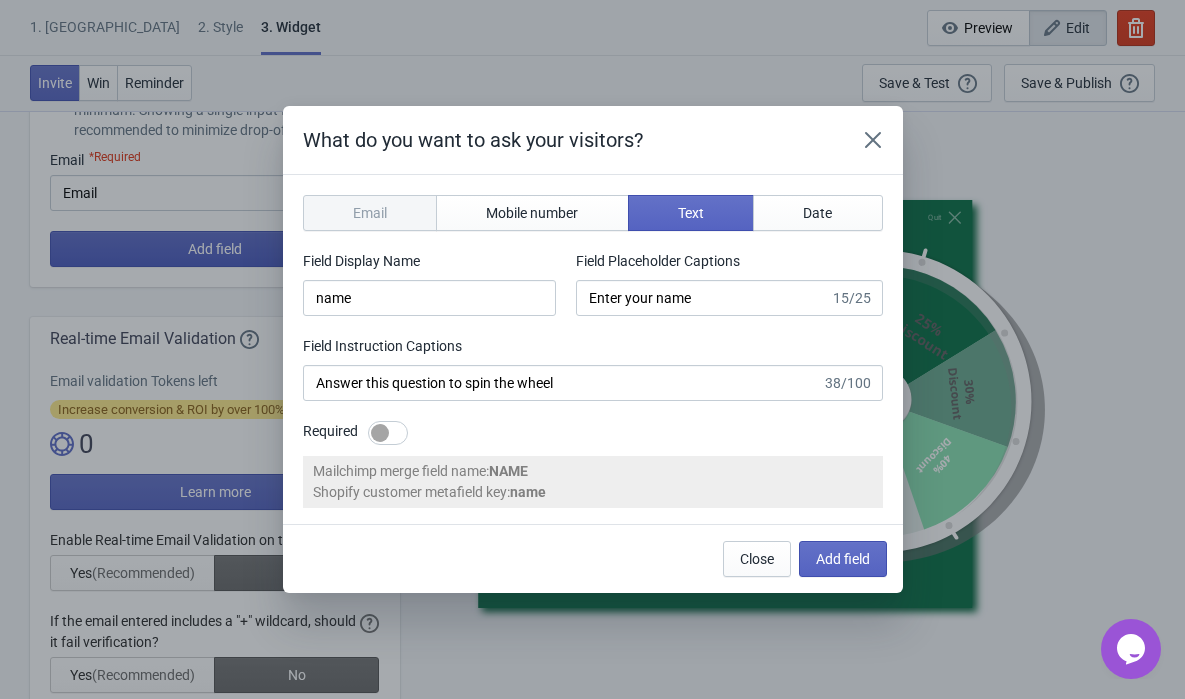 scroll, scrollTop: 0, scrollLeft: 0, axis: both 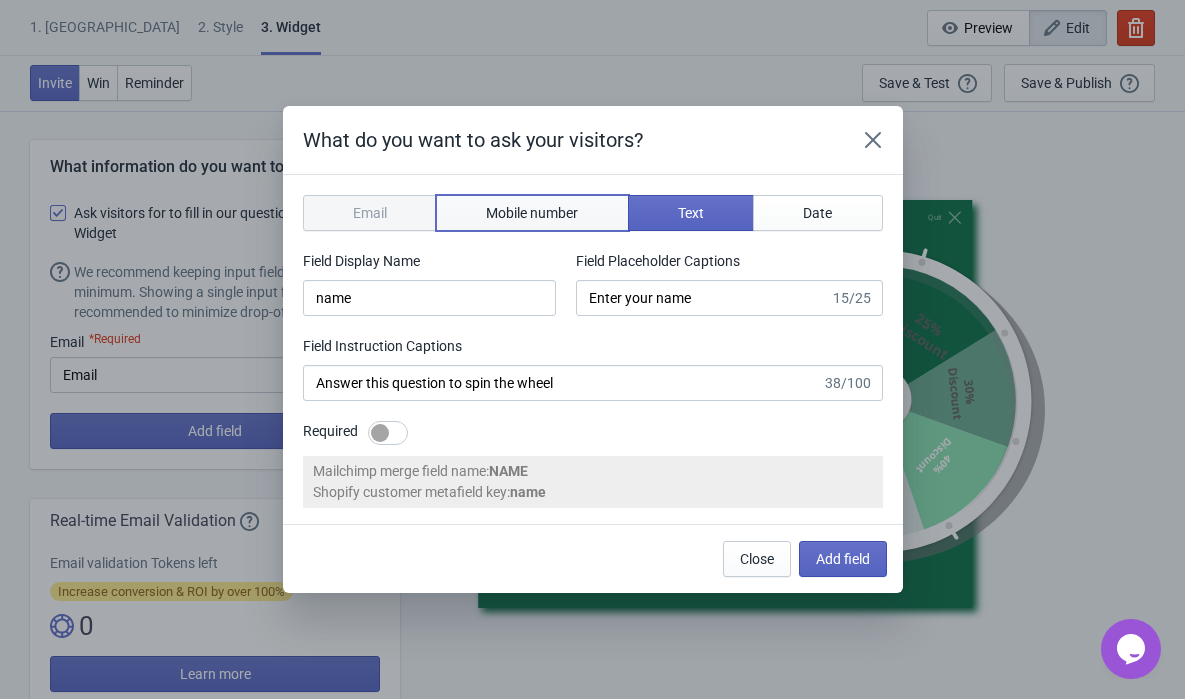 click on "Mobile number" at bounding box center (532, 213) 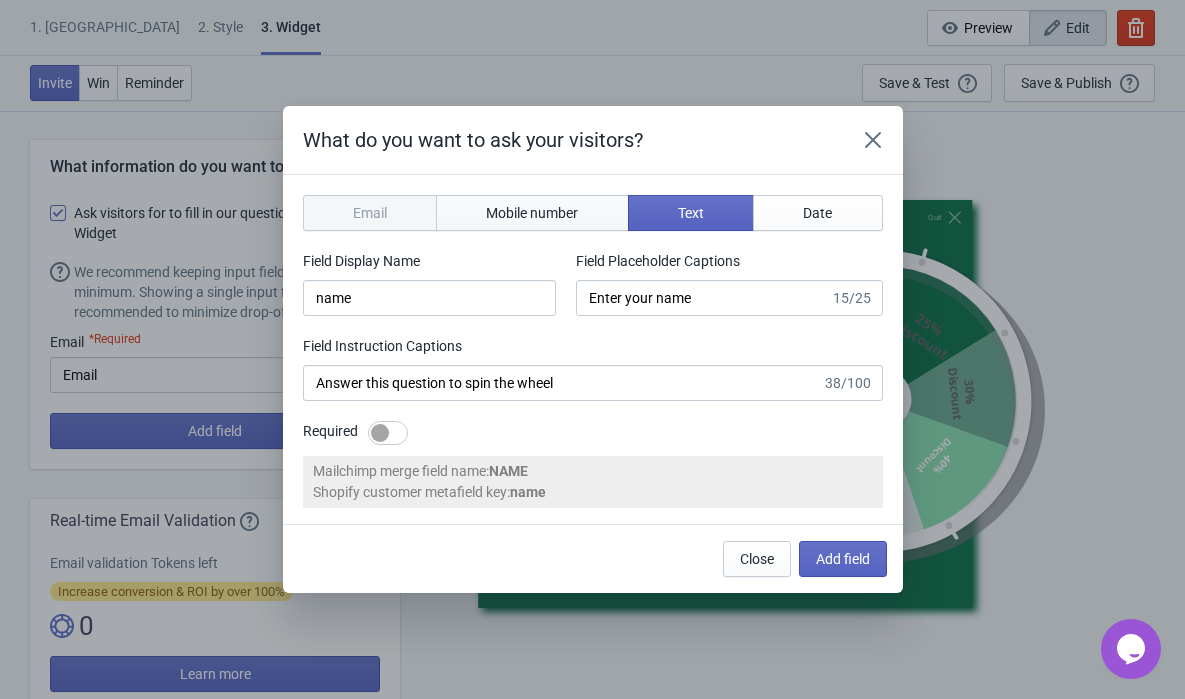 type on "phone" 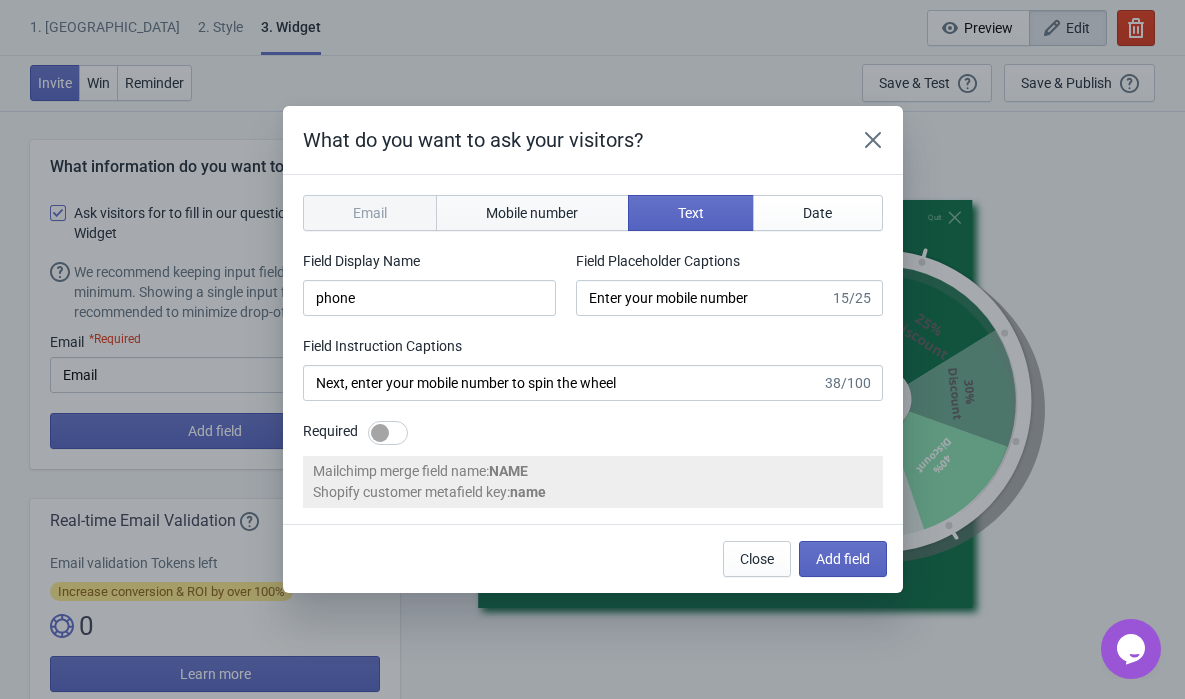 select on "us" 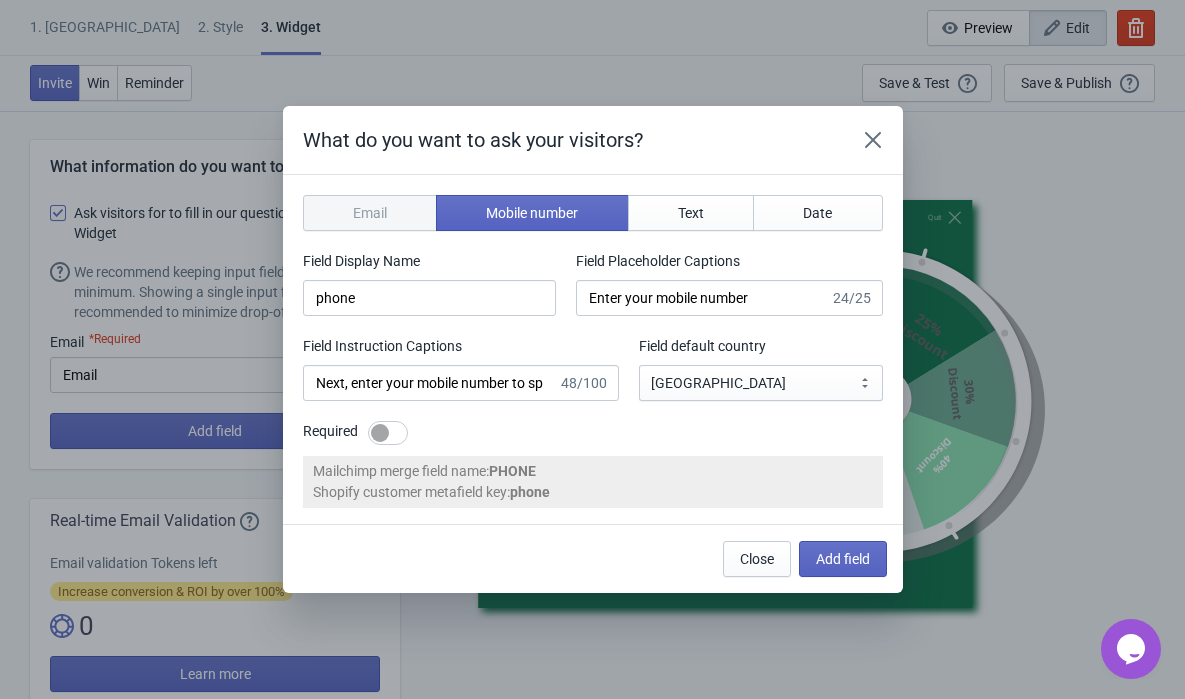 click at bounding box center (388, 433) 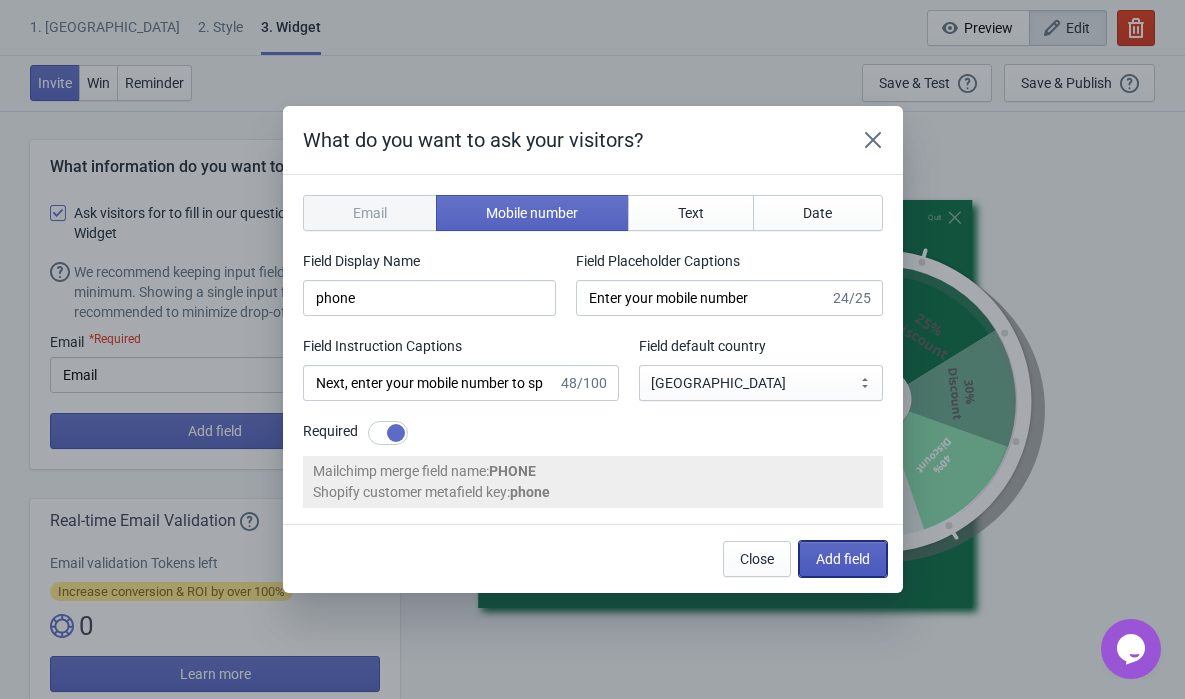 click on "Add field" at bounding box center [843, 559] 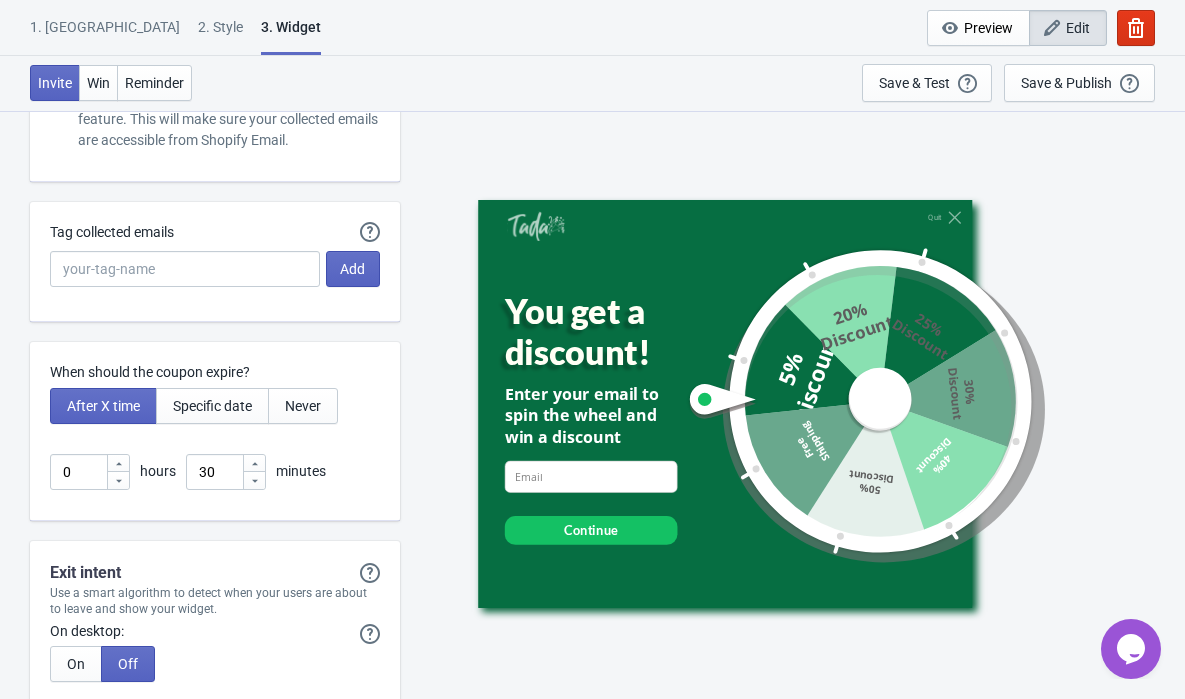 scroll, scrollTop: 4723, scrollLeft: 0, axis: vertical 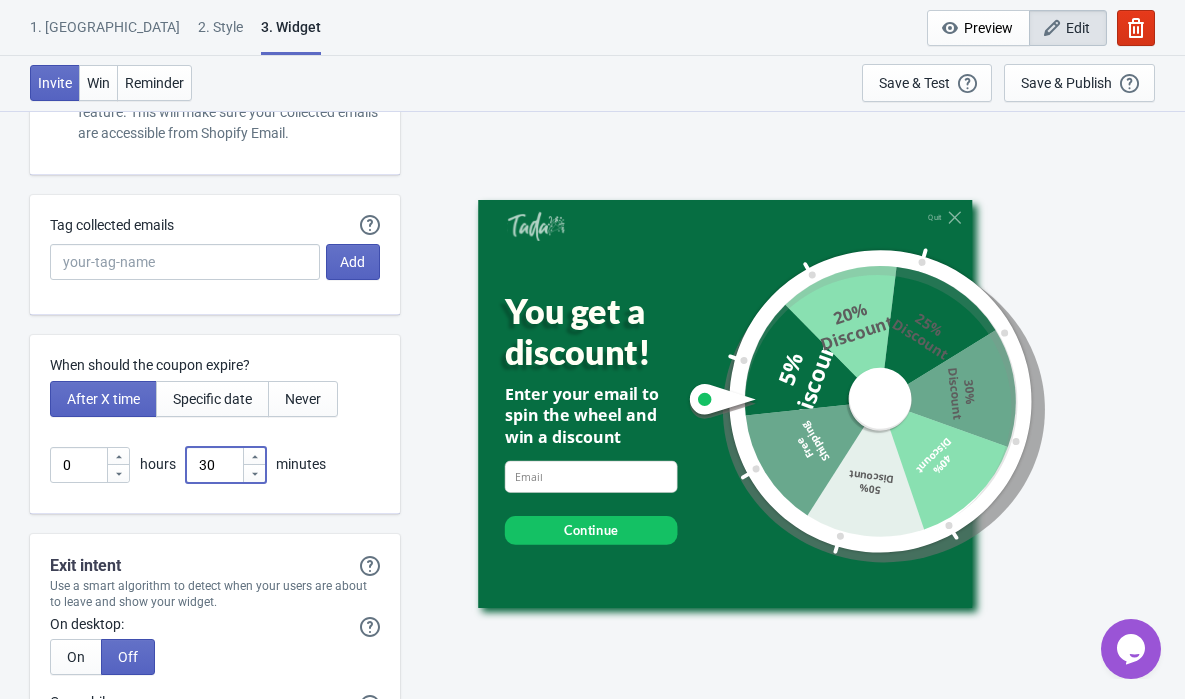 click on "30" at bounding box center [214, 465] 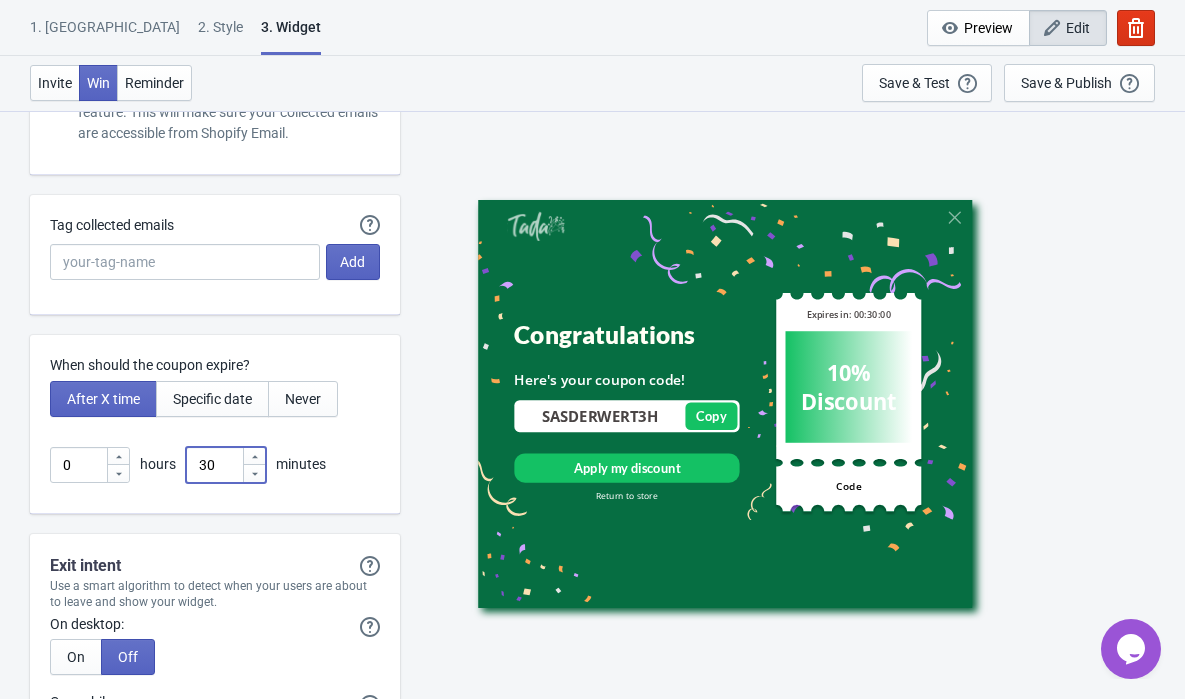 click at bounding box center (254, 473) 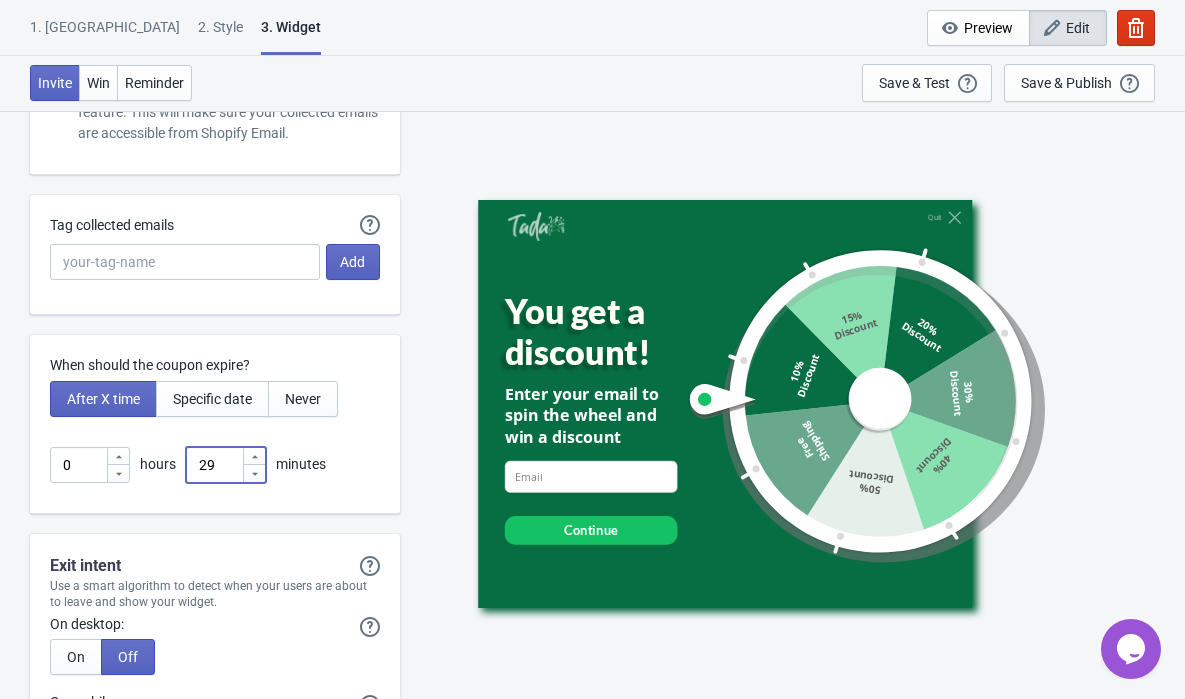 click at bounding box center (254, 473) 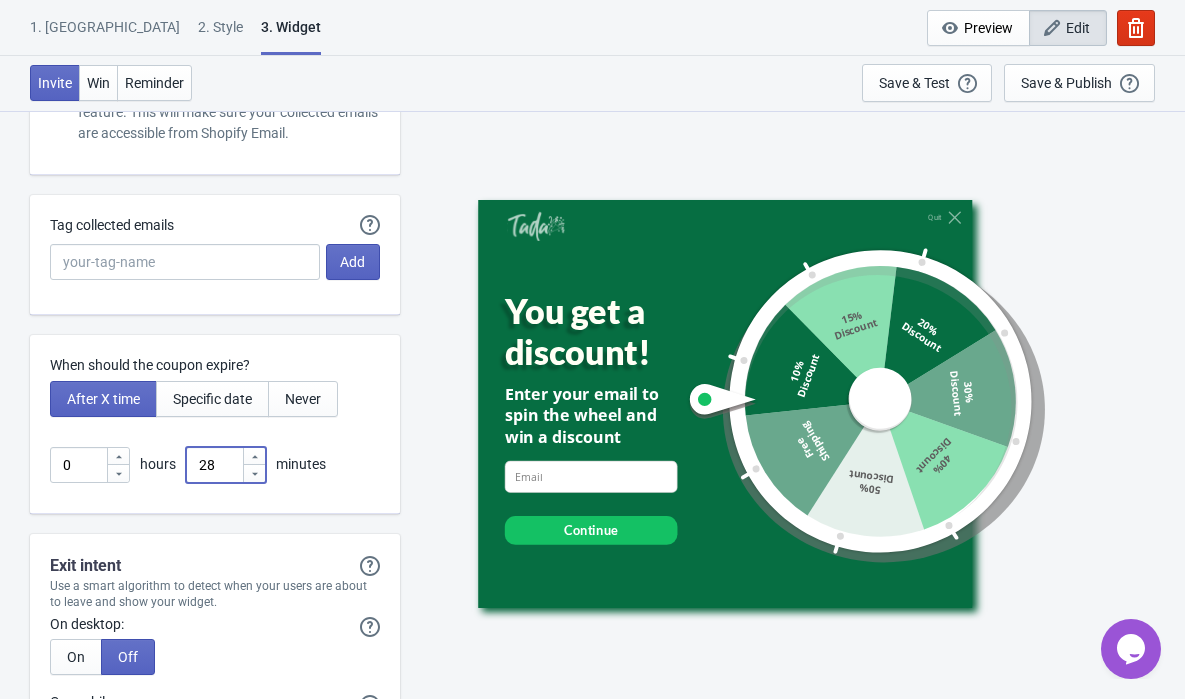click at bounding box center (254, 473) 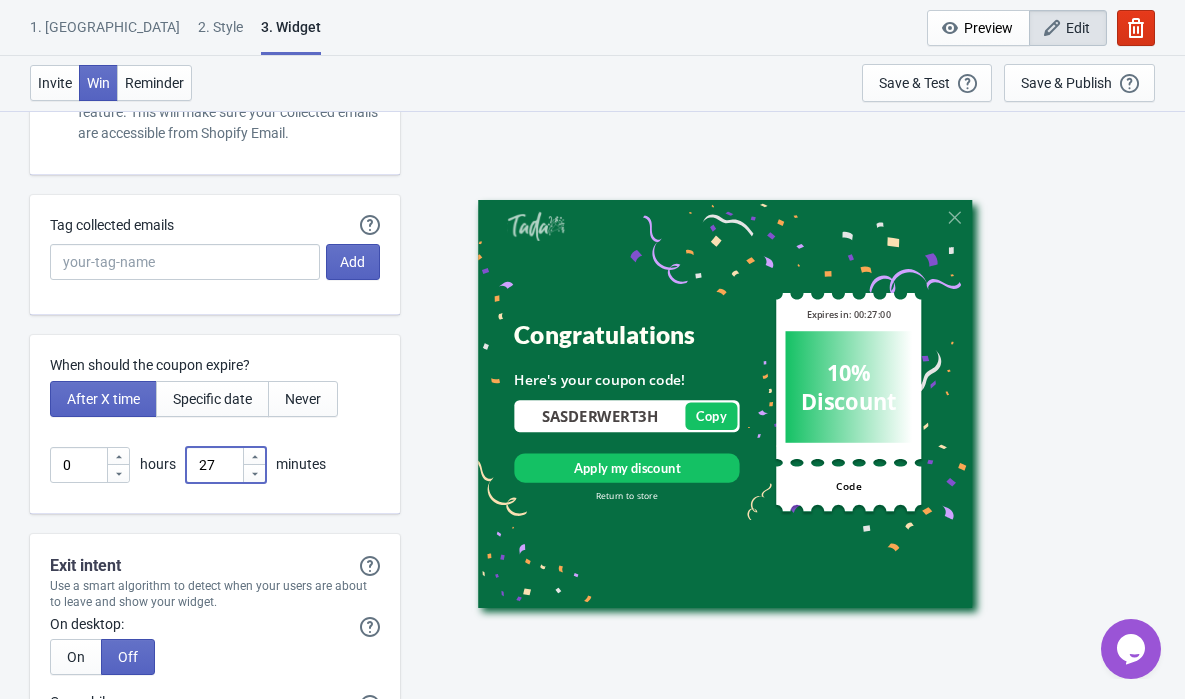 click at bounding box center [254, 473] 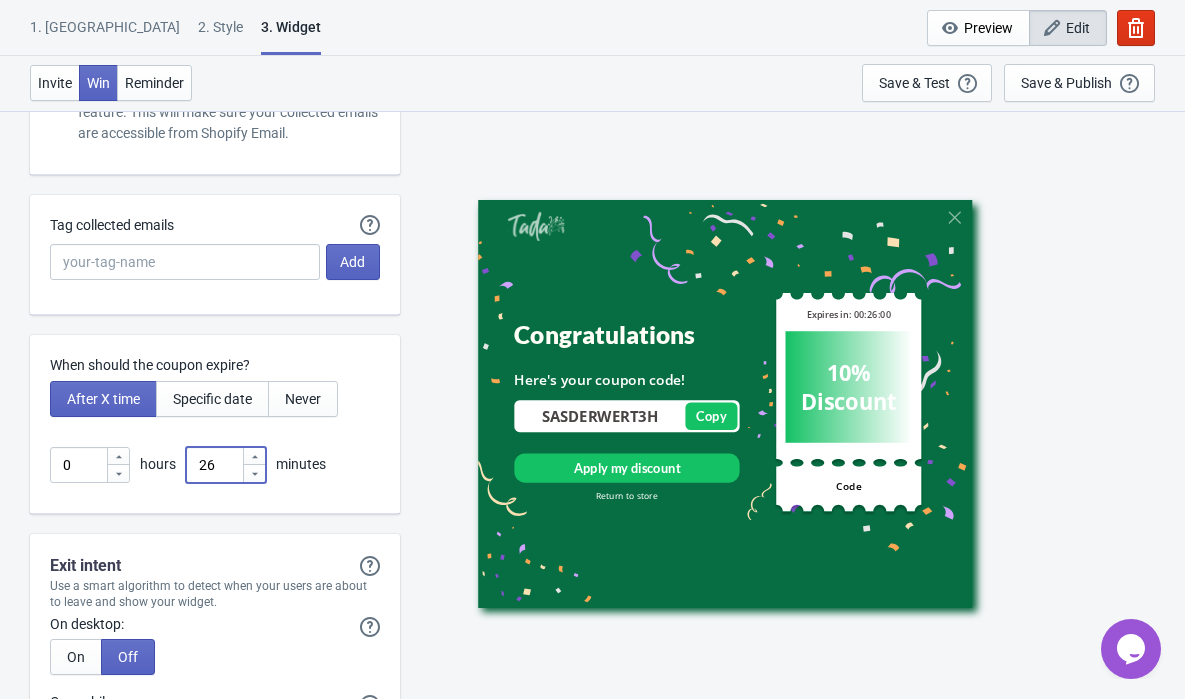click at bounding box center [254, 473] 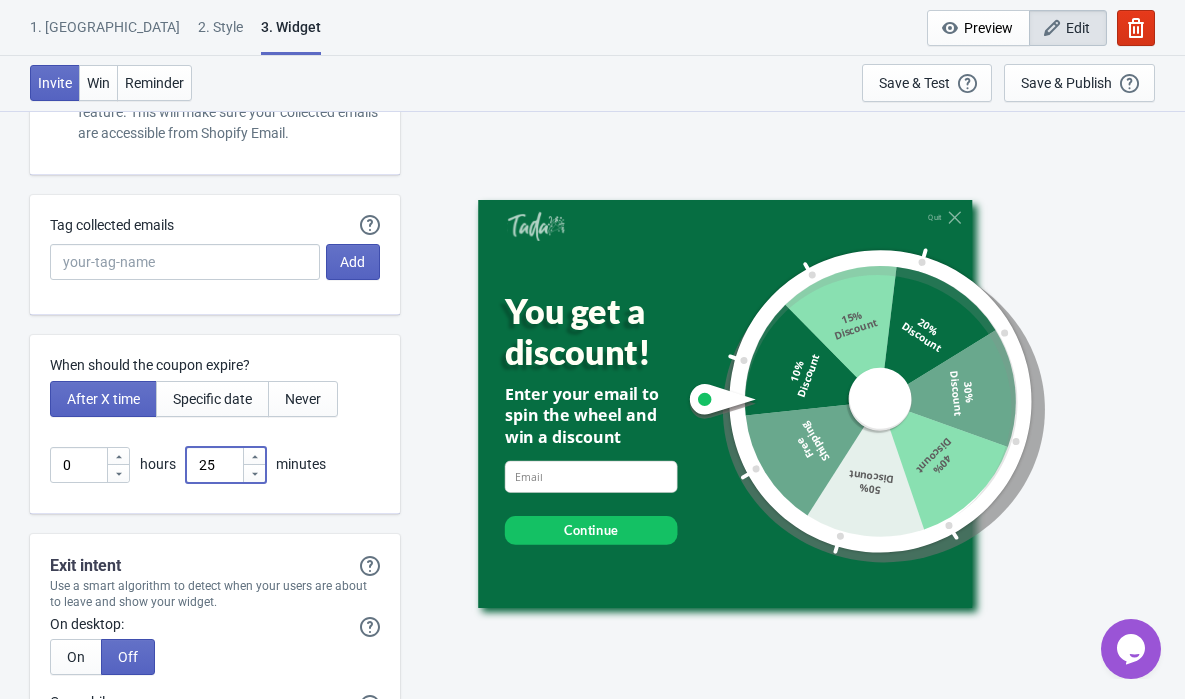 click at bounding box center [254, 473] 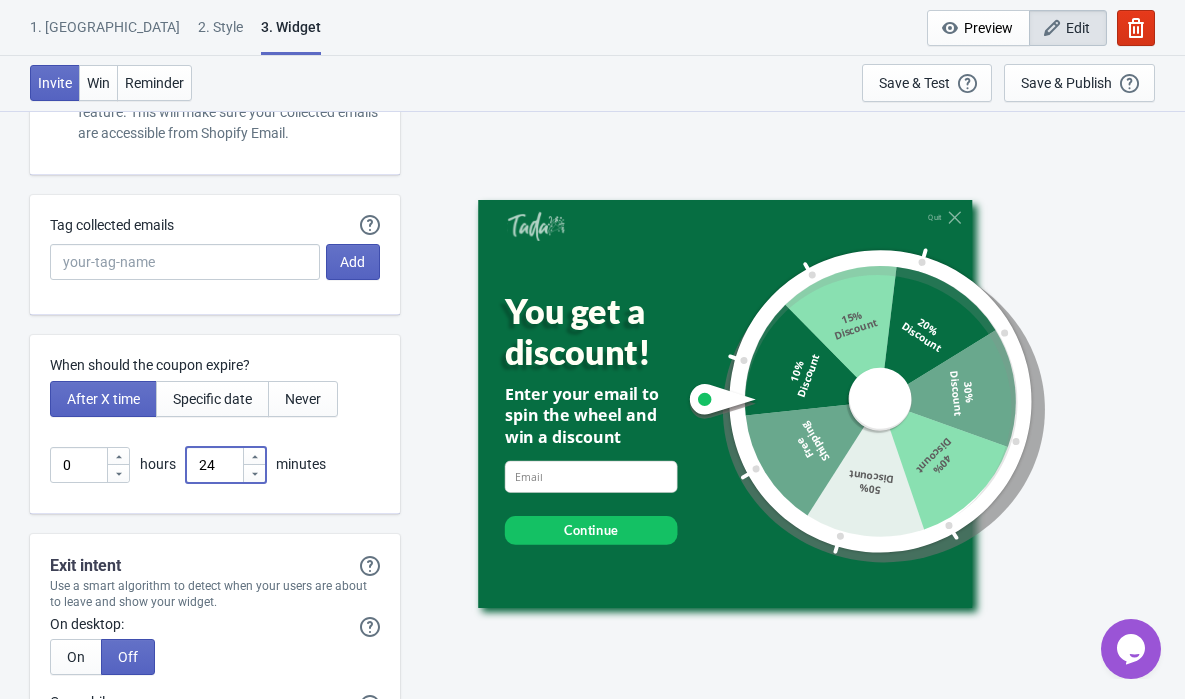 click at bounding box center (254, 473) 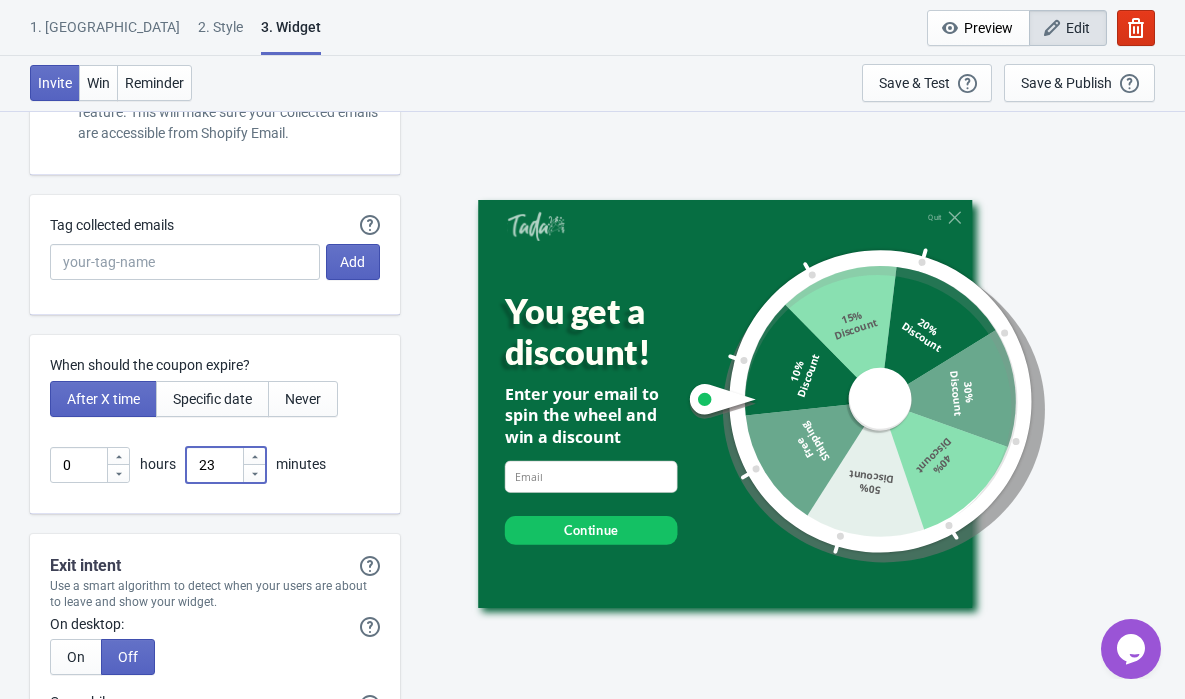 click at bounding box center (254, 473) 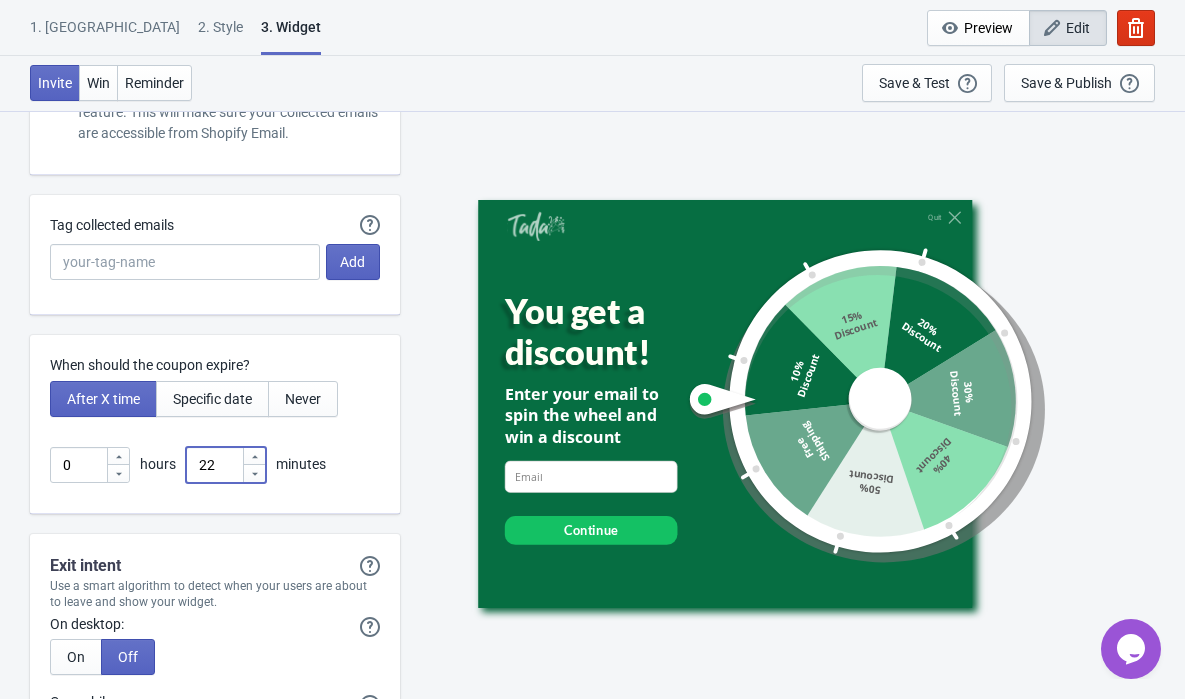 click at bounding box center [254, 473] 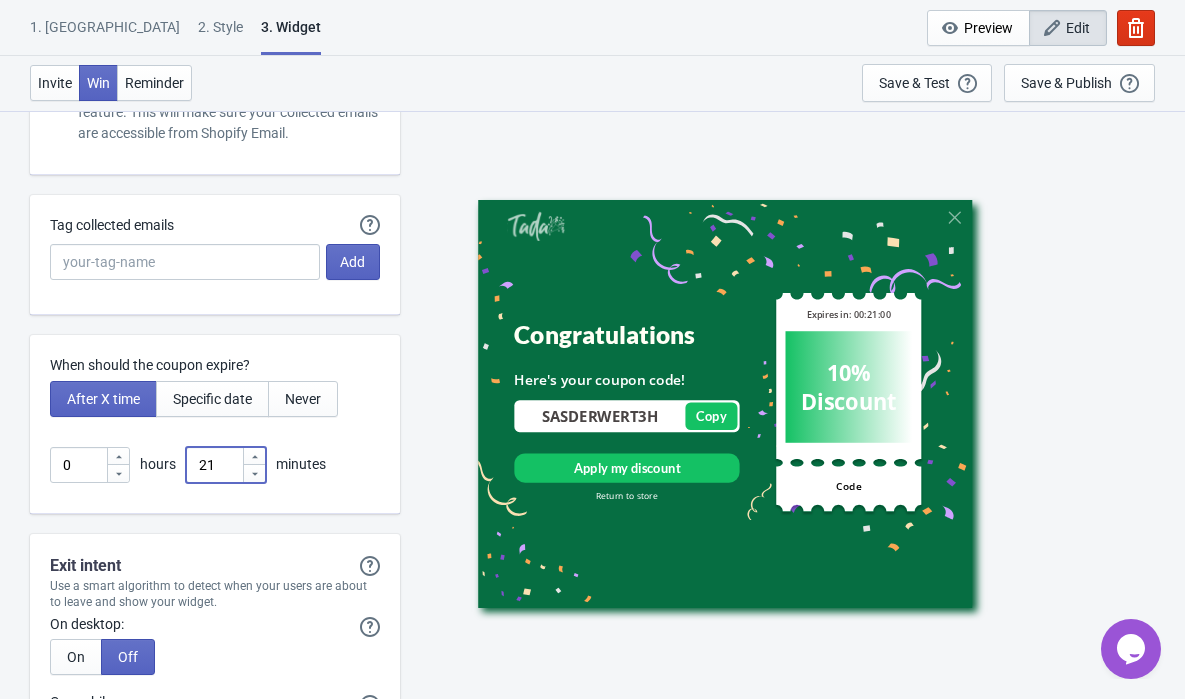 click at bounding box center (254, 473) 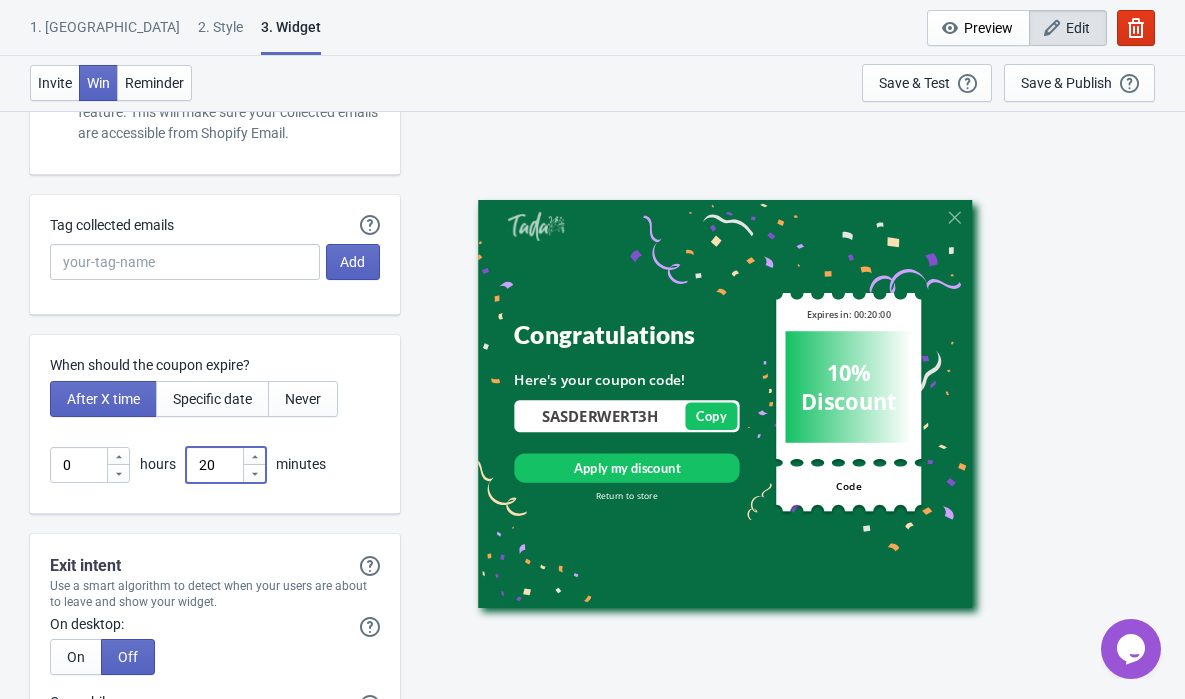 click at bounding box center [254, 473] 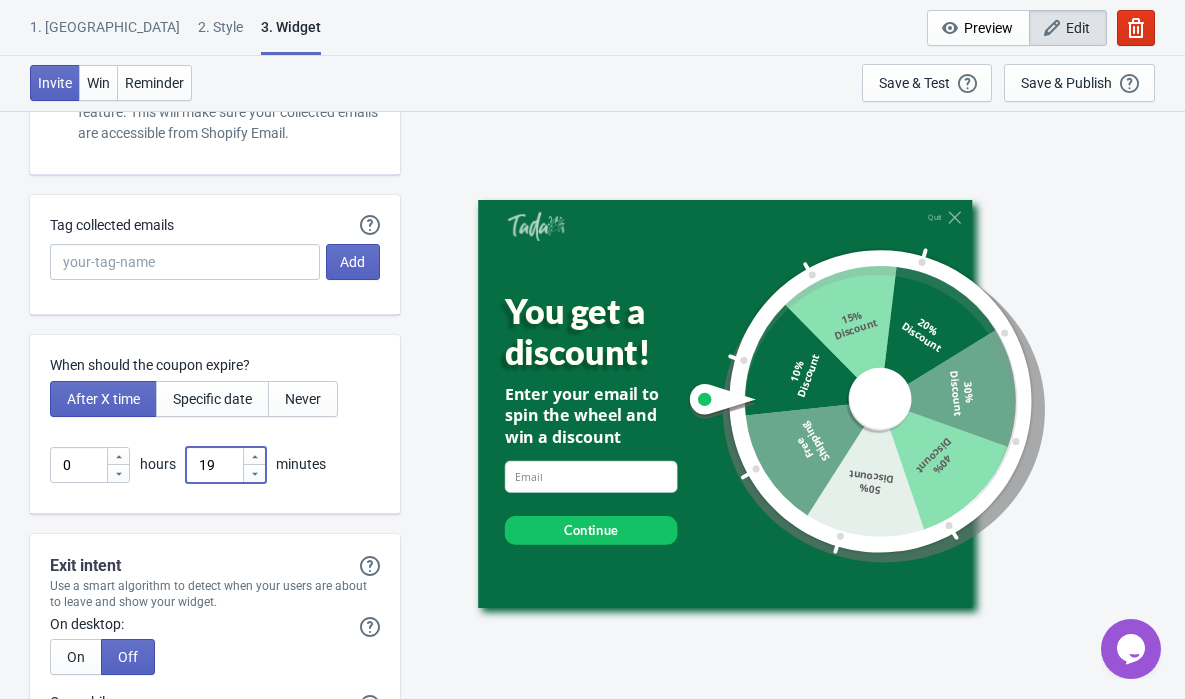 click at bounding box center (254, 473) 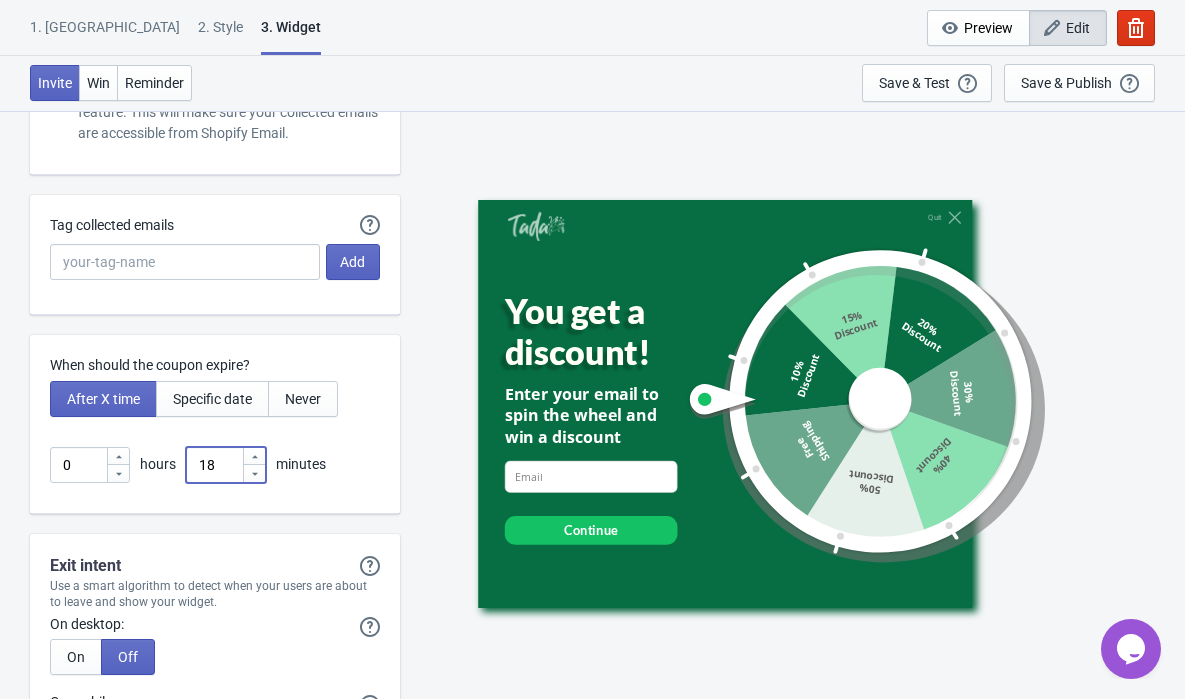 click at bounding box center (254, 473) 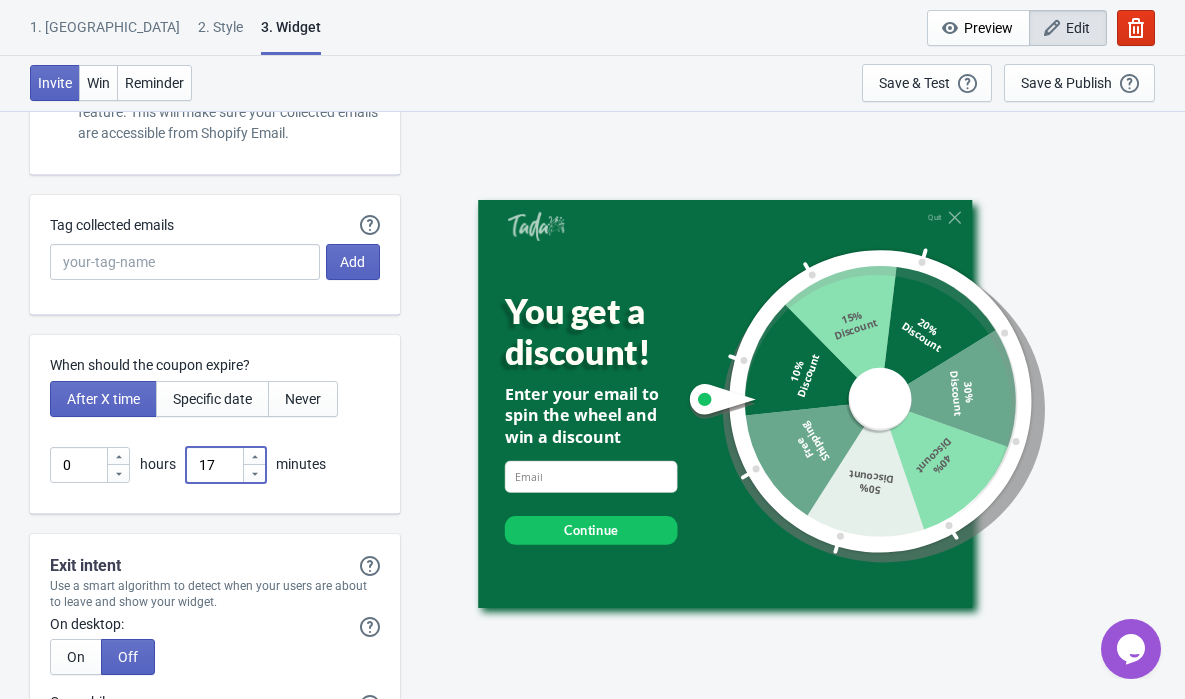 click at bounding box center (254, 473) 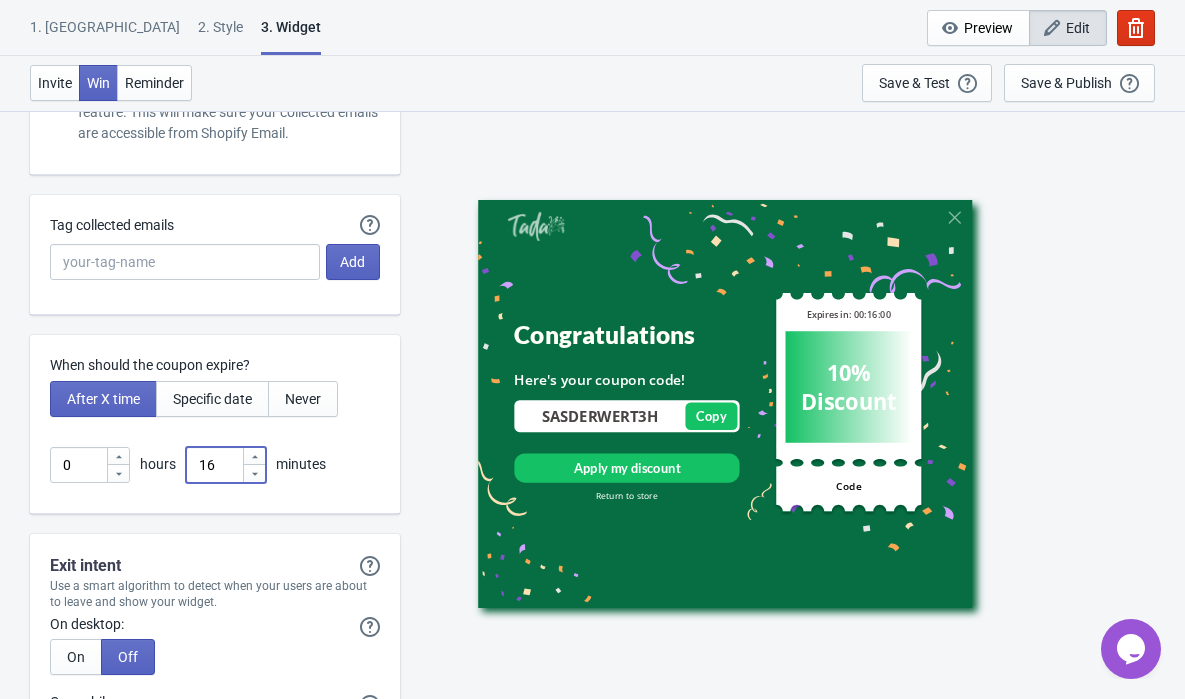 click at bounding box center [254, 473] 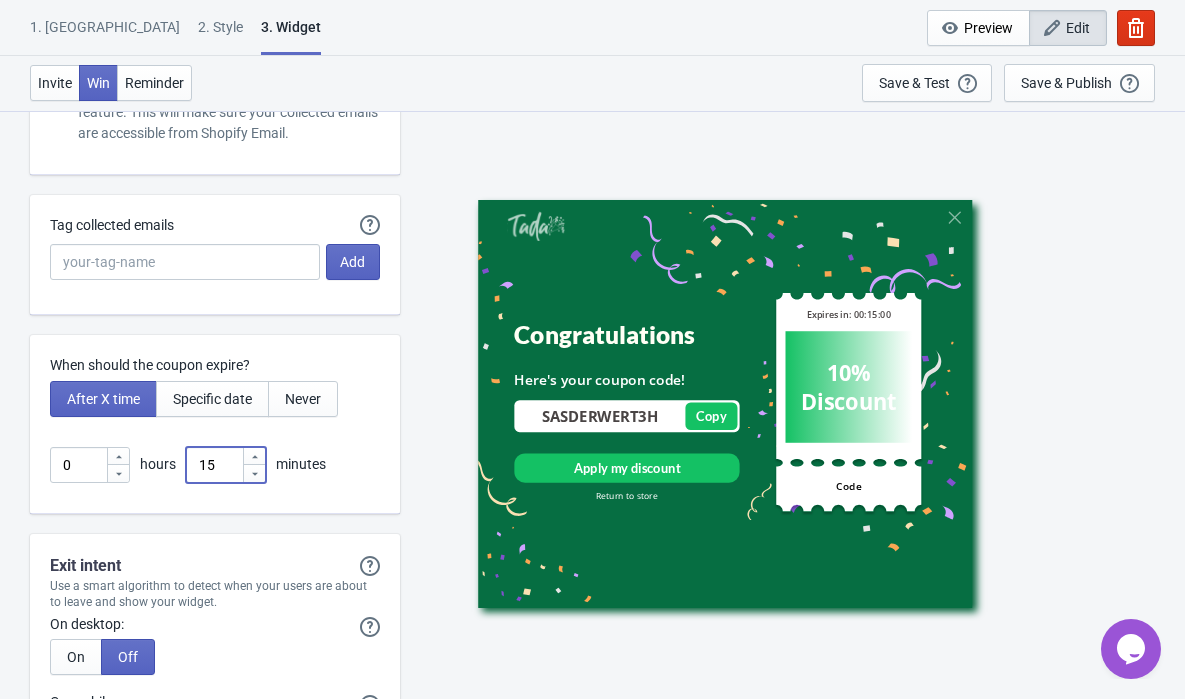click at bounding box center [254, 473] 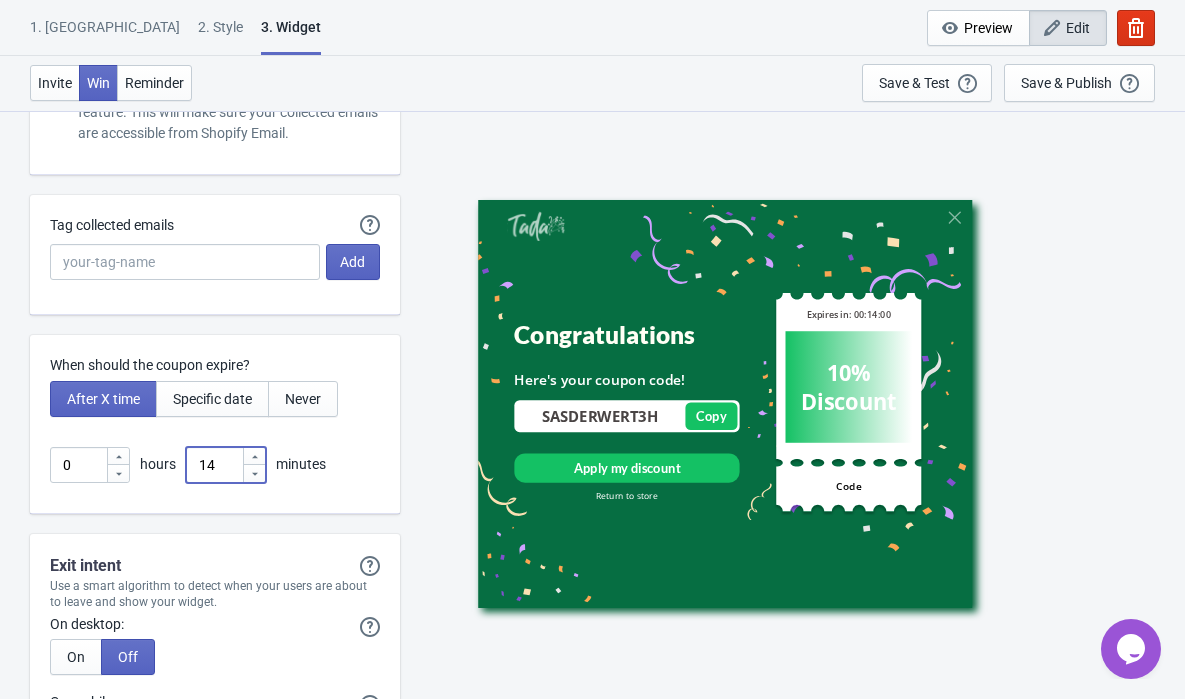 click 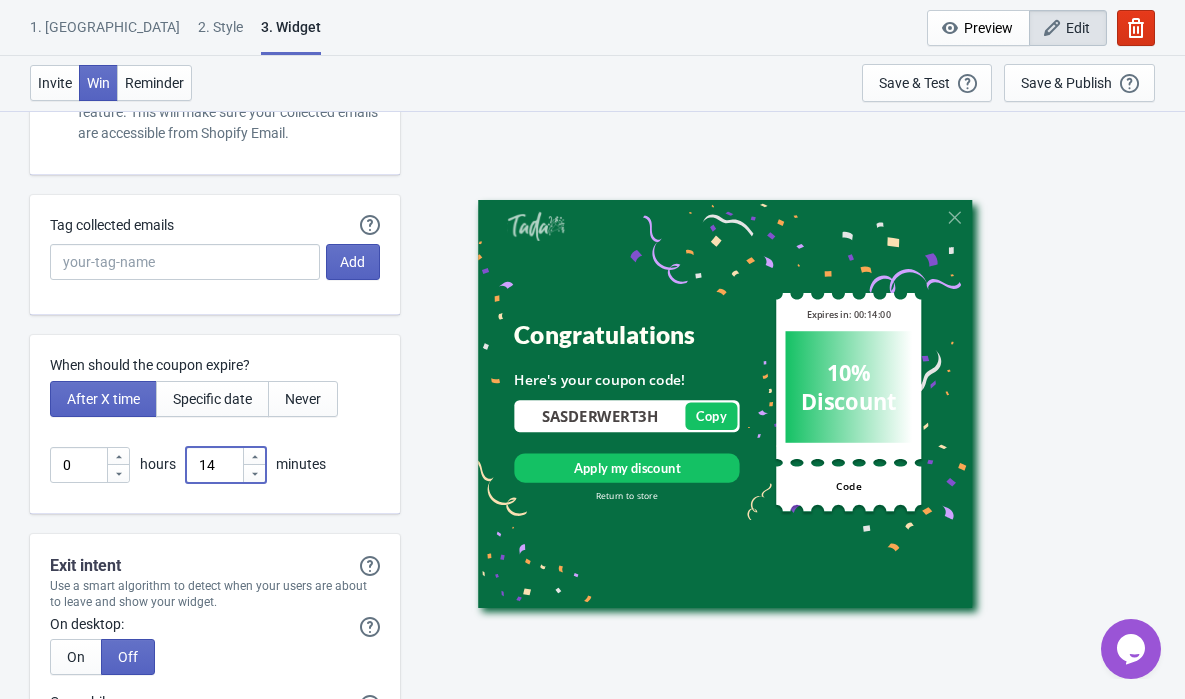 type on "15" 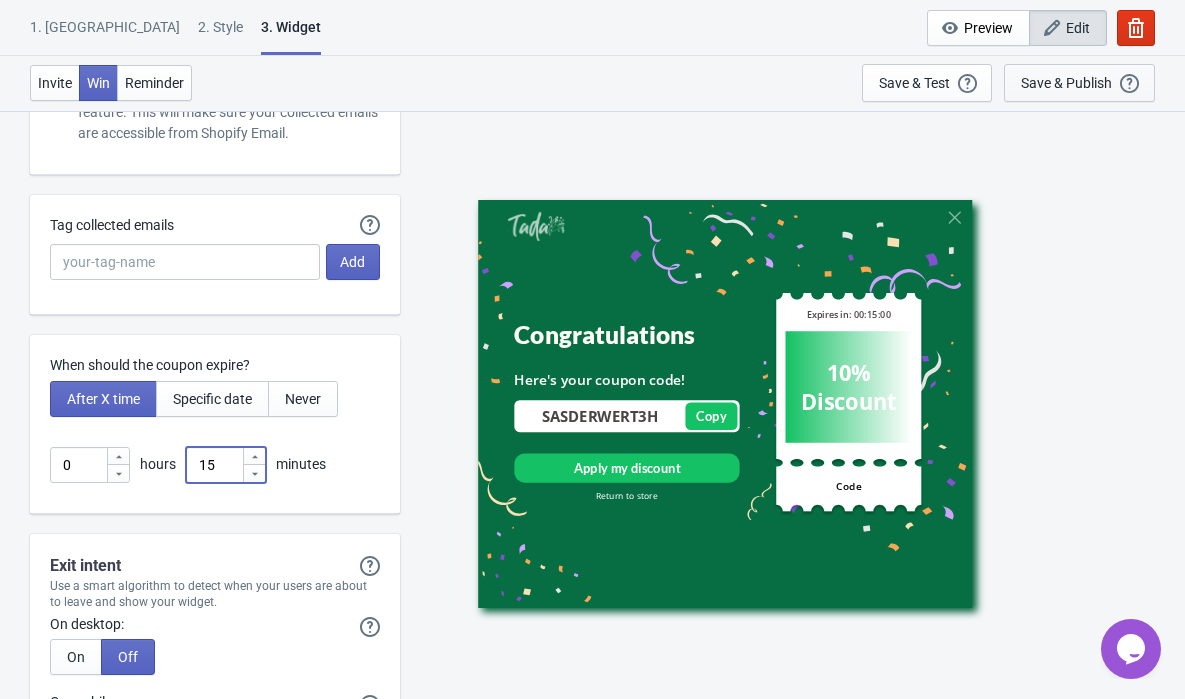 click on "Save & Publish" at bounding box center [1066, 83] 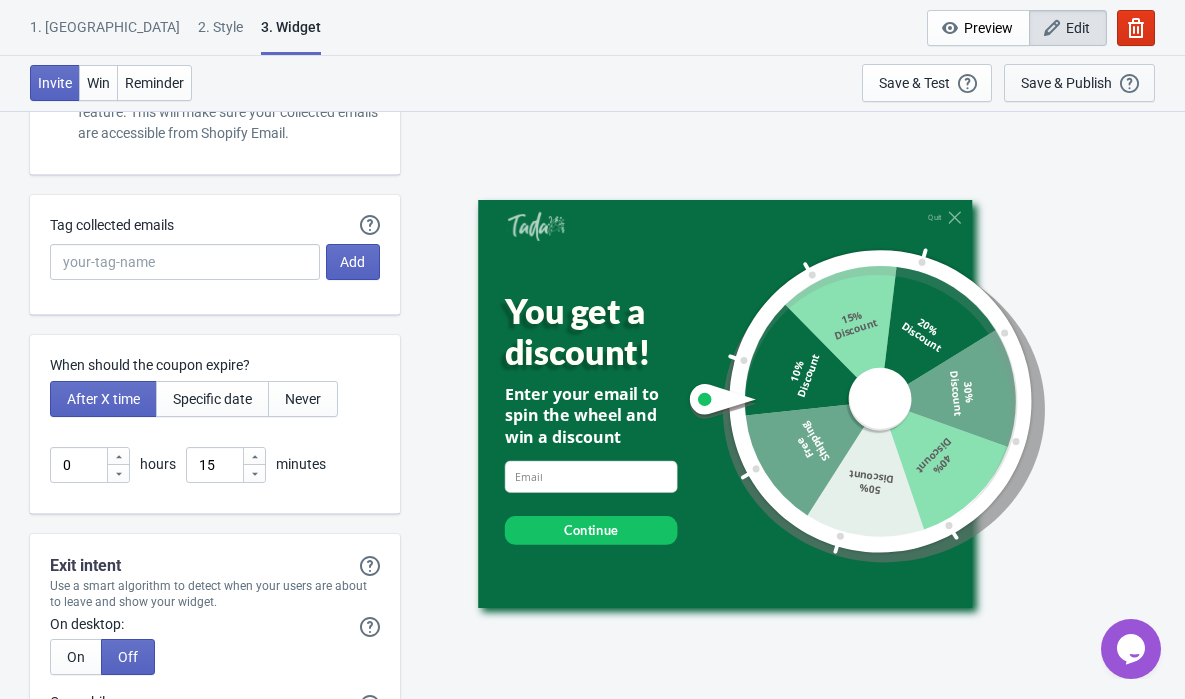 scroll, scrollTop: 20, scrollLeft: 0, axis: vertical 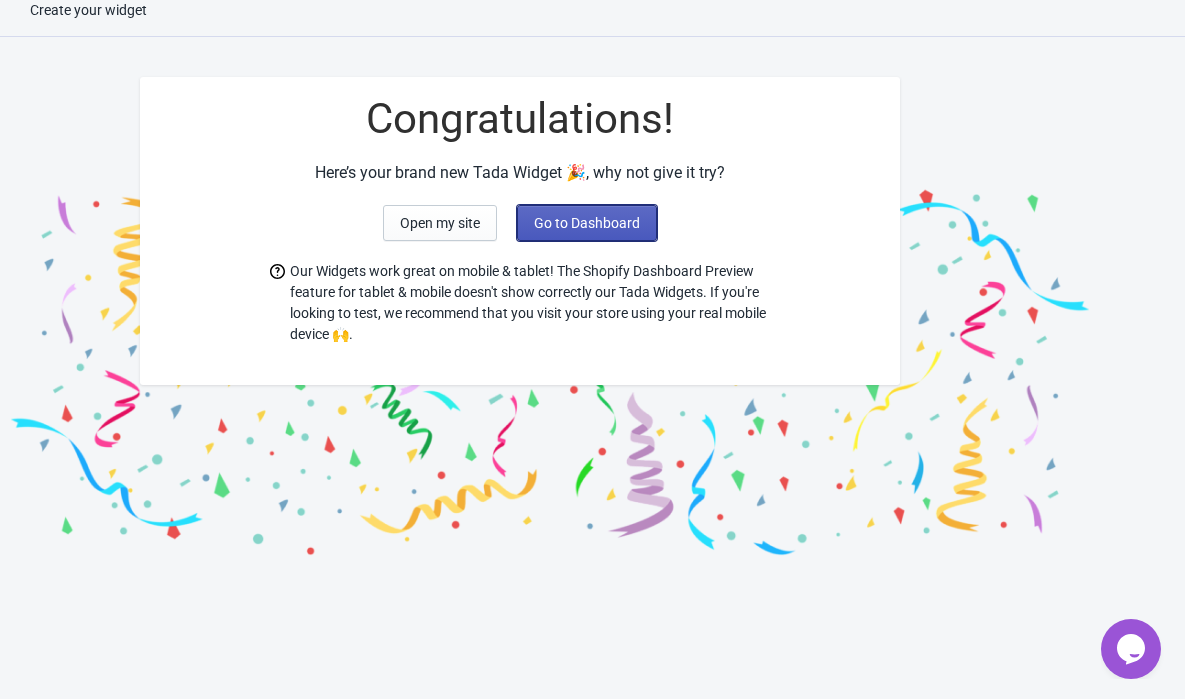 click on "Go to Dashboard" at bounding box center [587, 223] 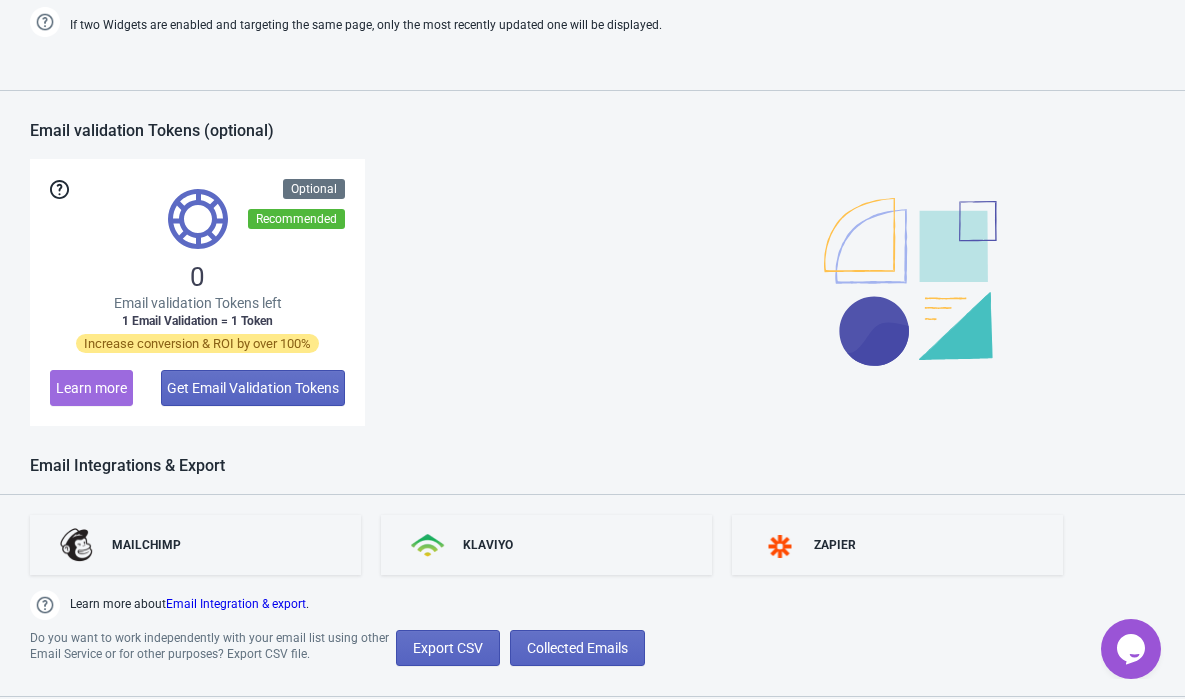 scroll, scrollTop: 1421, scrollLeft: 0, axis: vertical 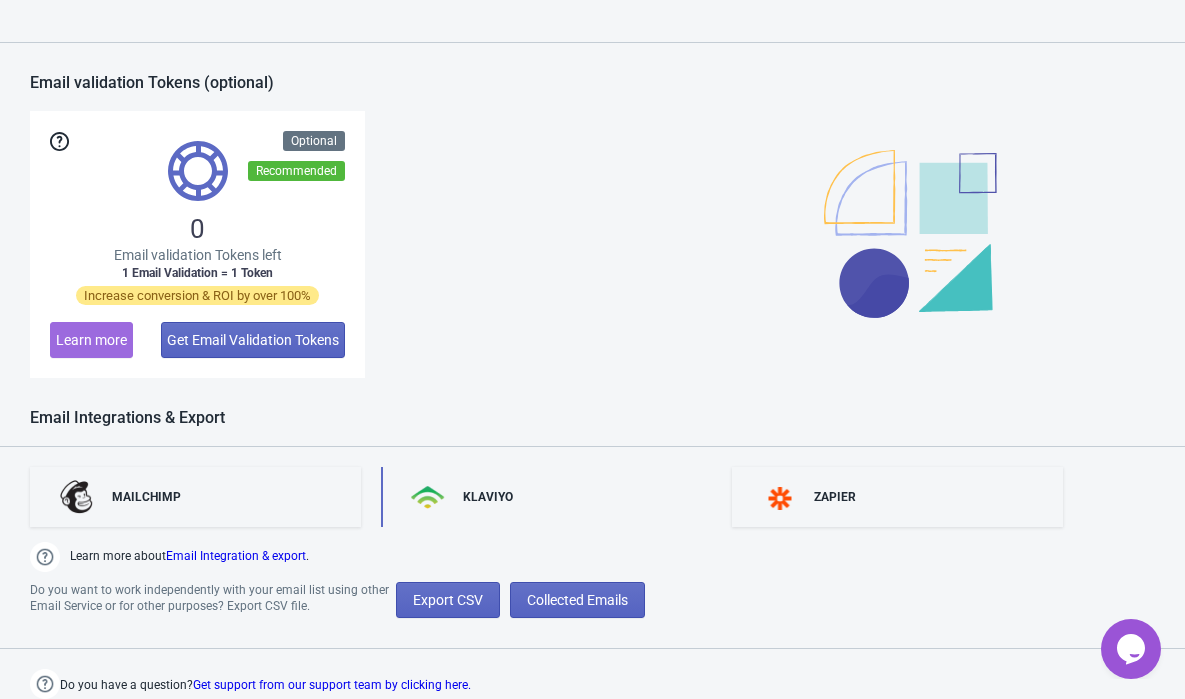 click on "KLAVIYO" at bounding box center [546, 497] 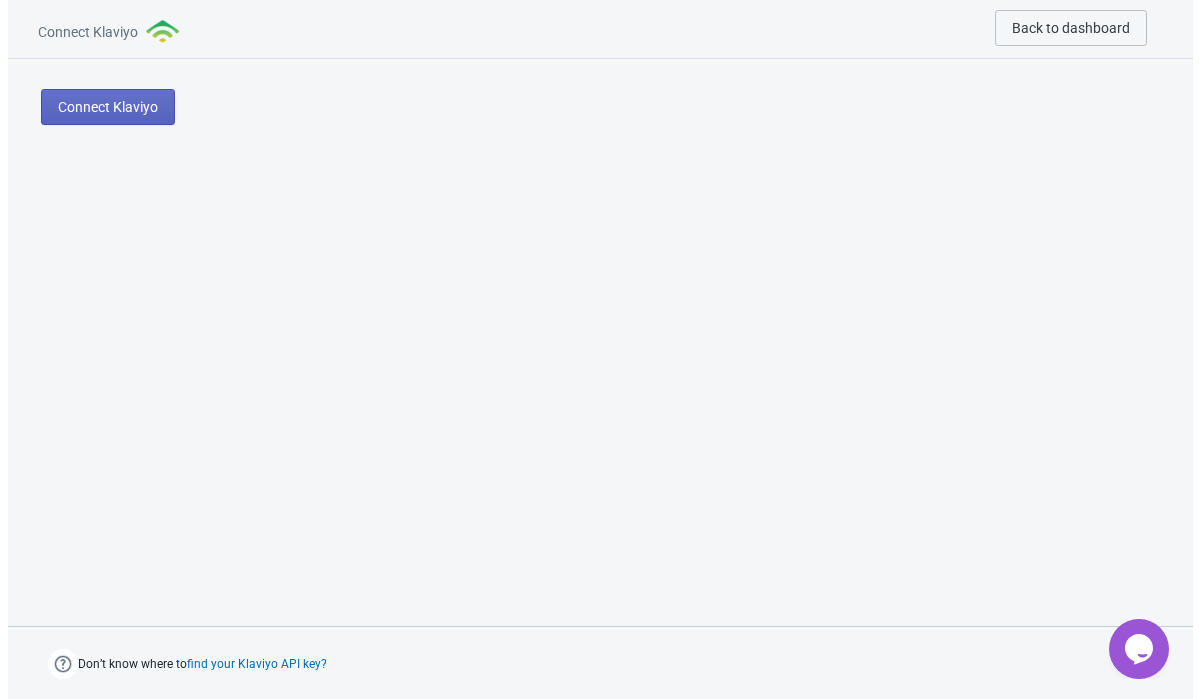 scroll, scrollTop: 0, scrollLeft: 0, axis: both 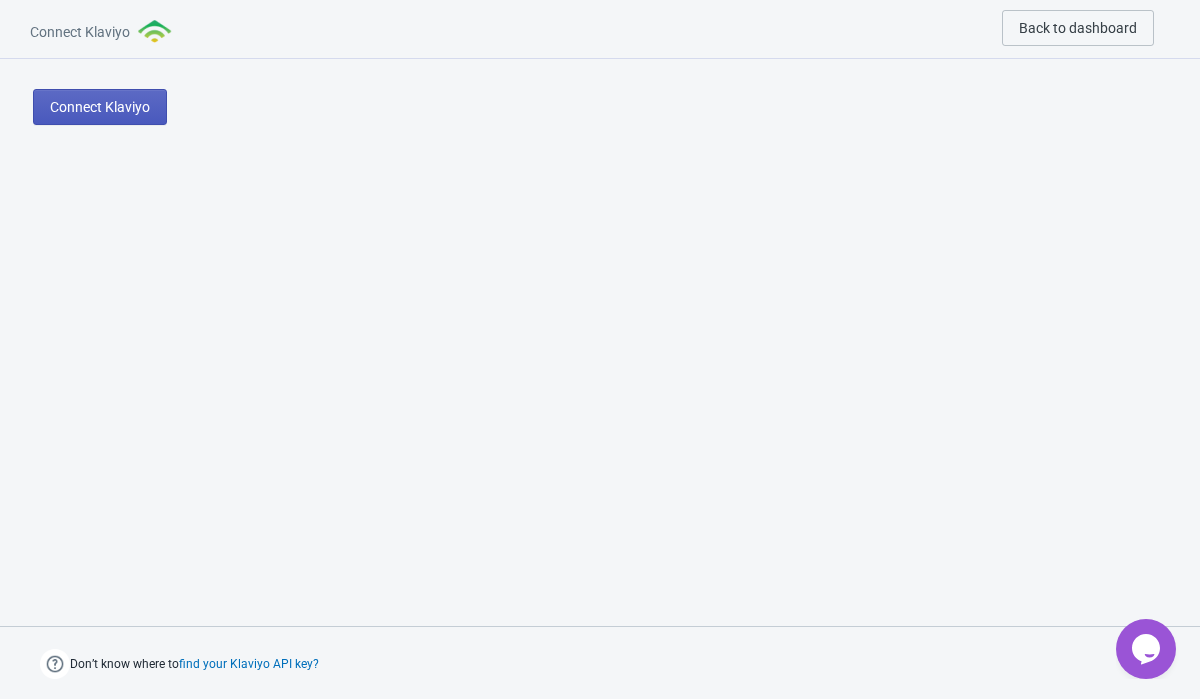 click on "Connect Klaviyo" at bounding box center [100, 107] 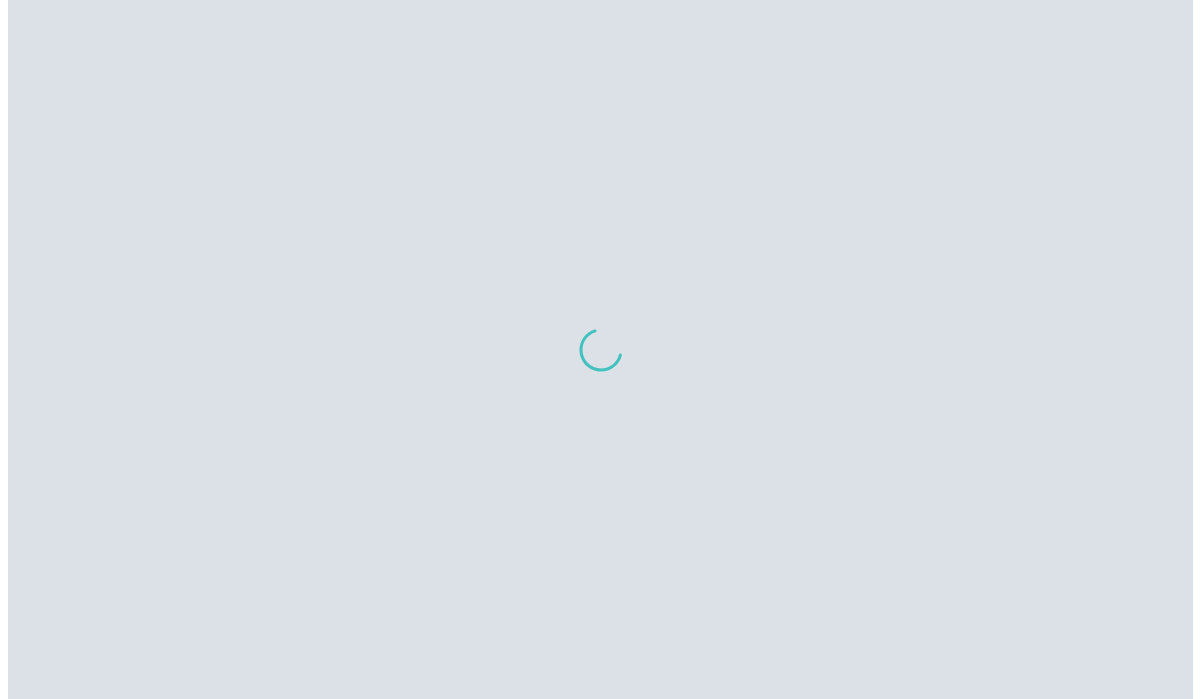 scroll, scrollTop: 0, scrollLeft: 0, axis: both 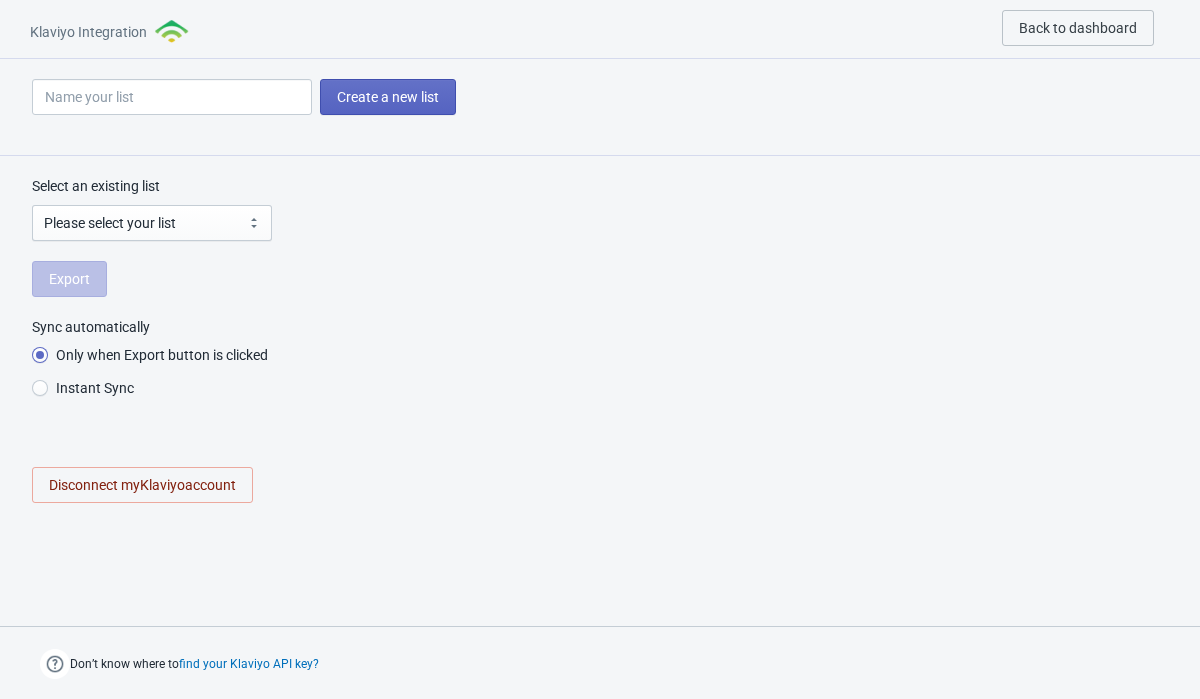 radio on "true" 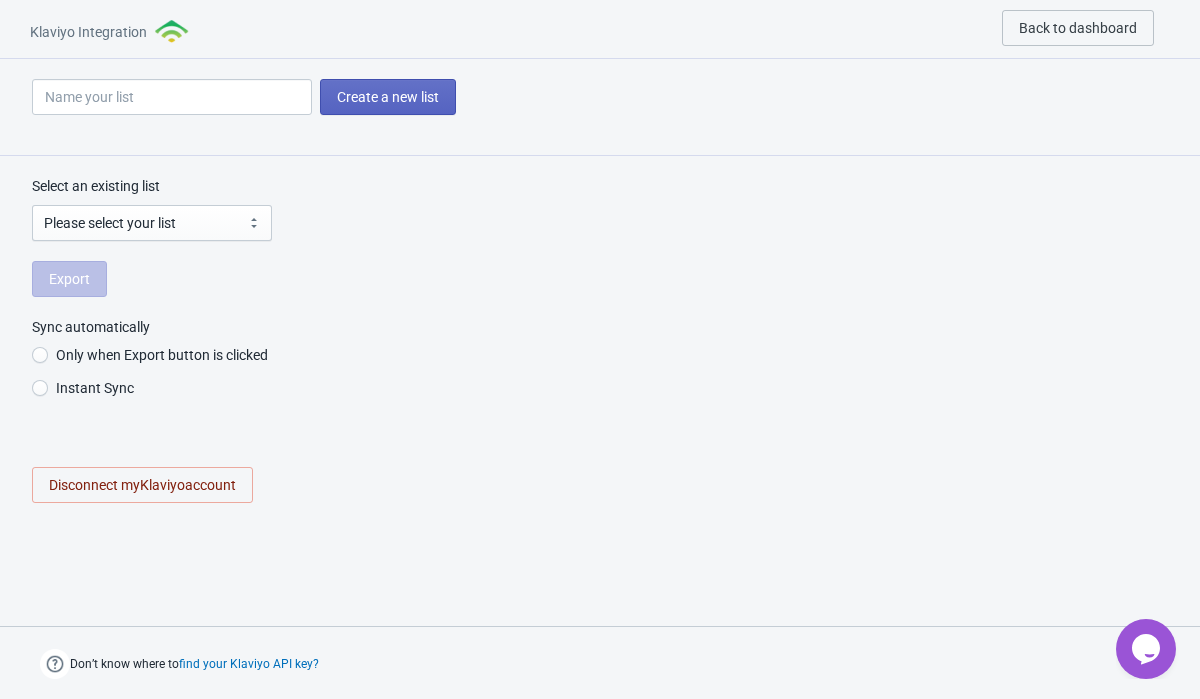 scroll, scrollTop: 0, scrollLeft: 0, axis: both 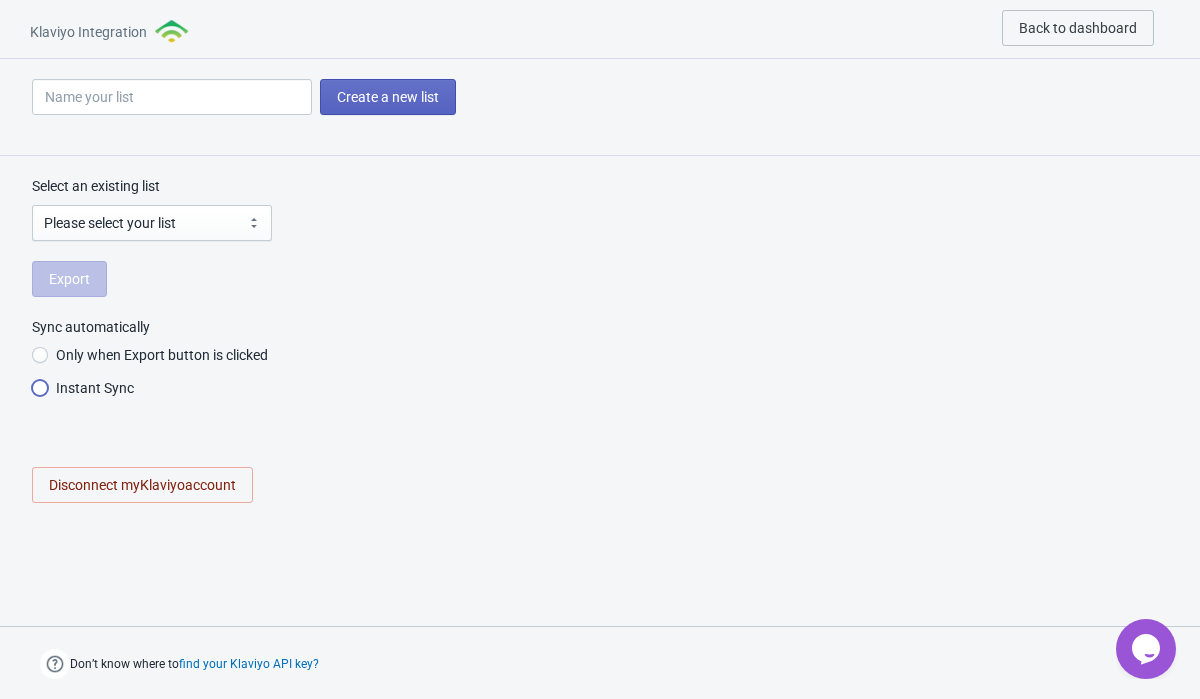 click on "Instant Sync" at bounding box center [40, 398] 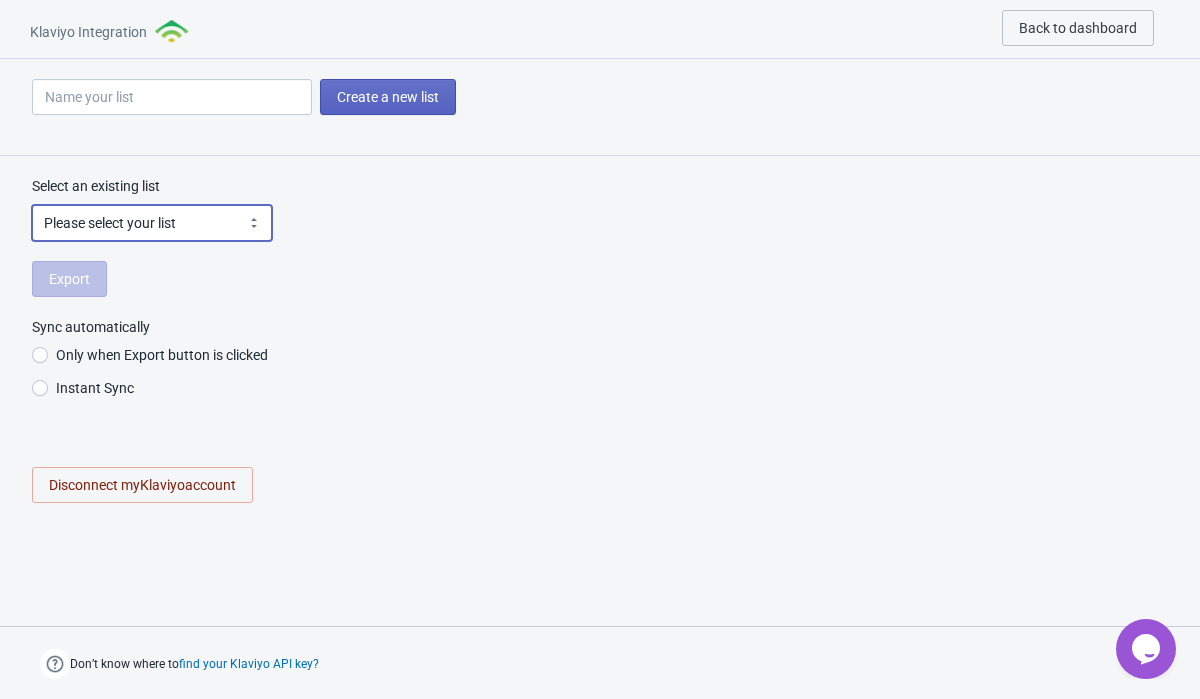 click on "Please select your list Email List Preview List SMS List" at bounding box center [152, 223] 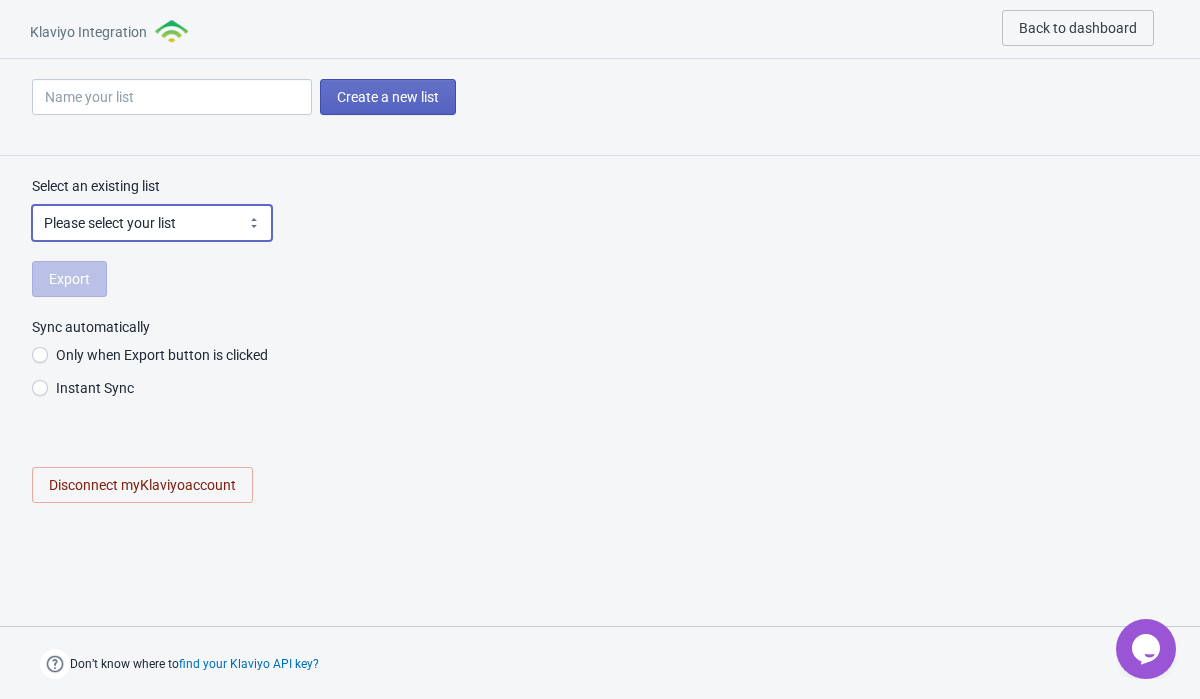 radio on "true" 